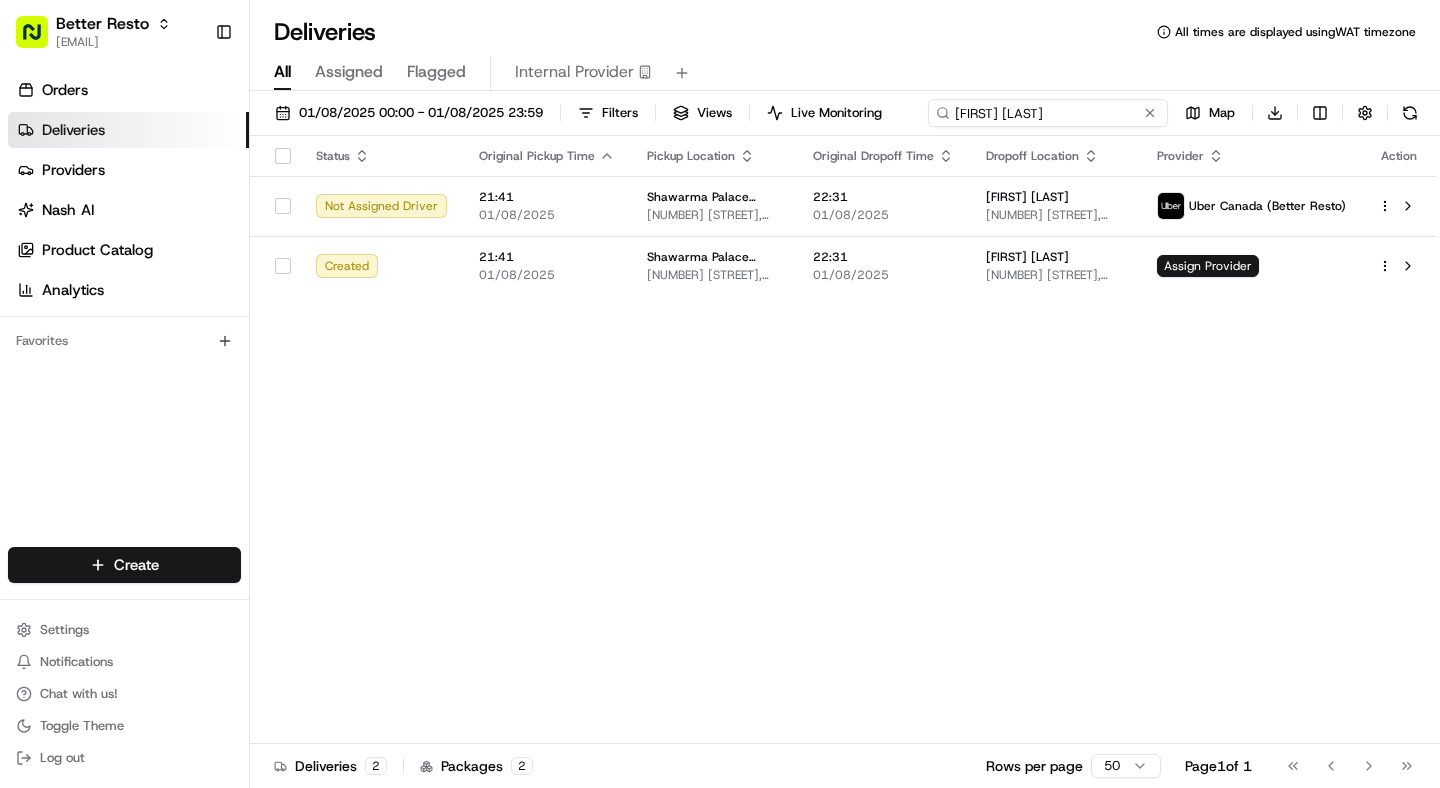 scroll, scrollTop: 0, scrollLeft: 0, axis: both 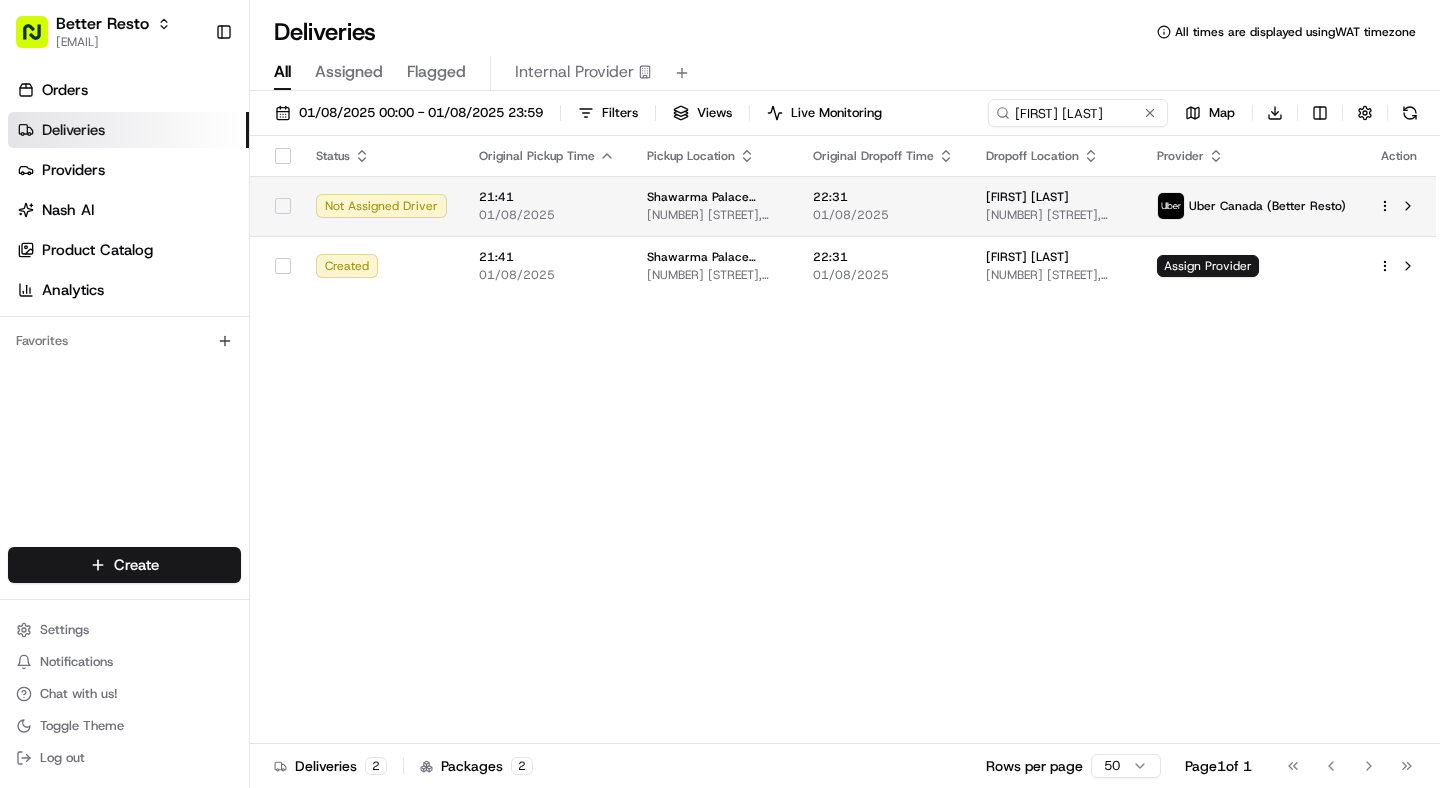 click on "22:31 01/08/2025" at bounding box center (883, 206) 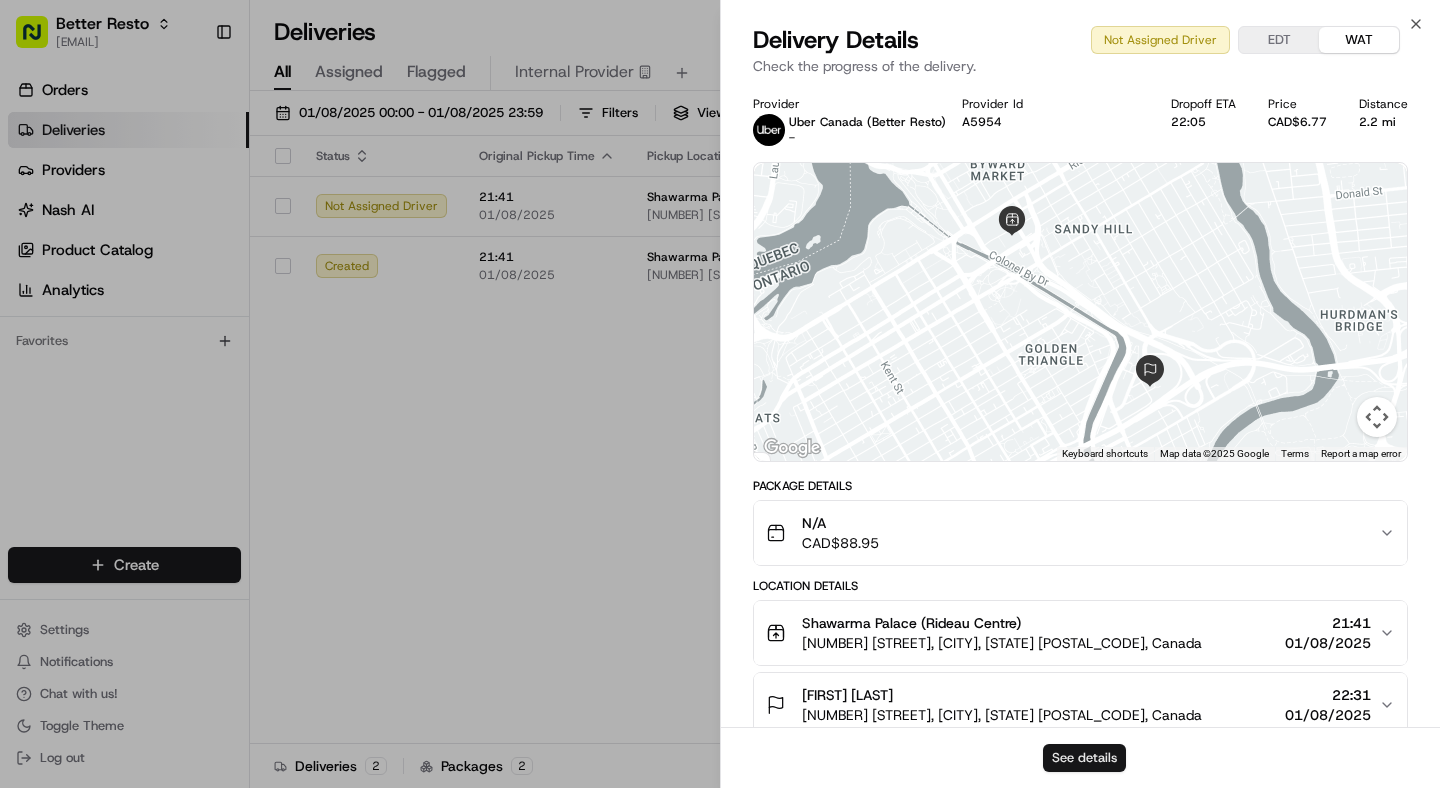 click on "See details" at bounding box center [1084, 758] 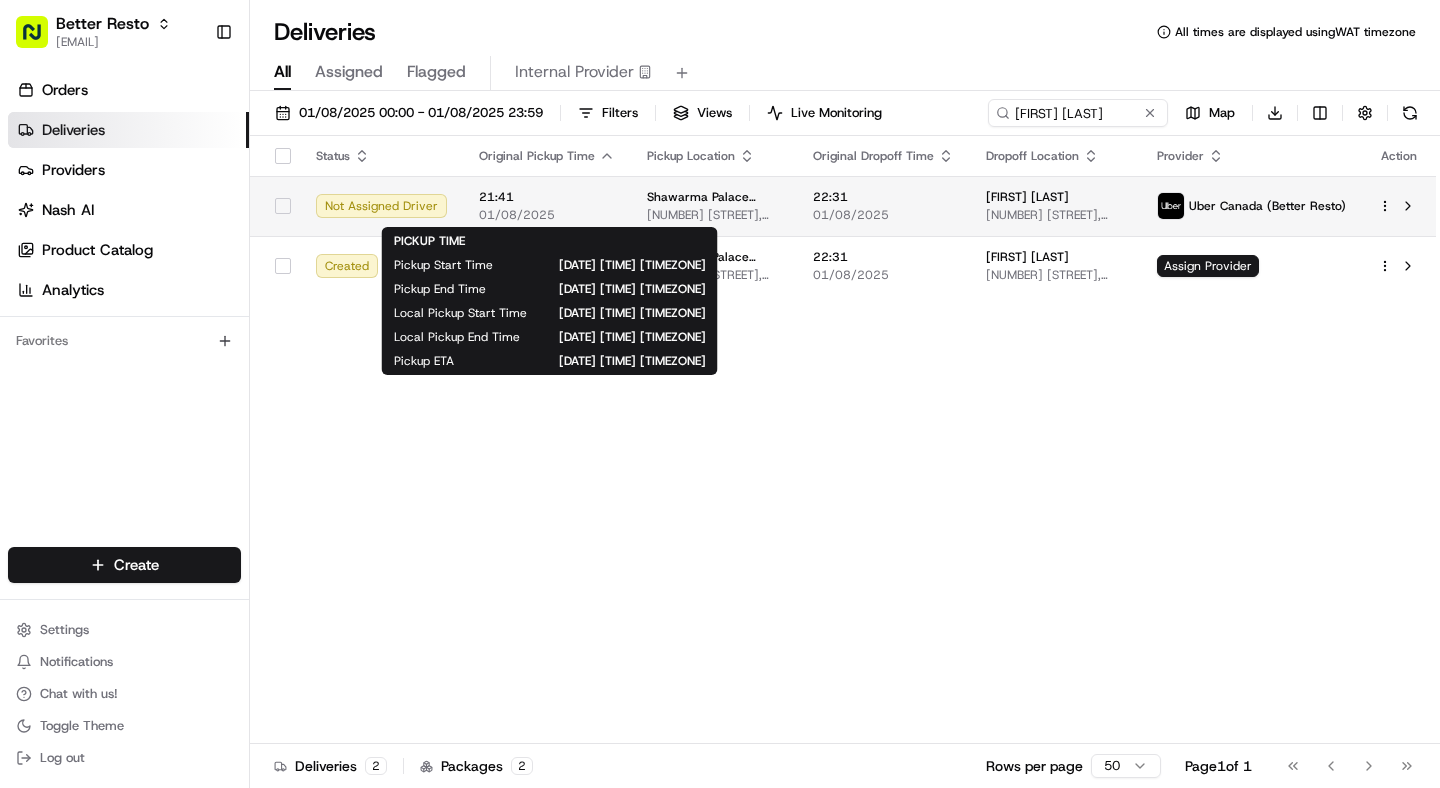 click on "01/08/2025" at bounding box center [547, 215] 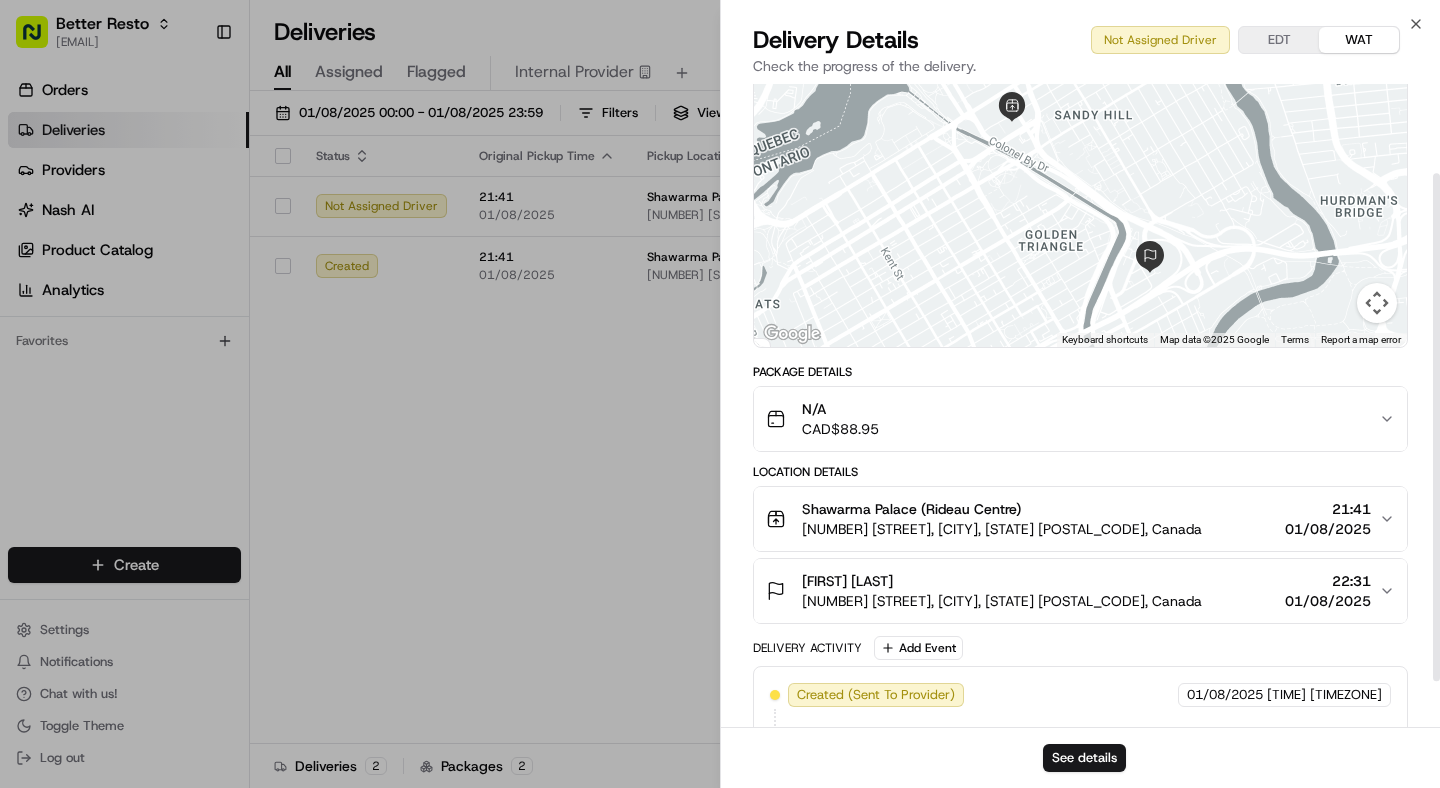 scroll, scrollTop: 113, scrollLeft: 0, axis: vertical 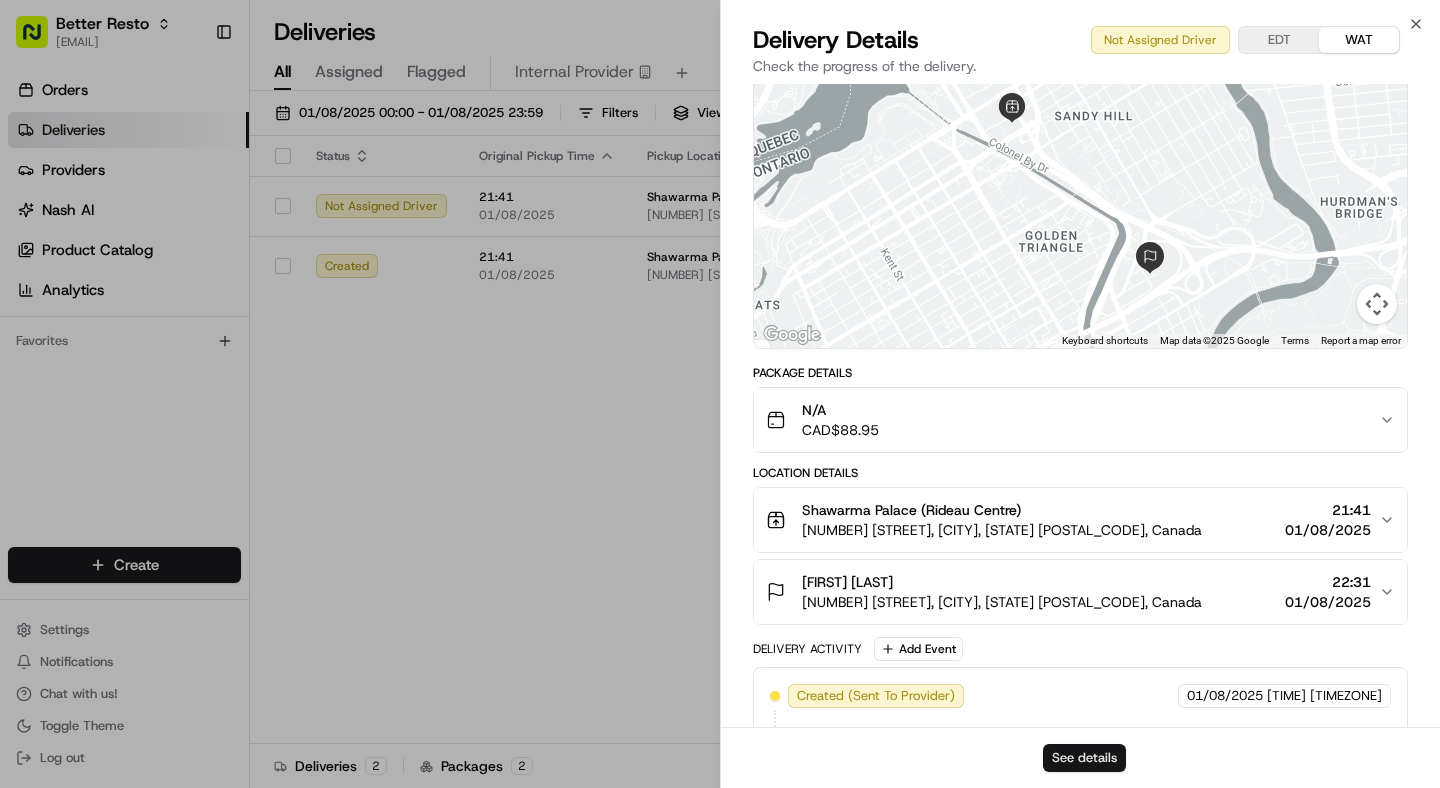 click on "See details" at bounding box center (1084, 758) 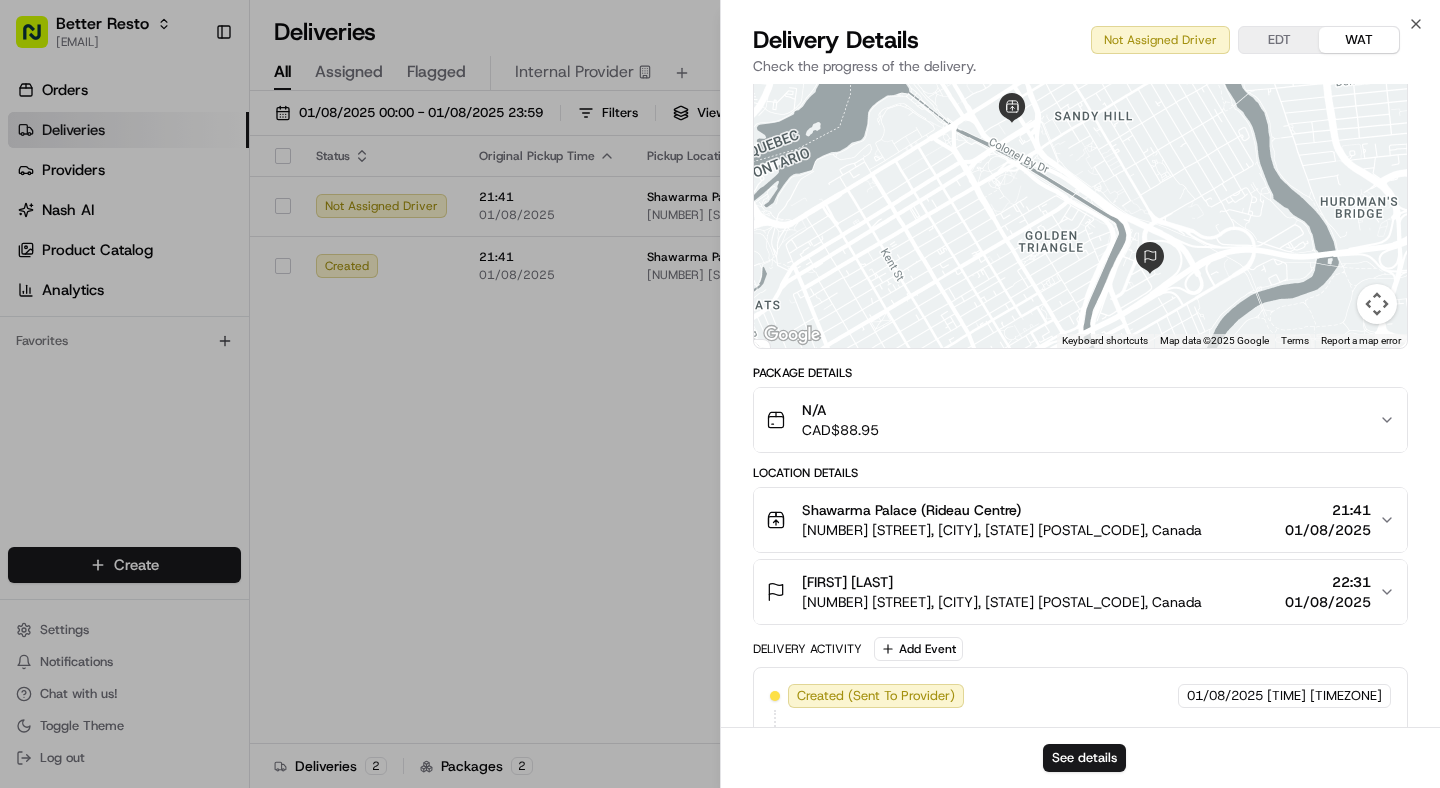 click on "N/A CAD$ 88.95" at bounding box center [1072, 420] 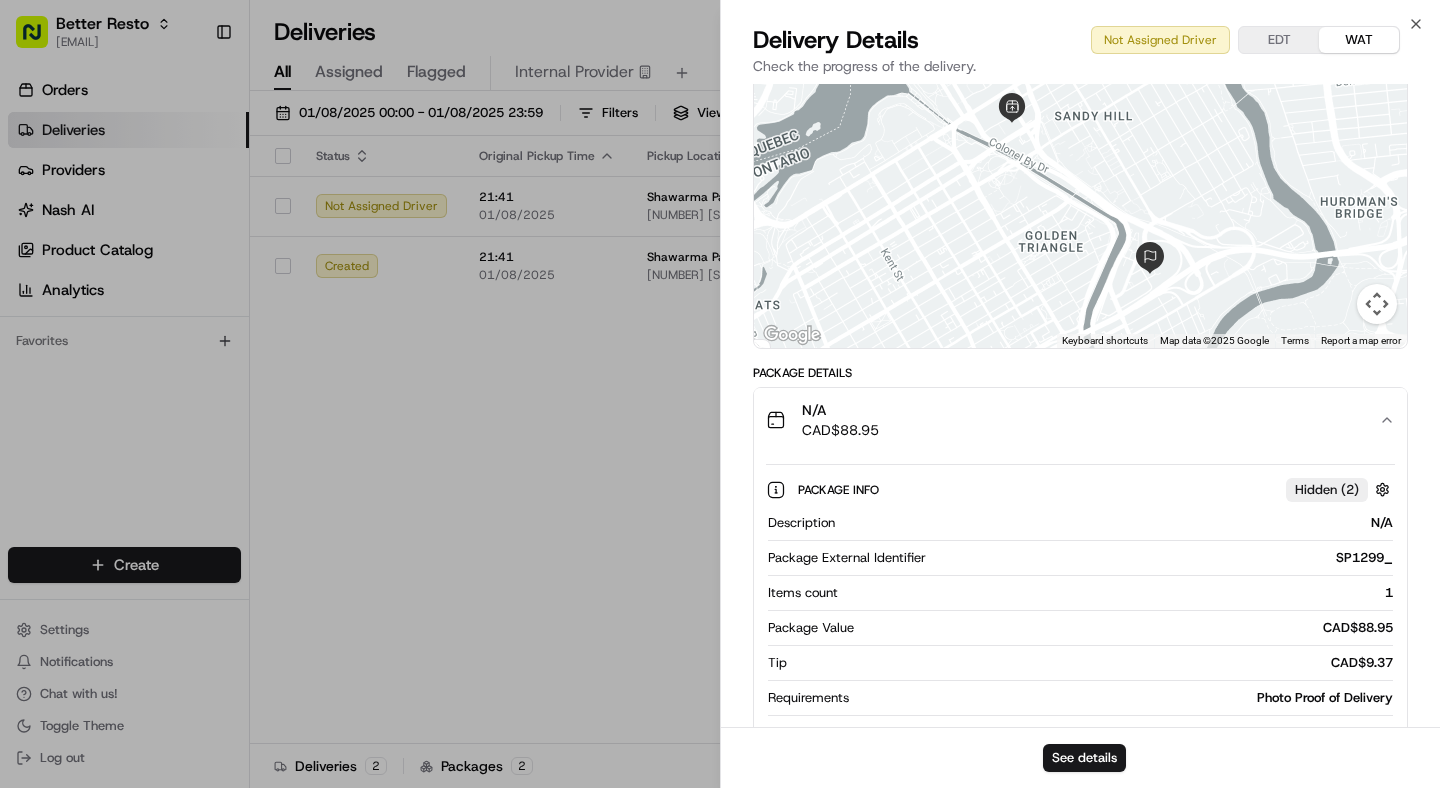 click on "N/A CAD$ 88.95" at bounding box center (1072, 420) 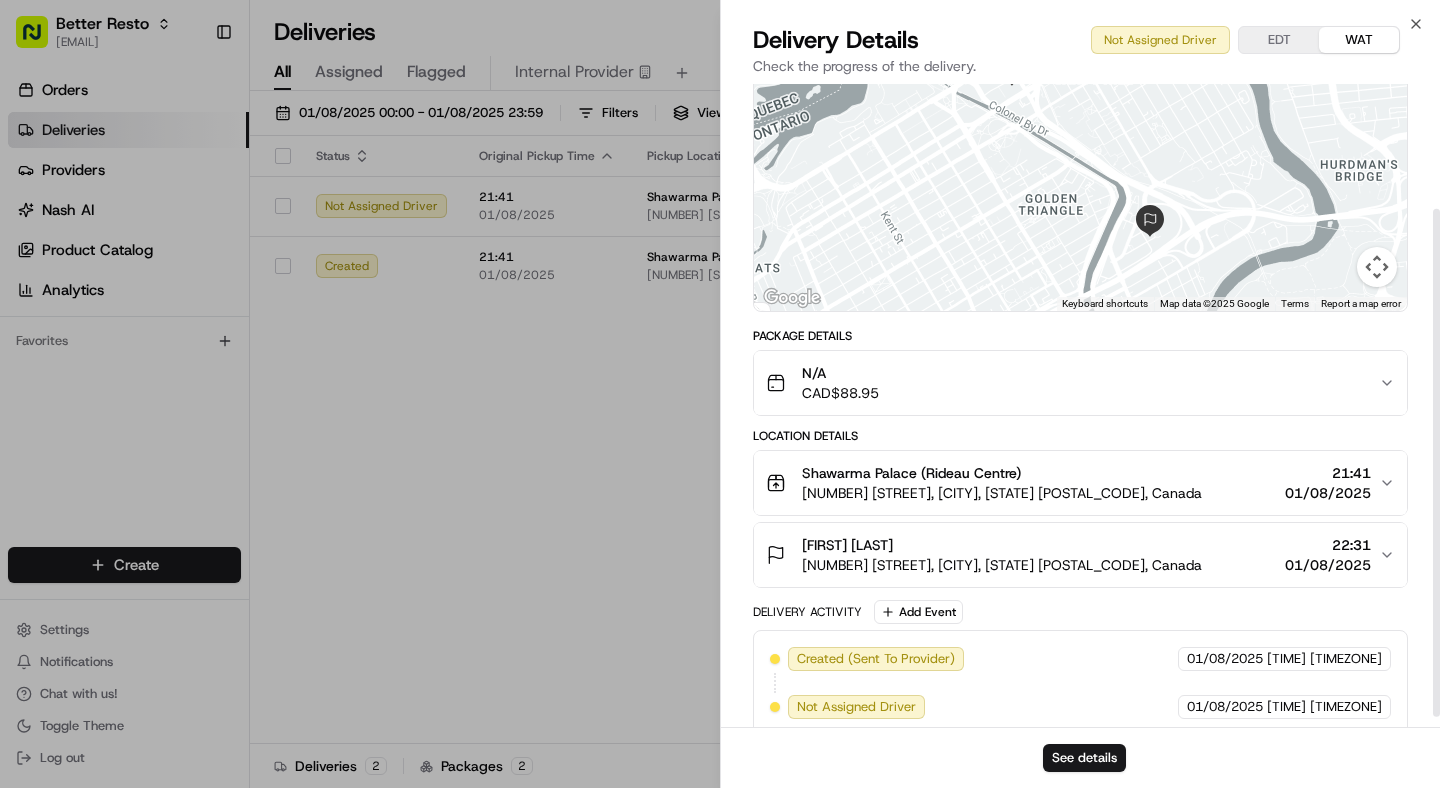 scroll, scrollTop: 171, scrollLeft: 0, axis: vertical 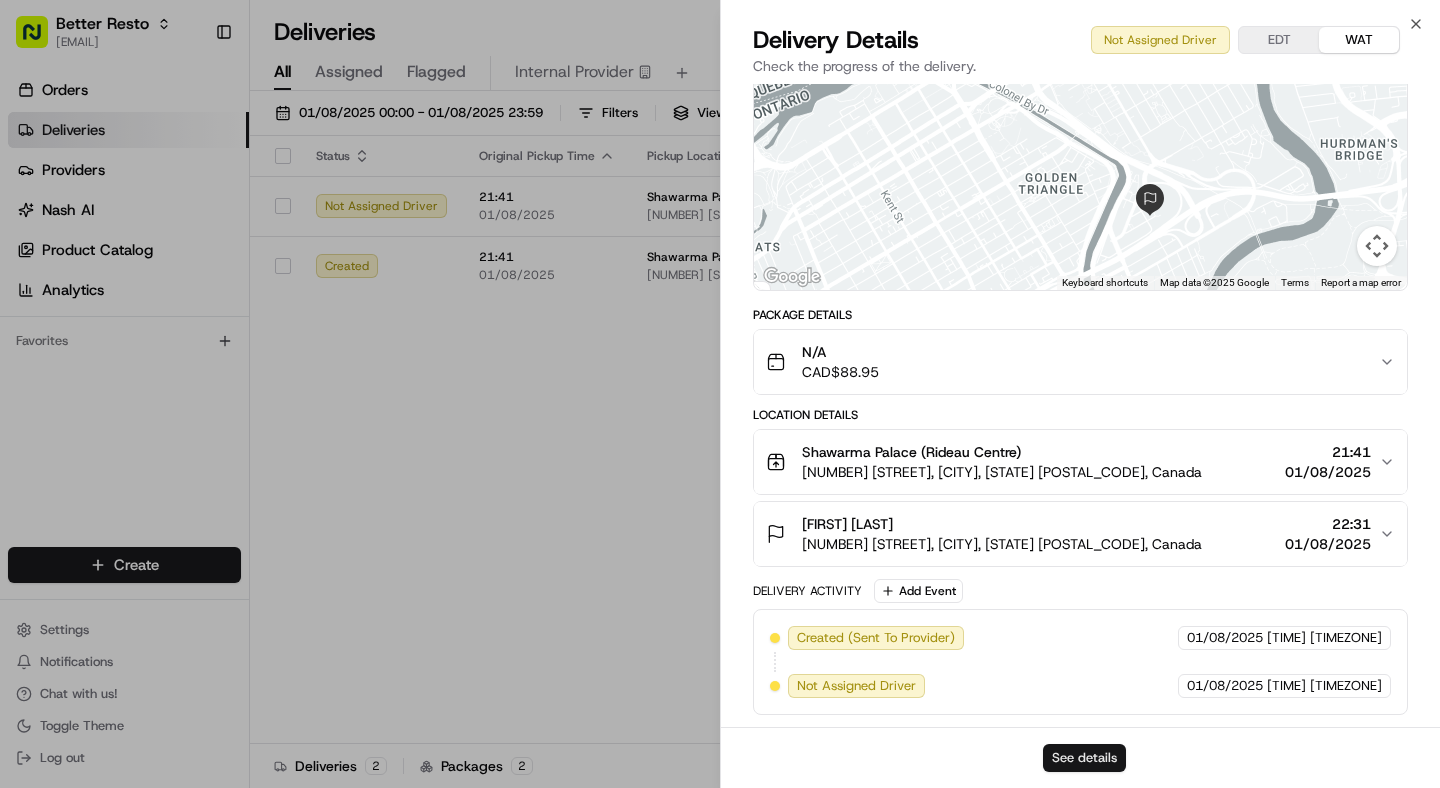 click on "See details" at bounding box center [1084, 758] 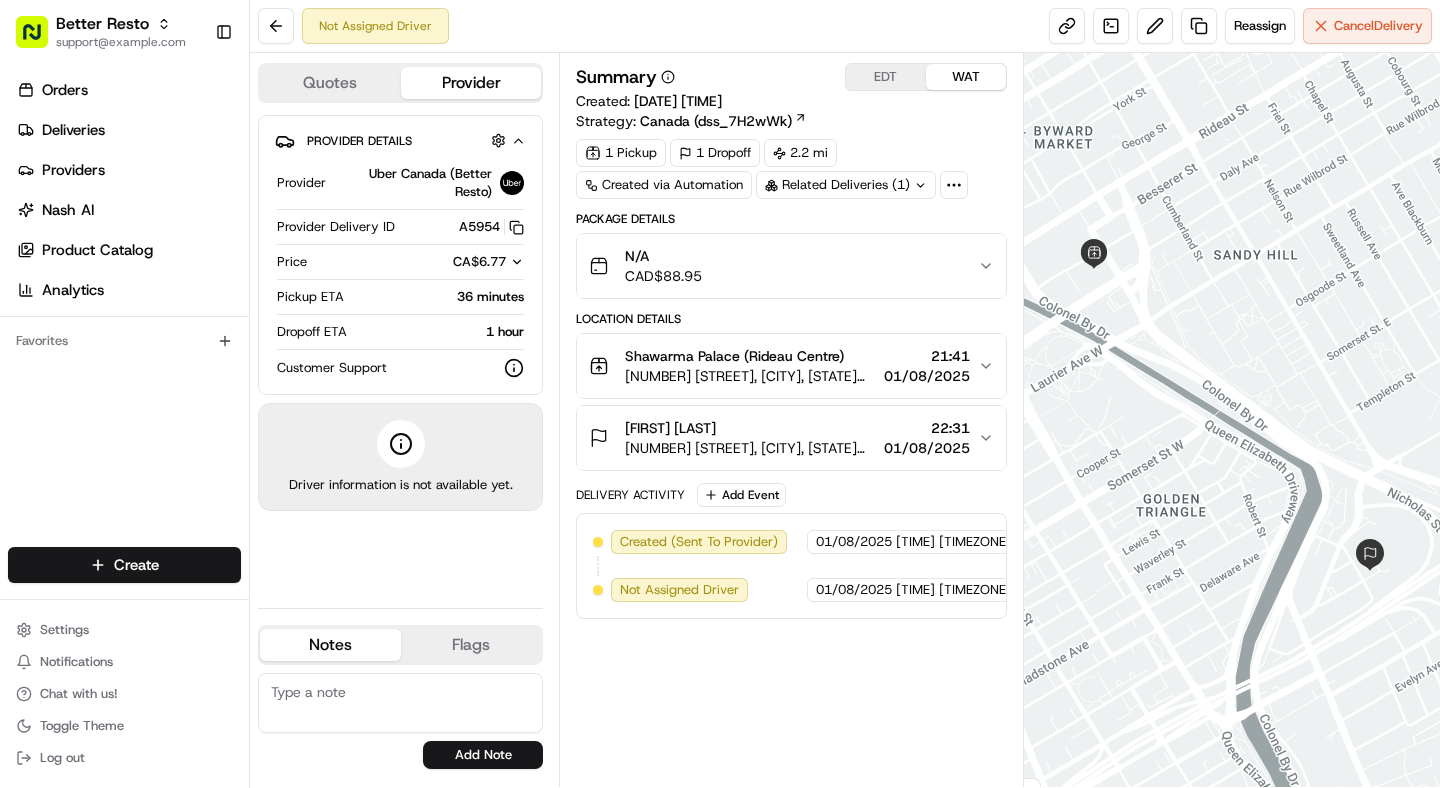 scroll, scrollTop: 0, scrollLeft: 0, axis: both 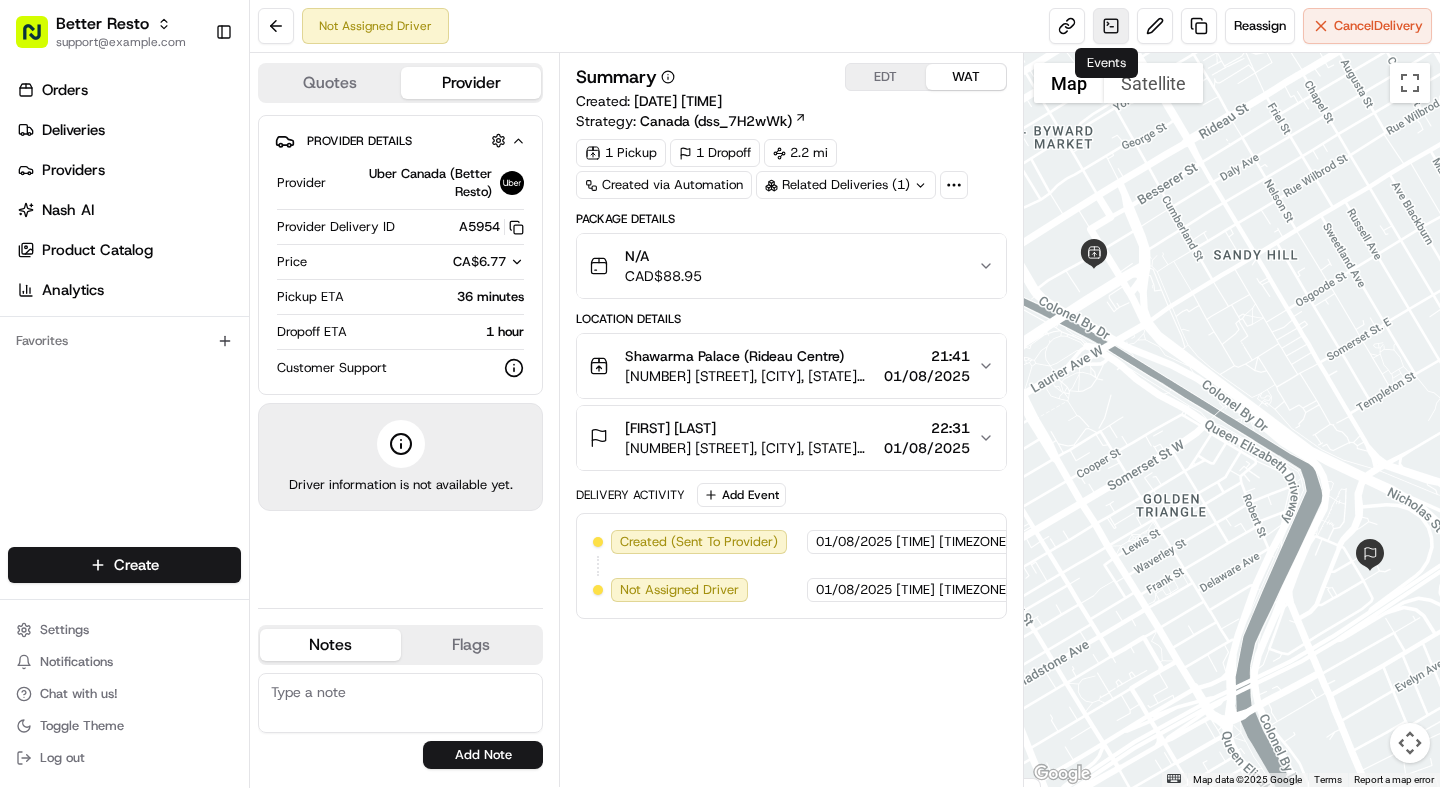 click at bounding box center (1111, 26) 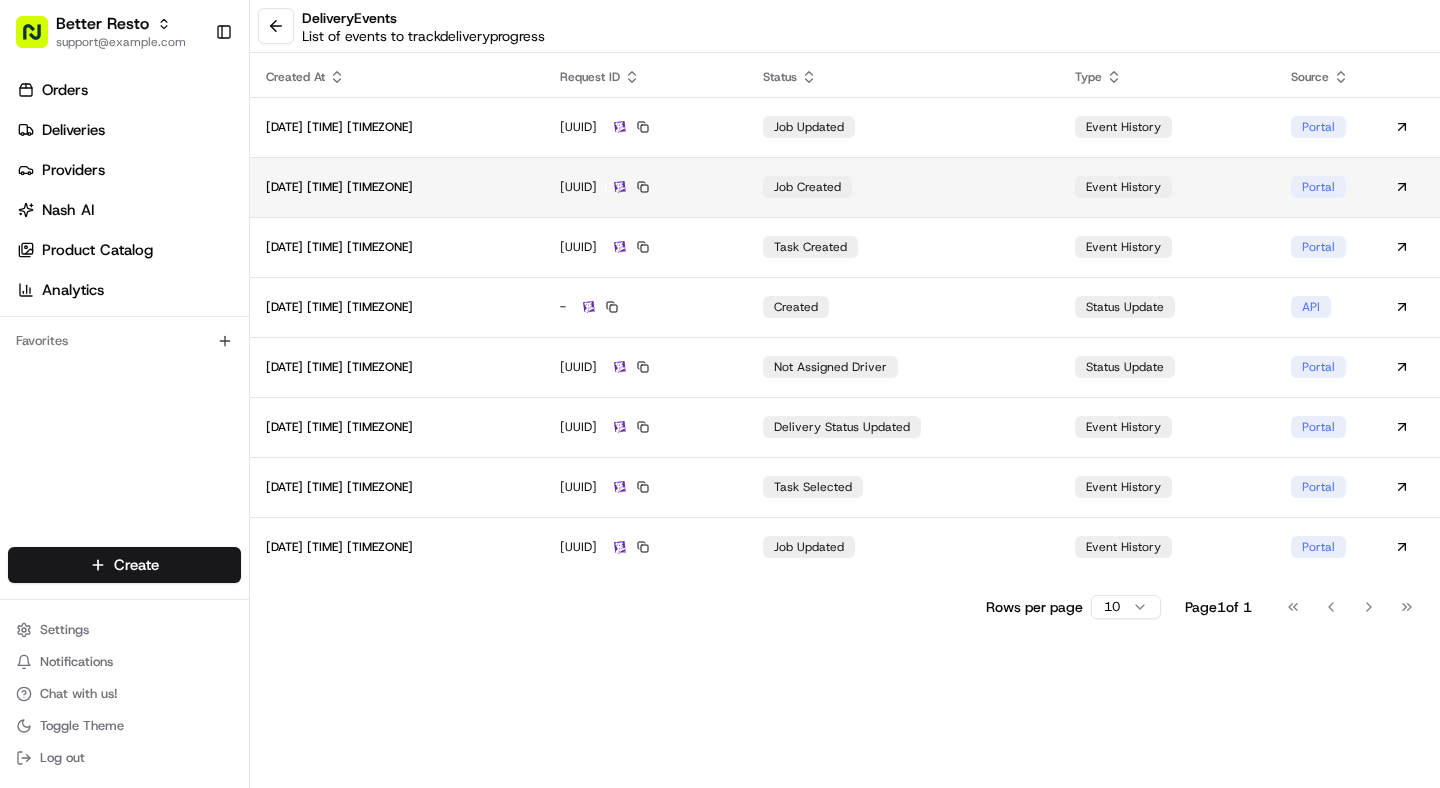 click on "1-688d0f26-6d3d2bb86ad4a0994111c043" at bounding box center [645, 187] 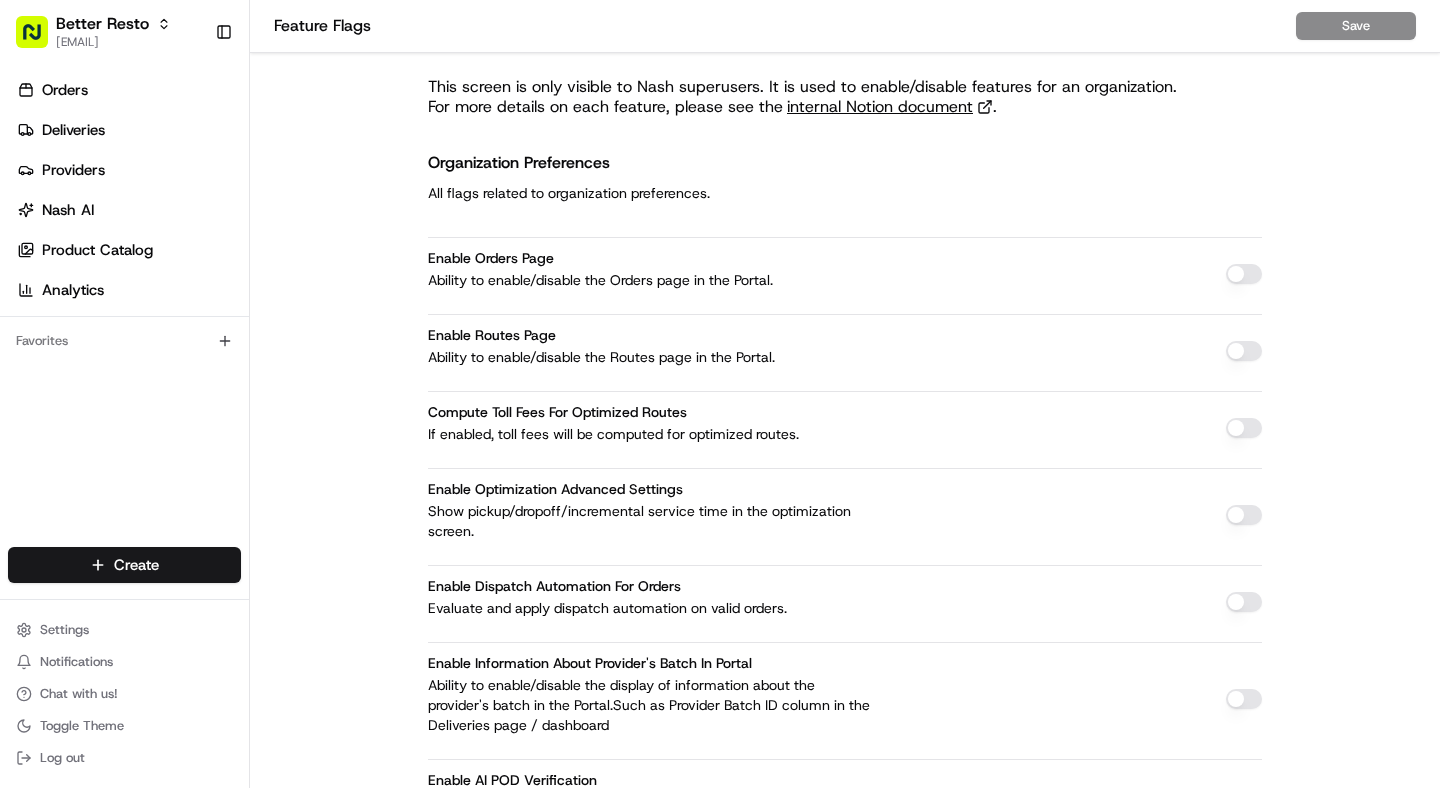 scroll, scrollTop: 0, scrollLeft: 0, axis: both 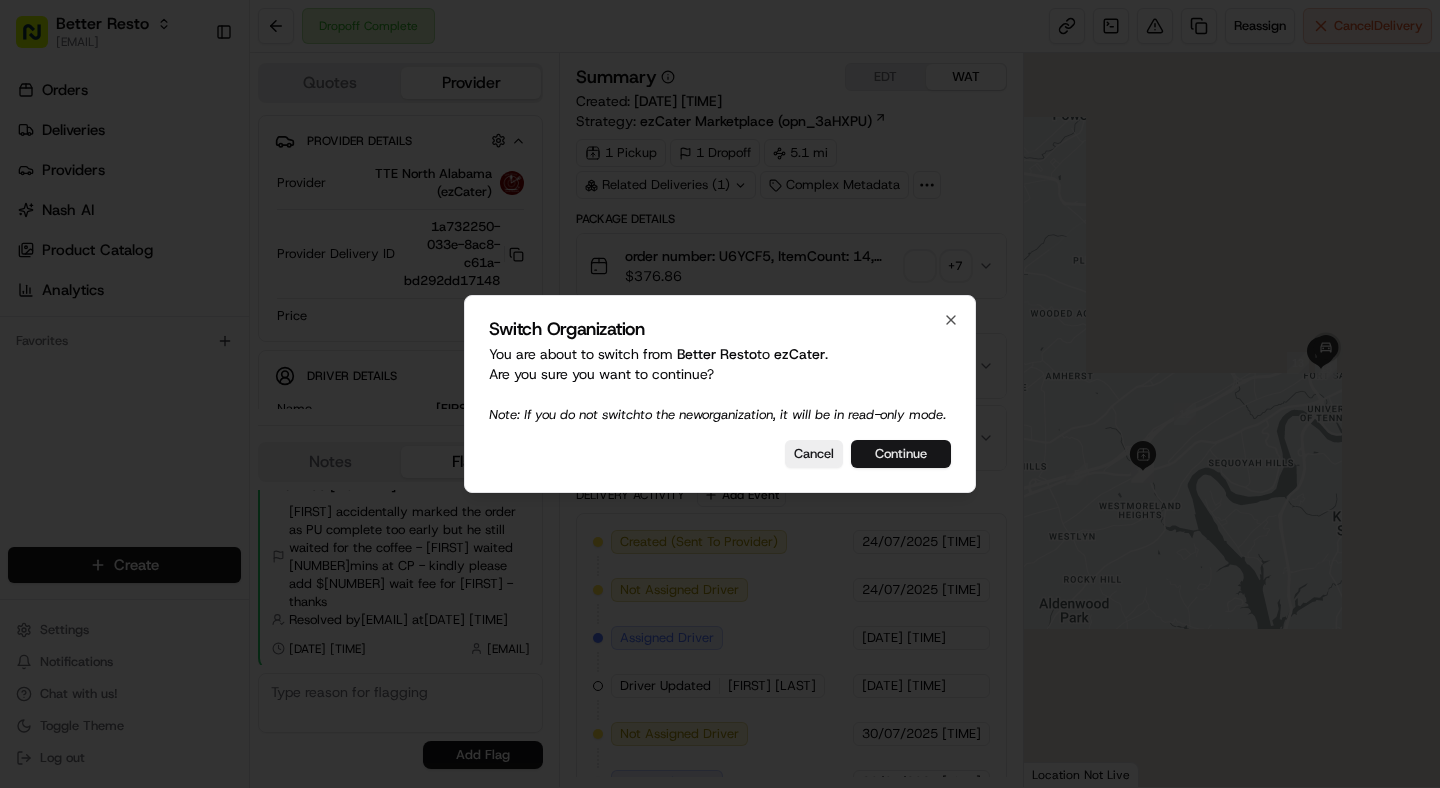 click on "Continue" at bounding box center (901, 454) 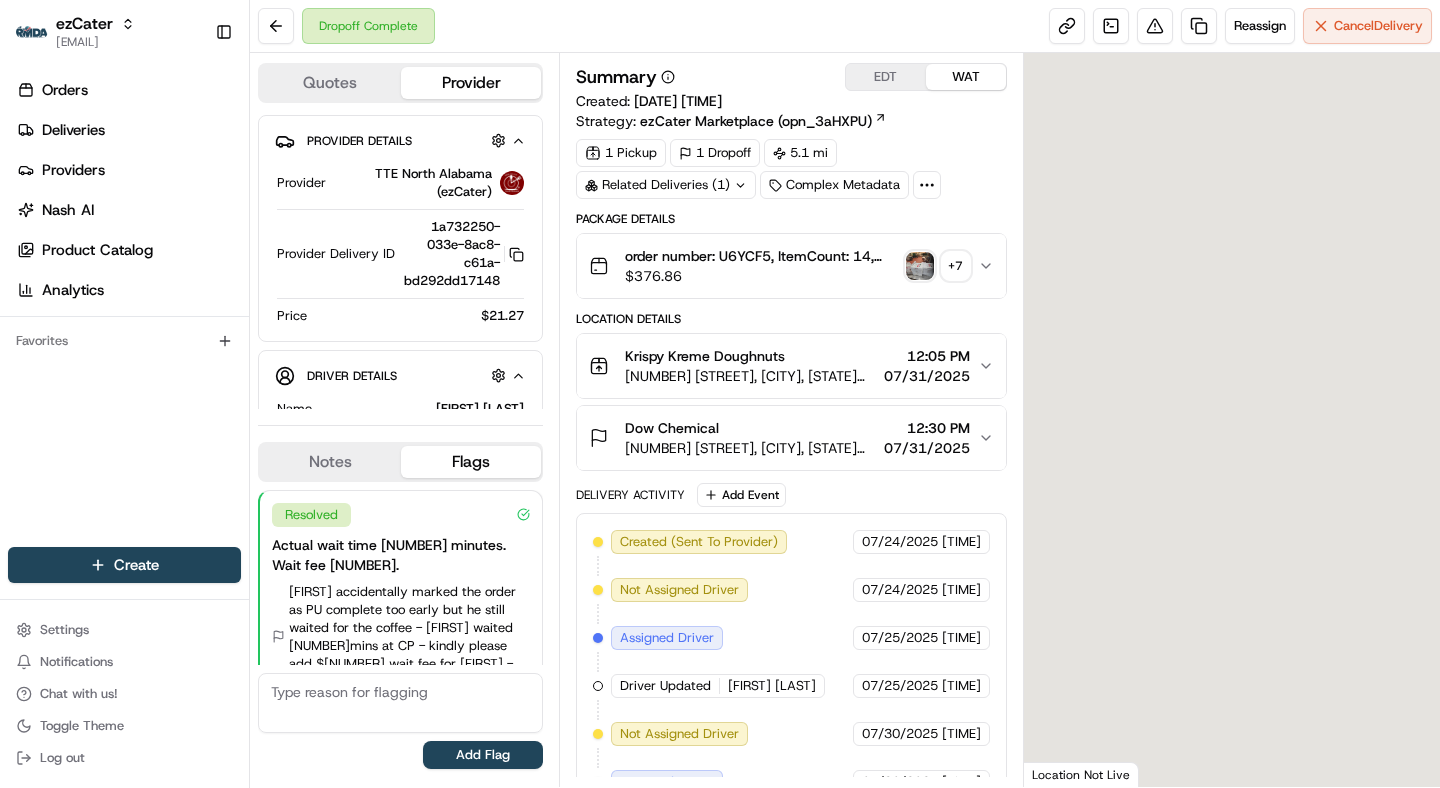 scroll, scrollTop: 80, scrollLeft: 0, axis: vertical 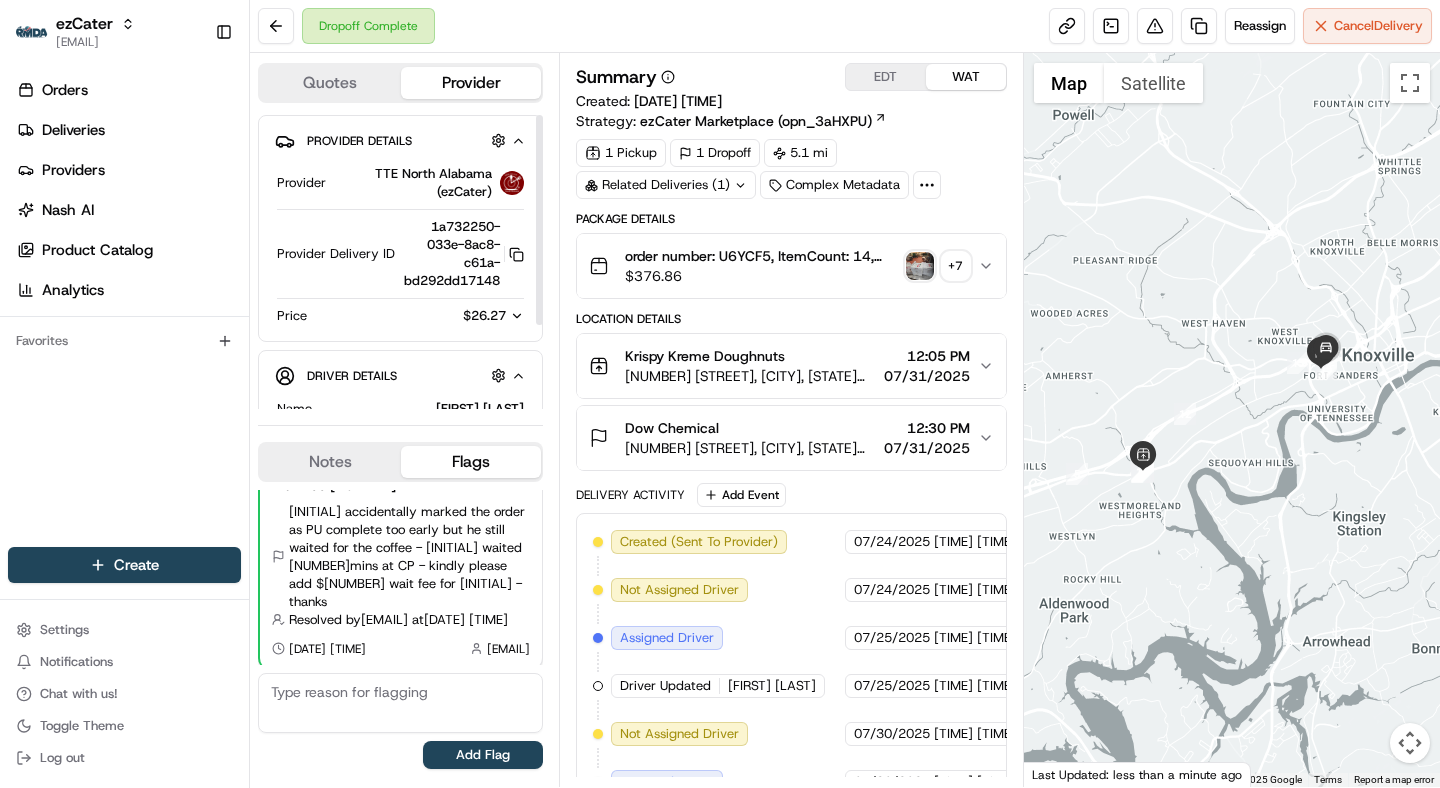click 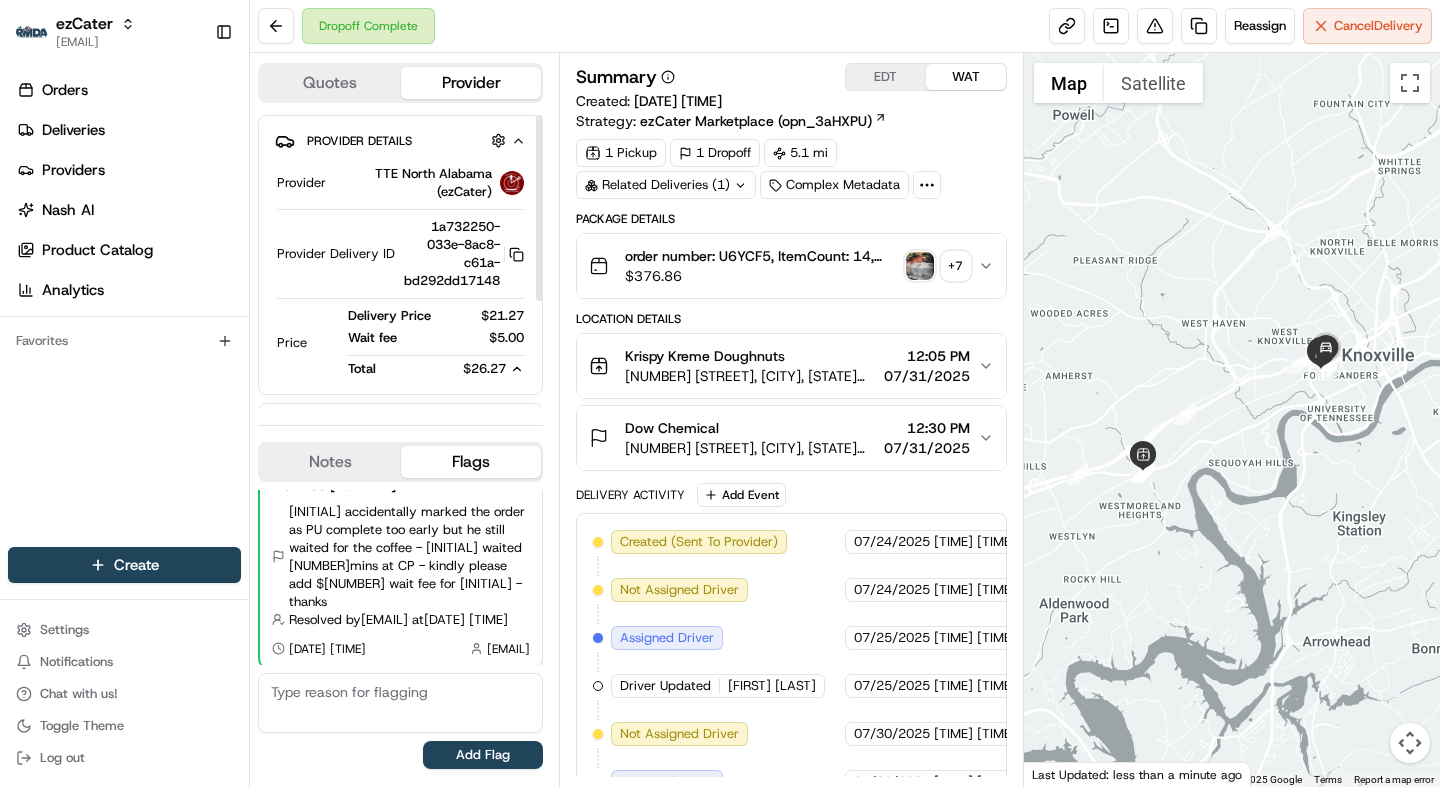scroll, scrollTop: 0, scrollLeft: 0, axis: both 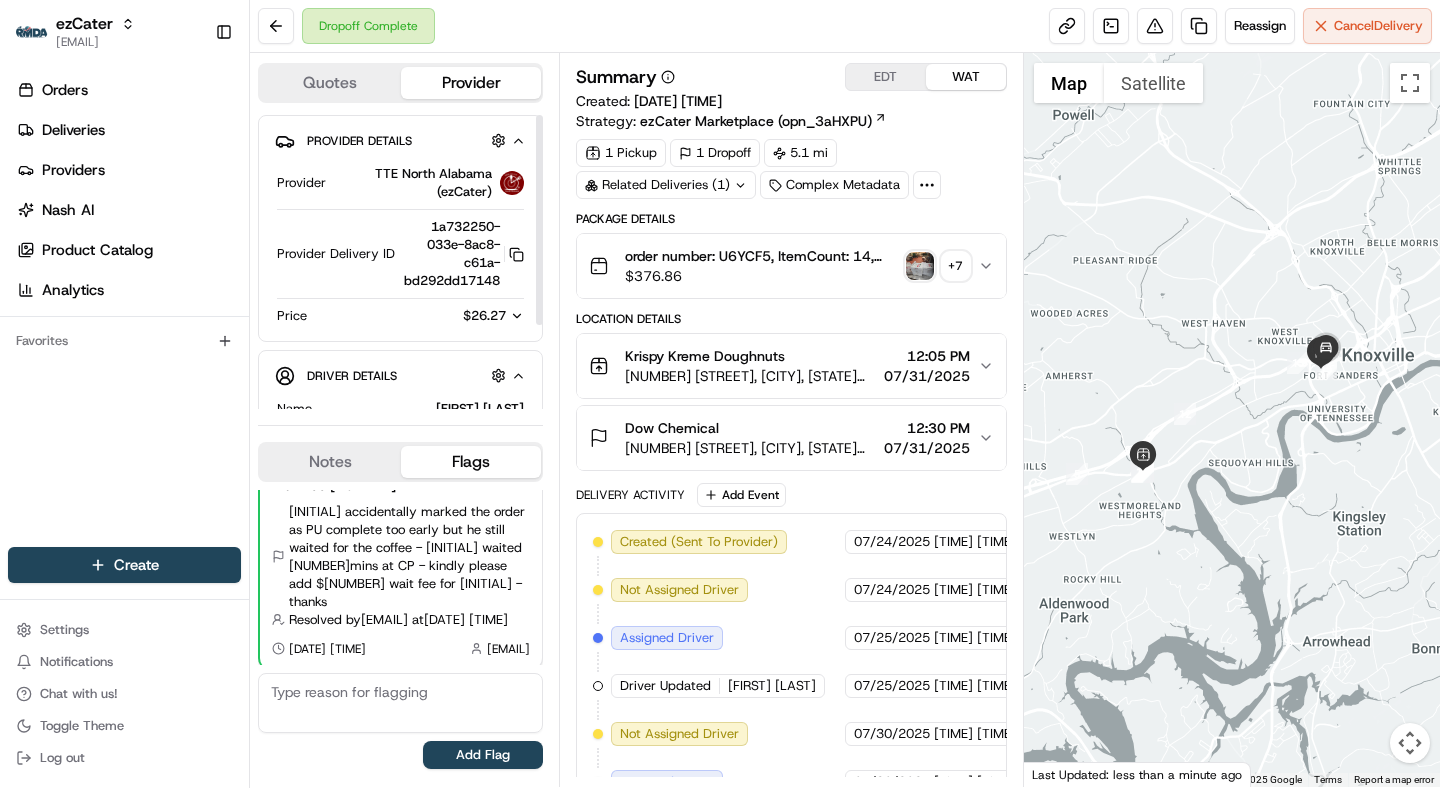 click 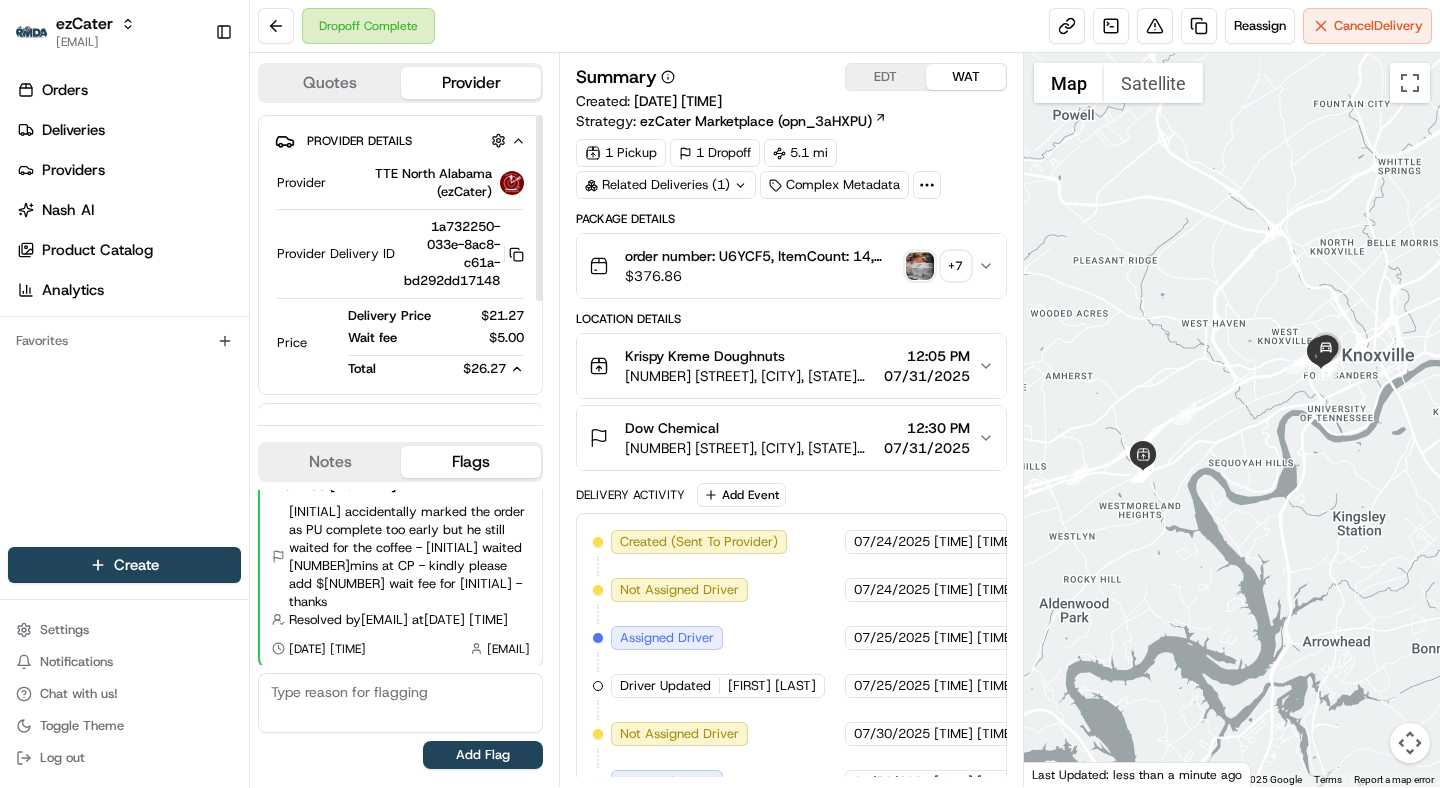 click 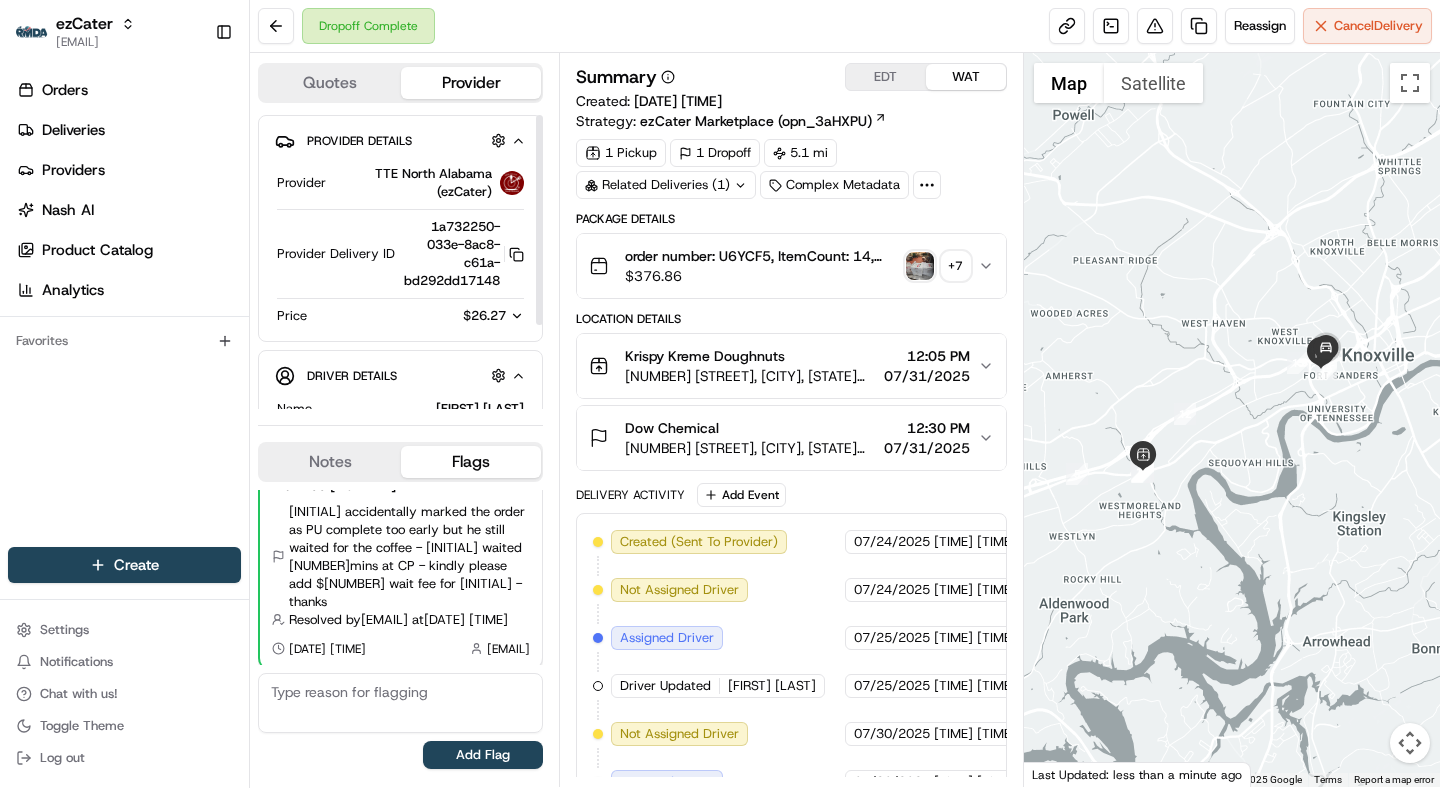 click 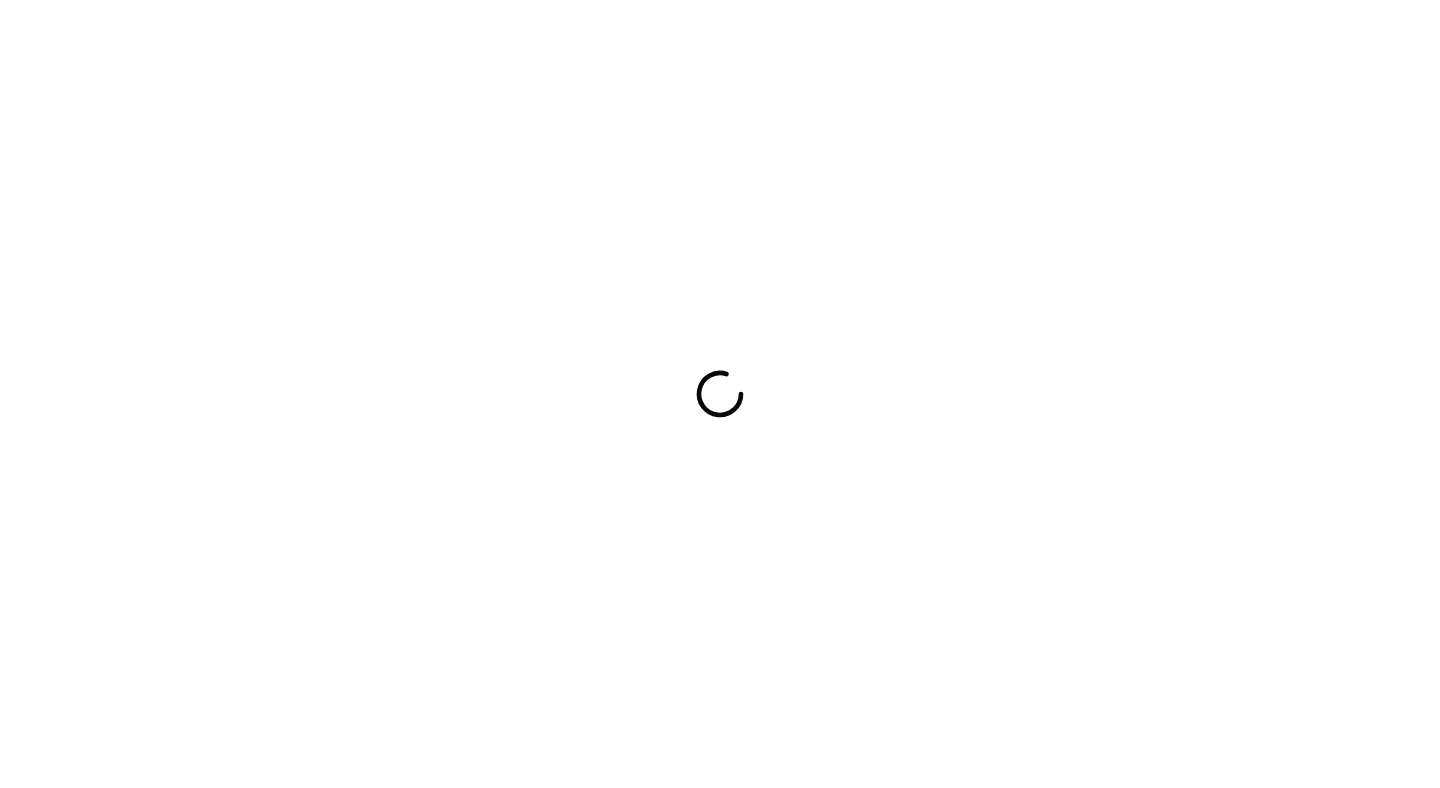 scroll, scrollTop: 0, scrollLeft: 0, axis: both 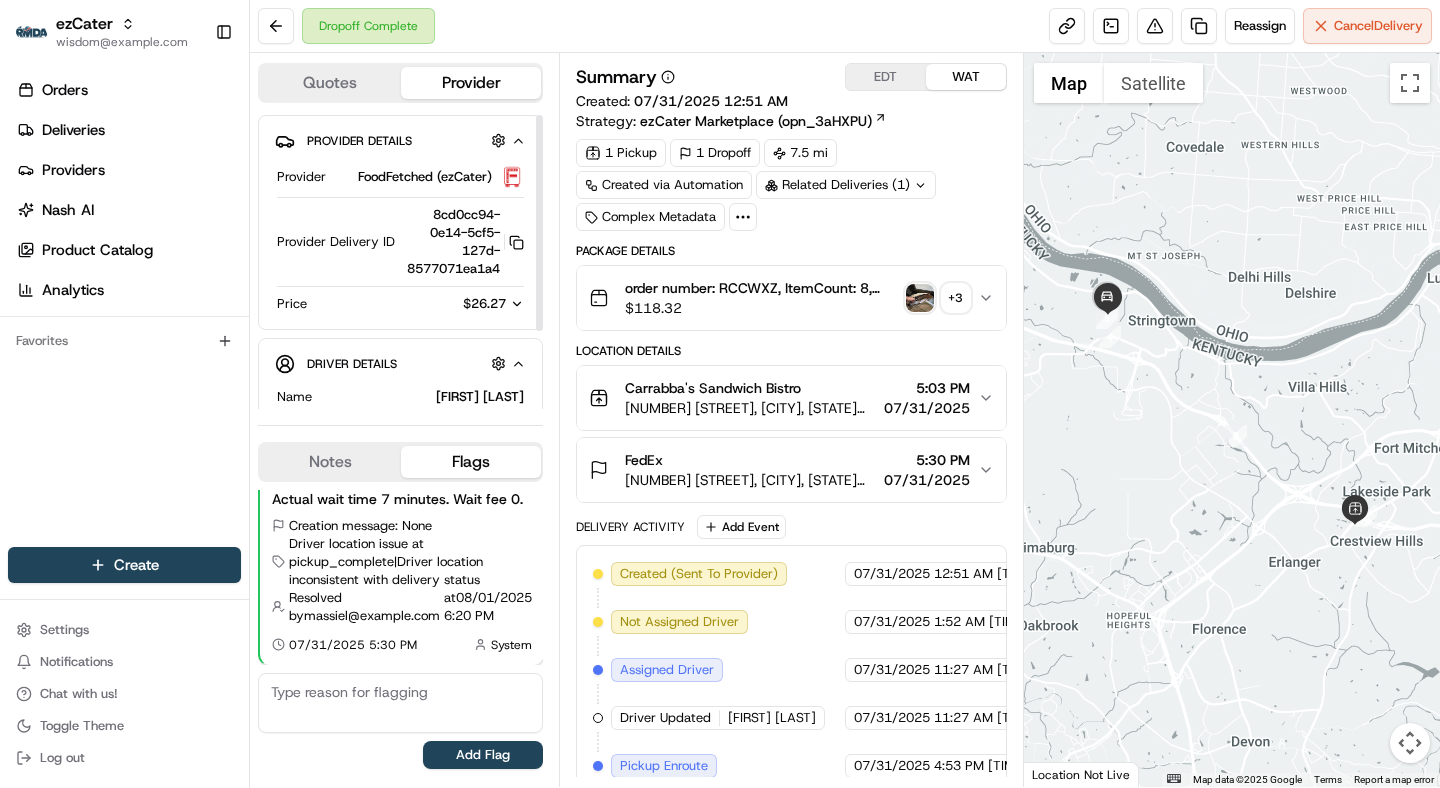 click 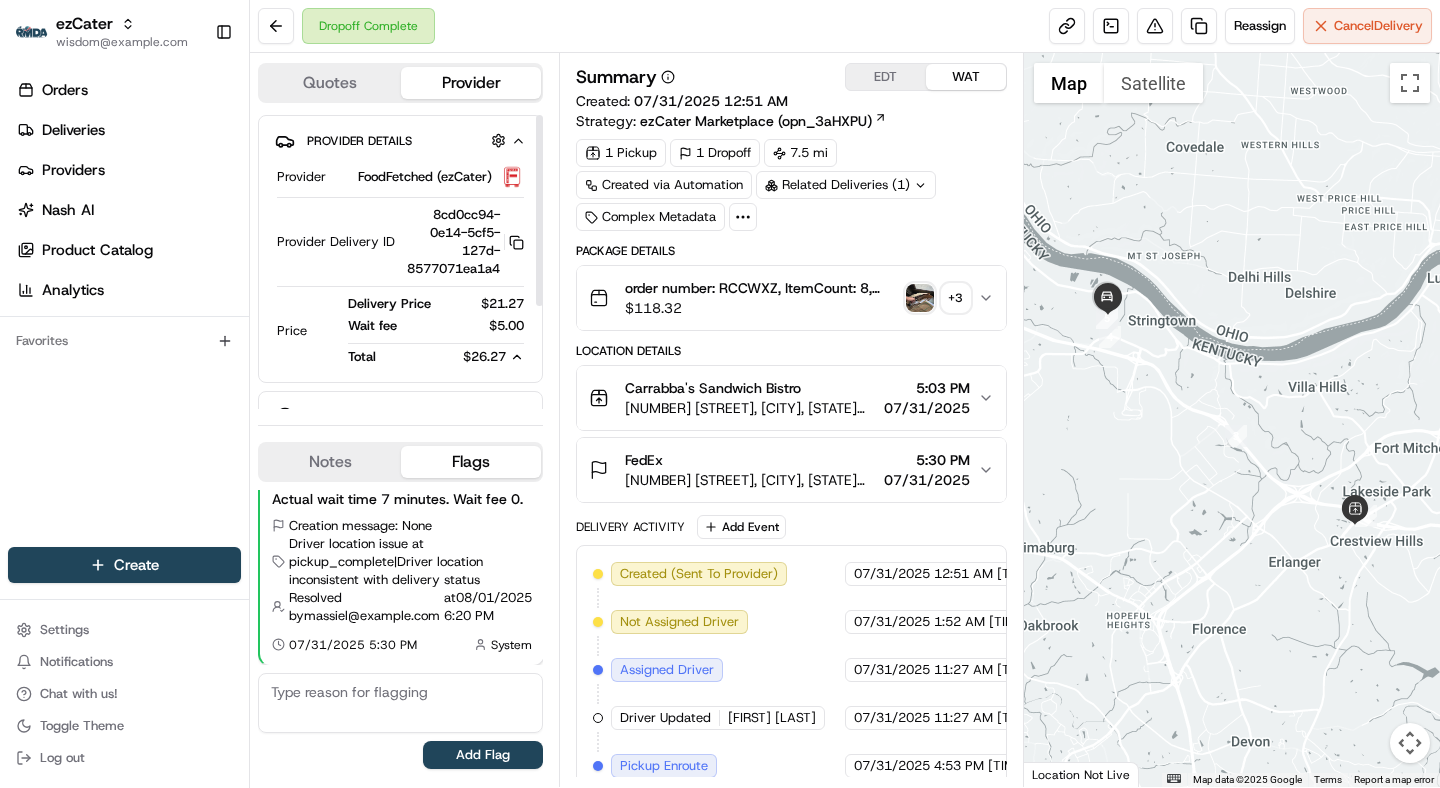 scroll, scrollTop: 0, scrollLeft: 0, axis: both 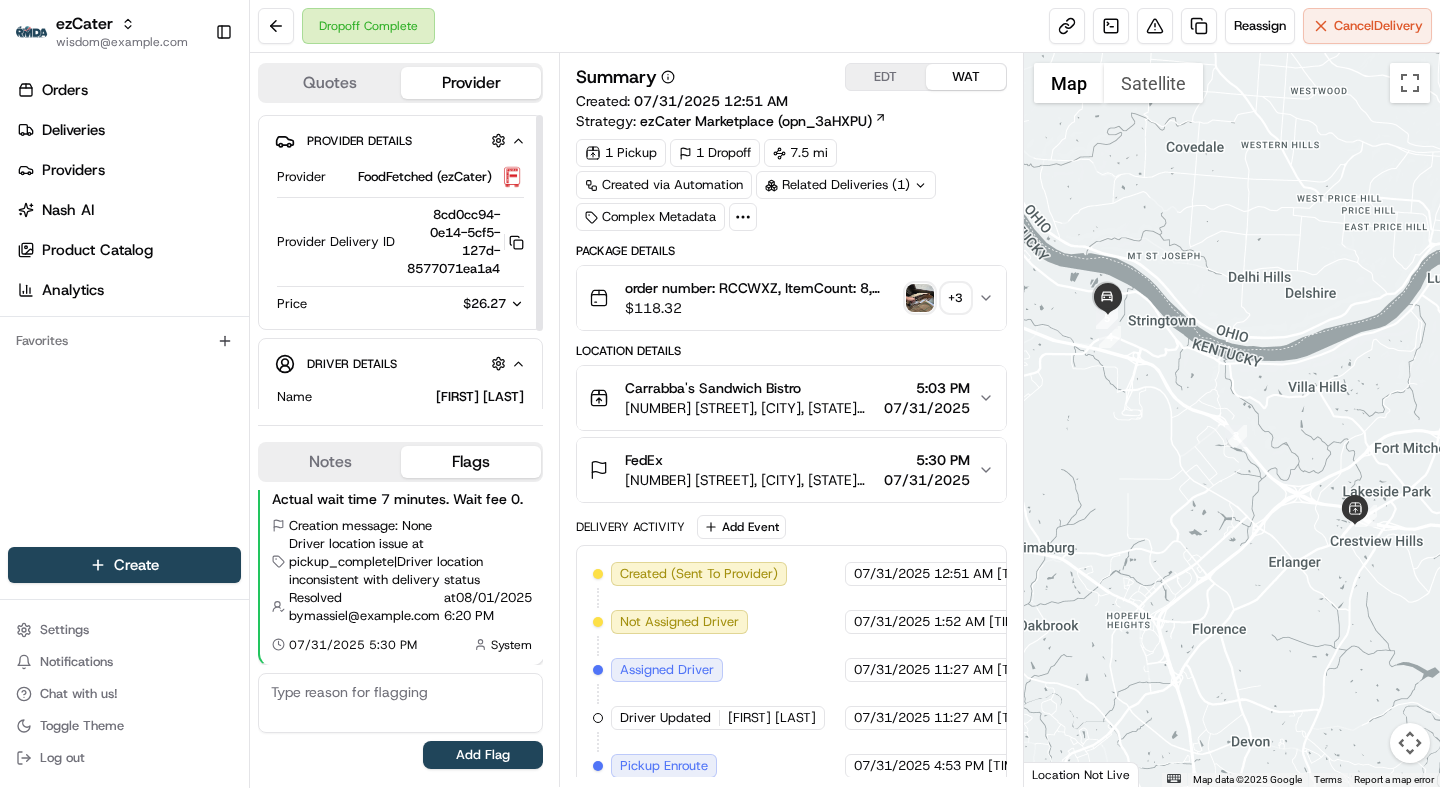 click 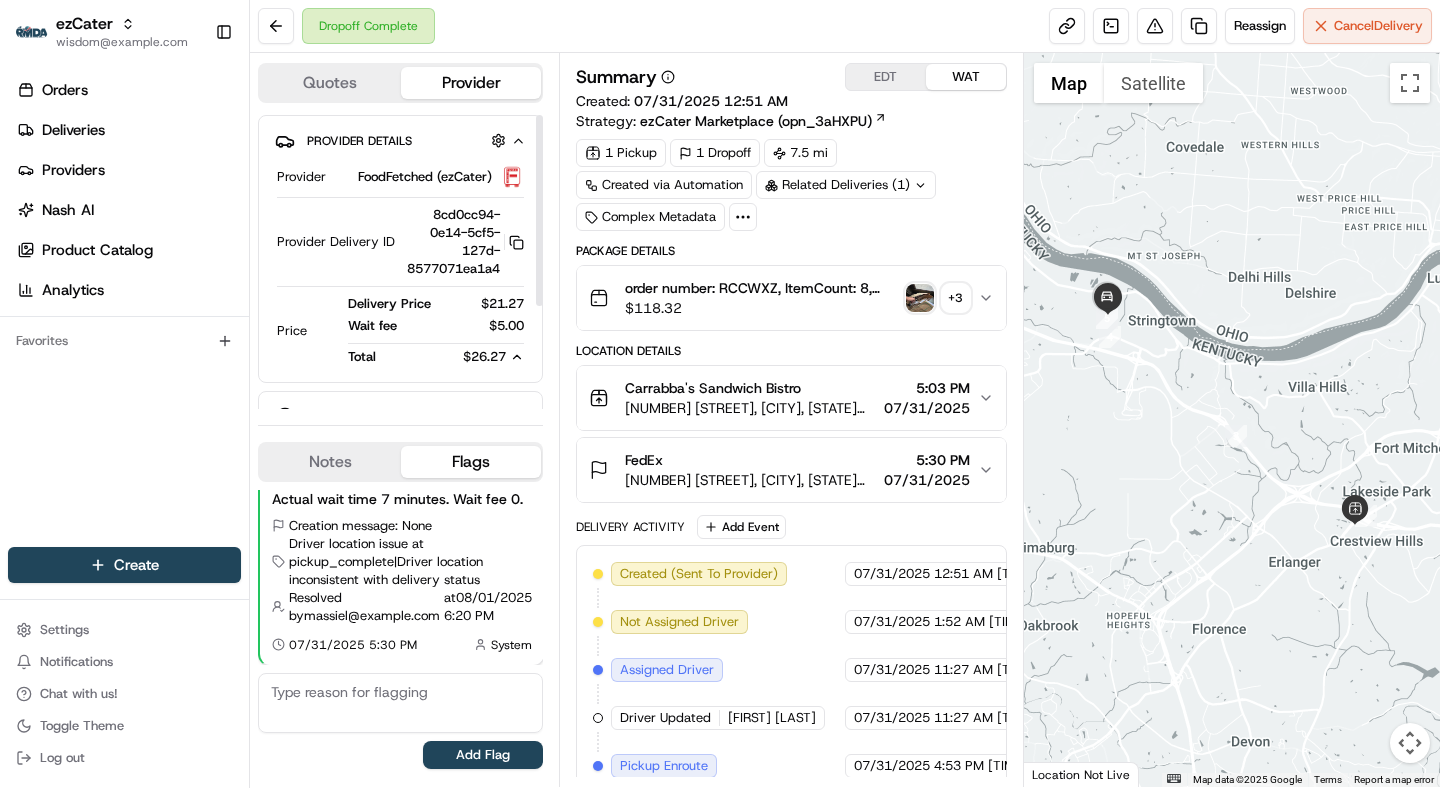 click 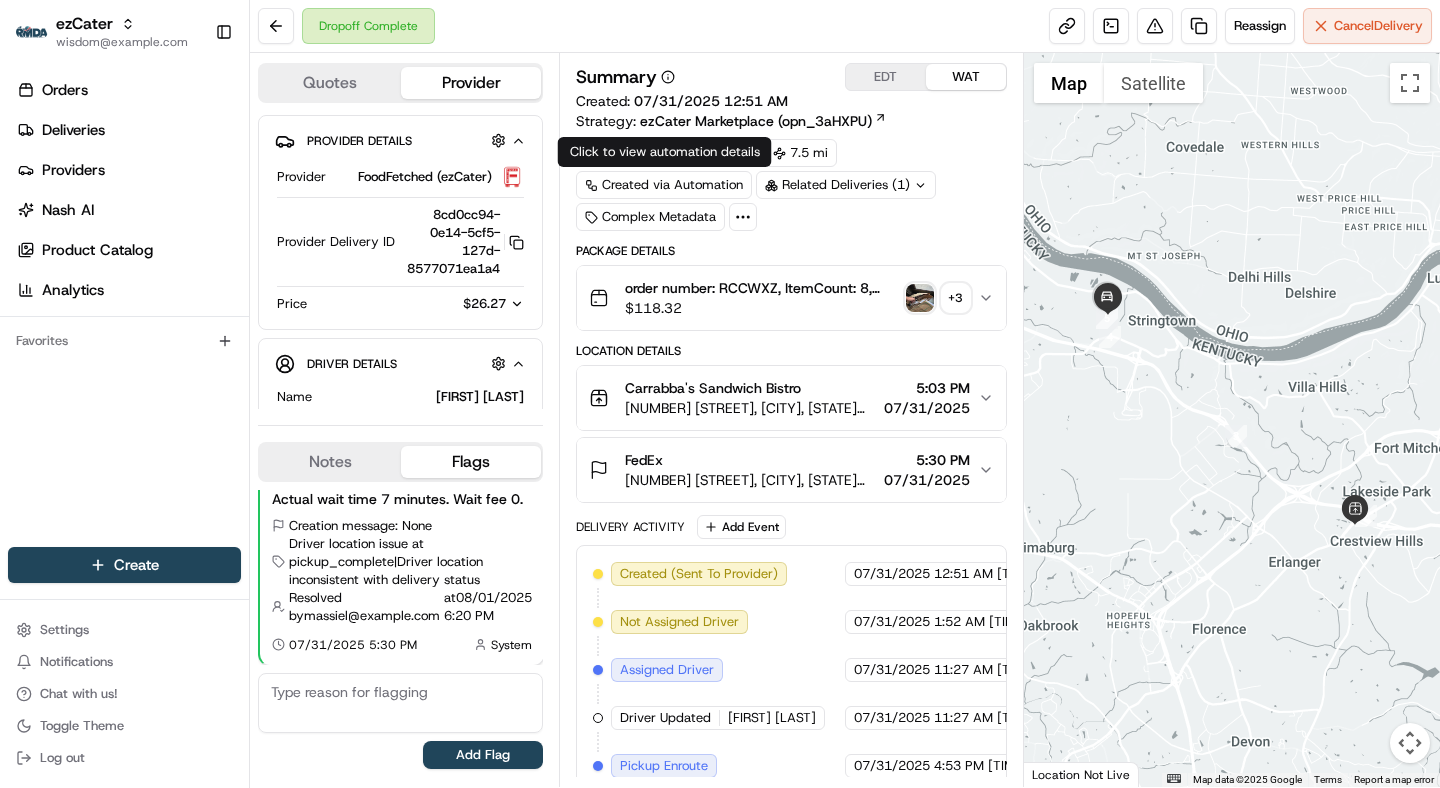 type 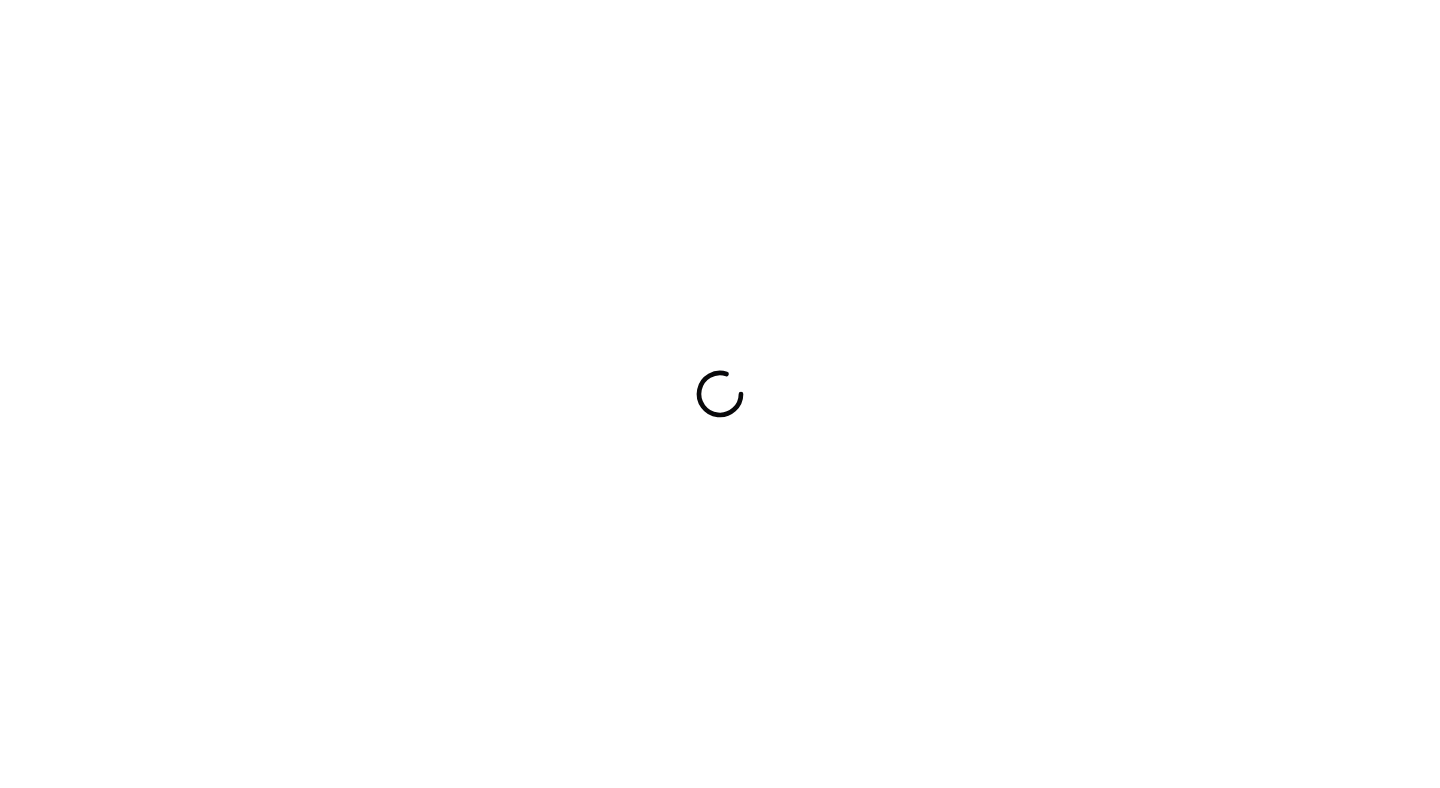 scroll, scrollTop: 0, scrollLeft: 0, axis: both 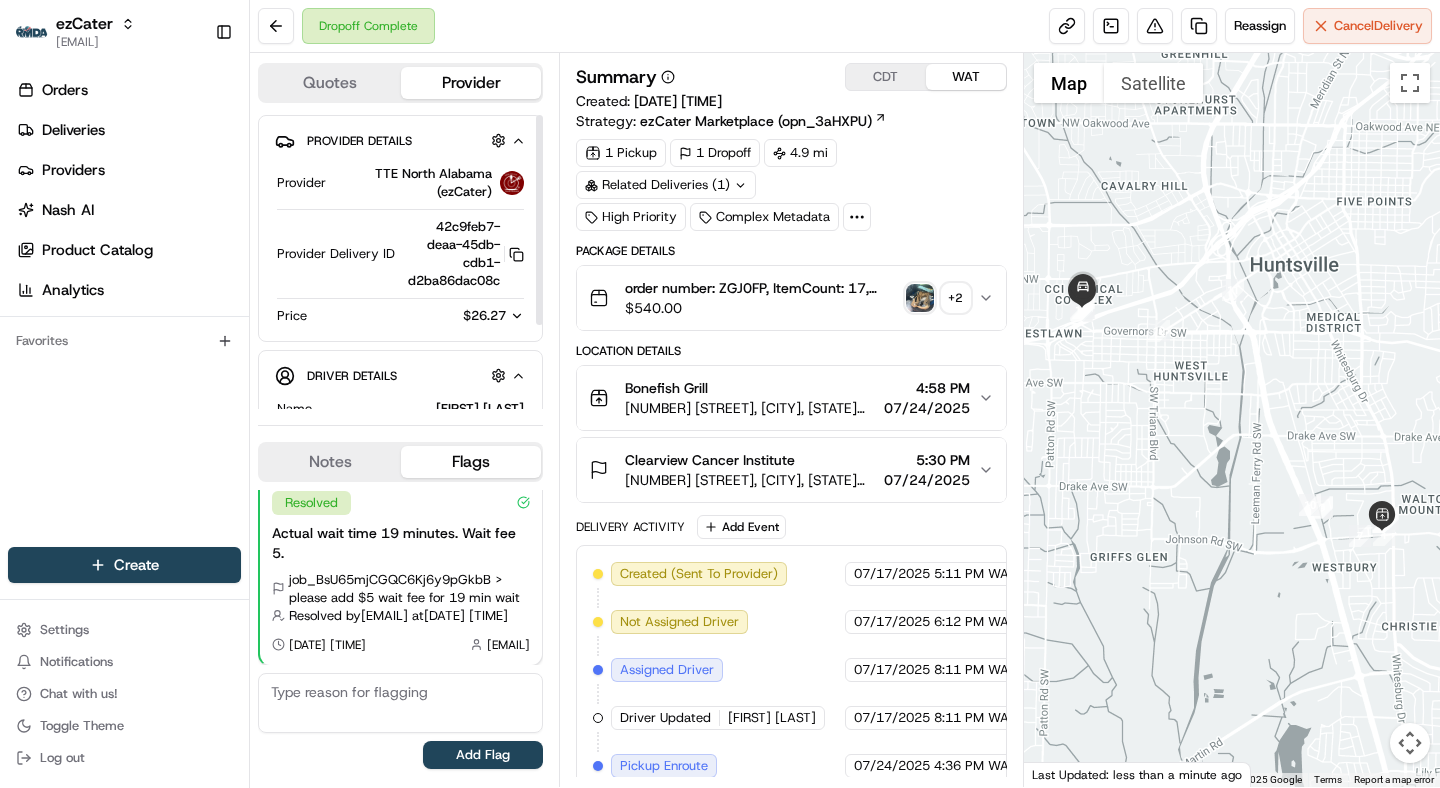 click 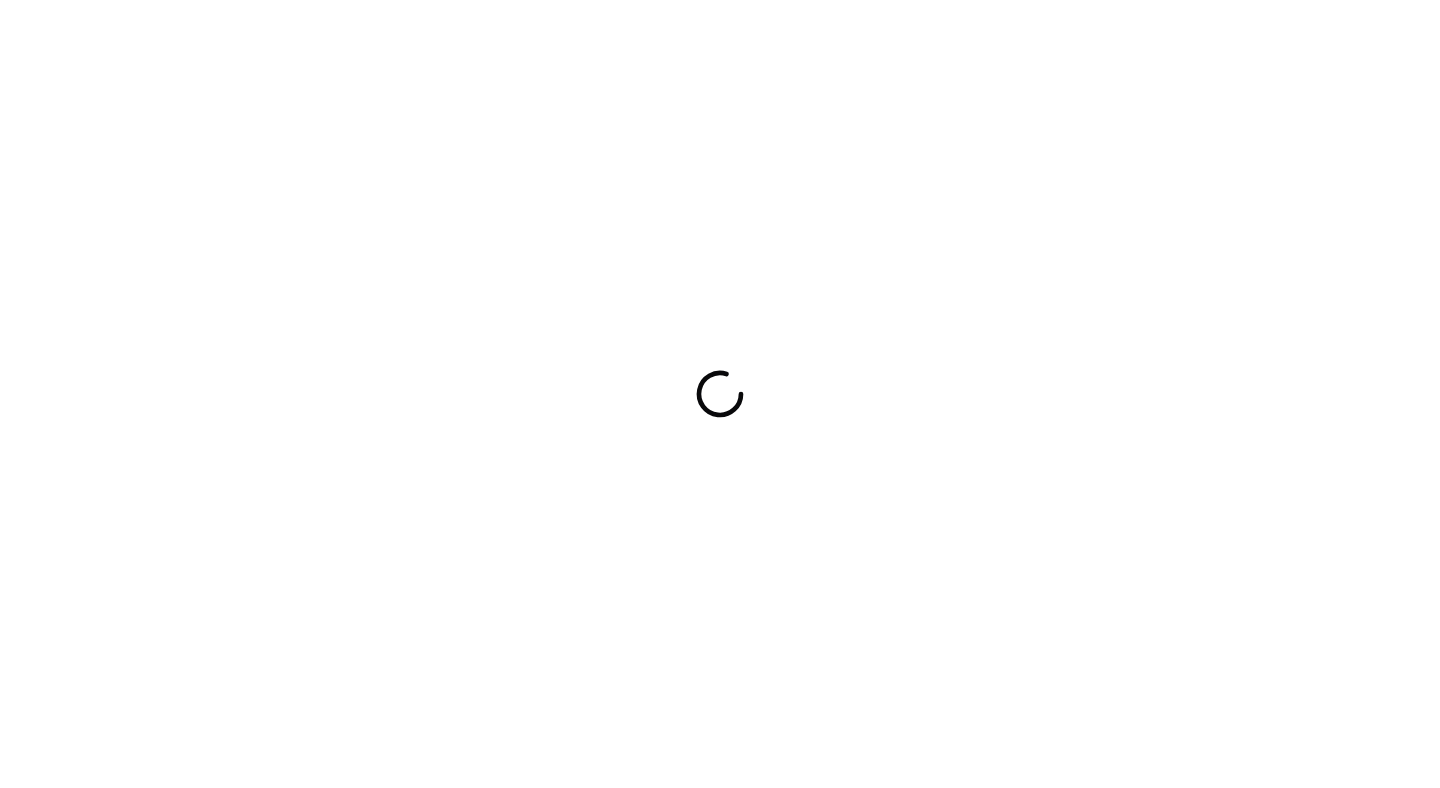 scroll, scrollTop: 0, scrollLeft: 0, axis: both 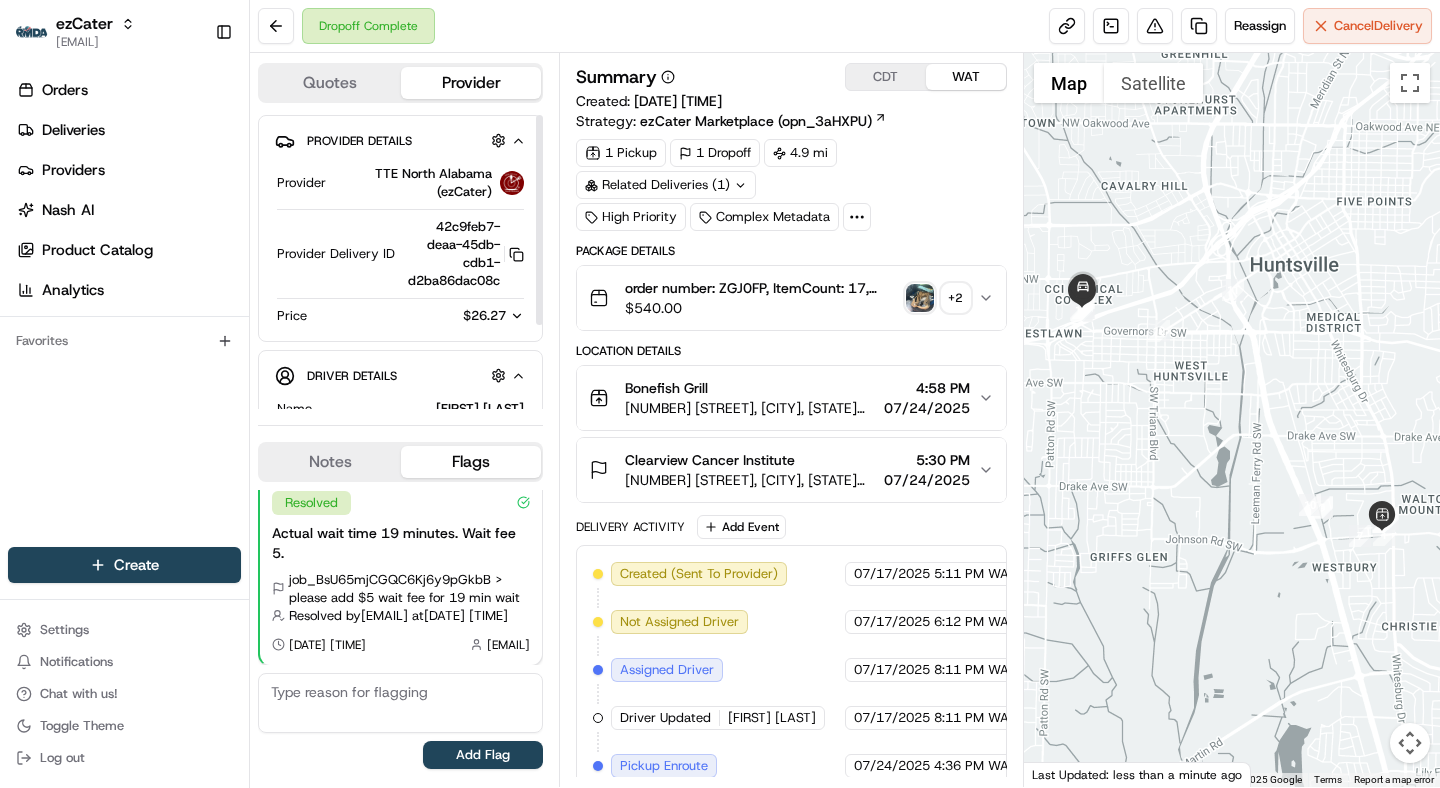 click 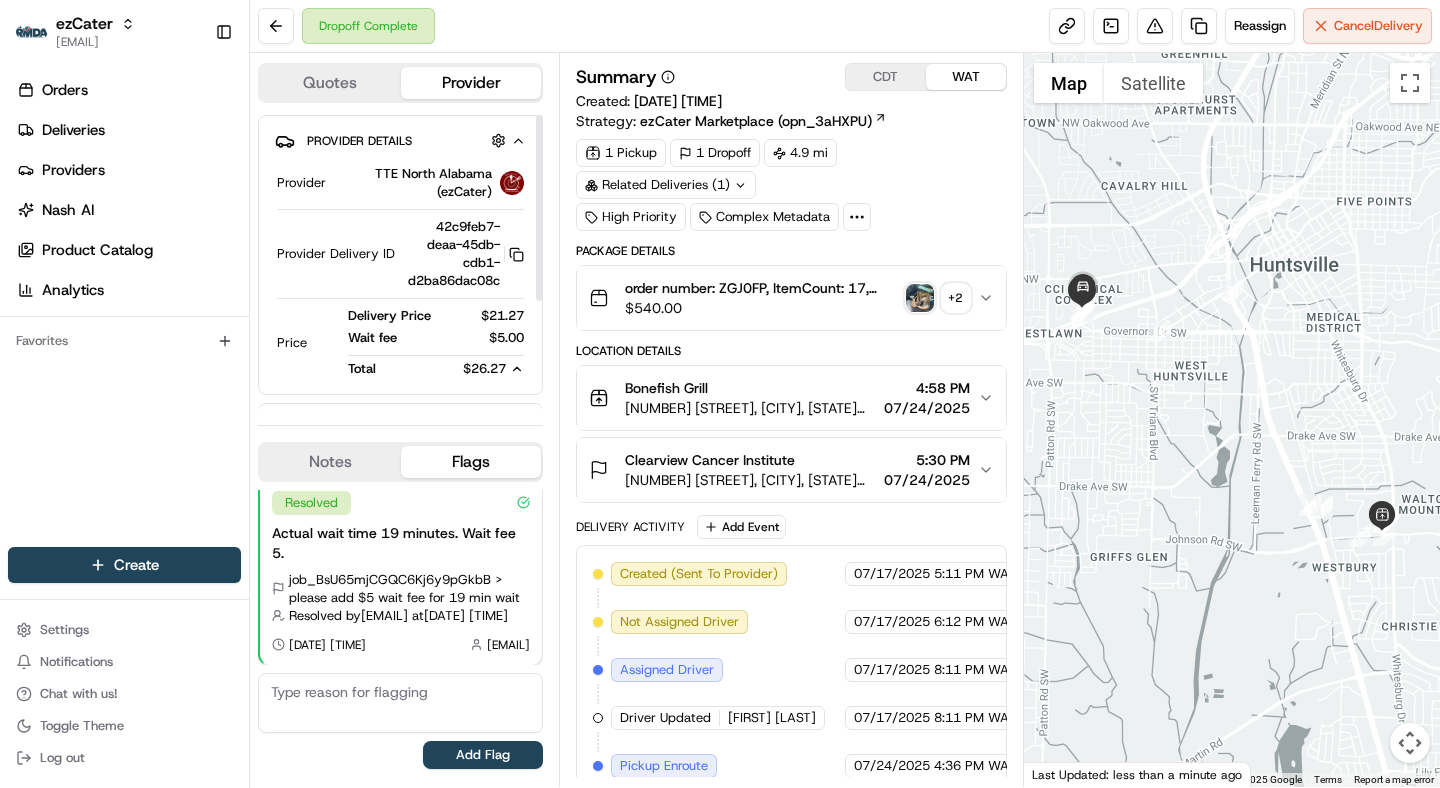 scroll, scrollTop: 0, scrollLeft: 0, axis: both 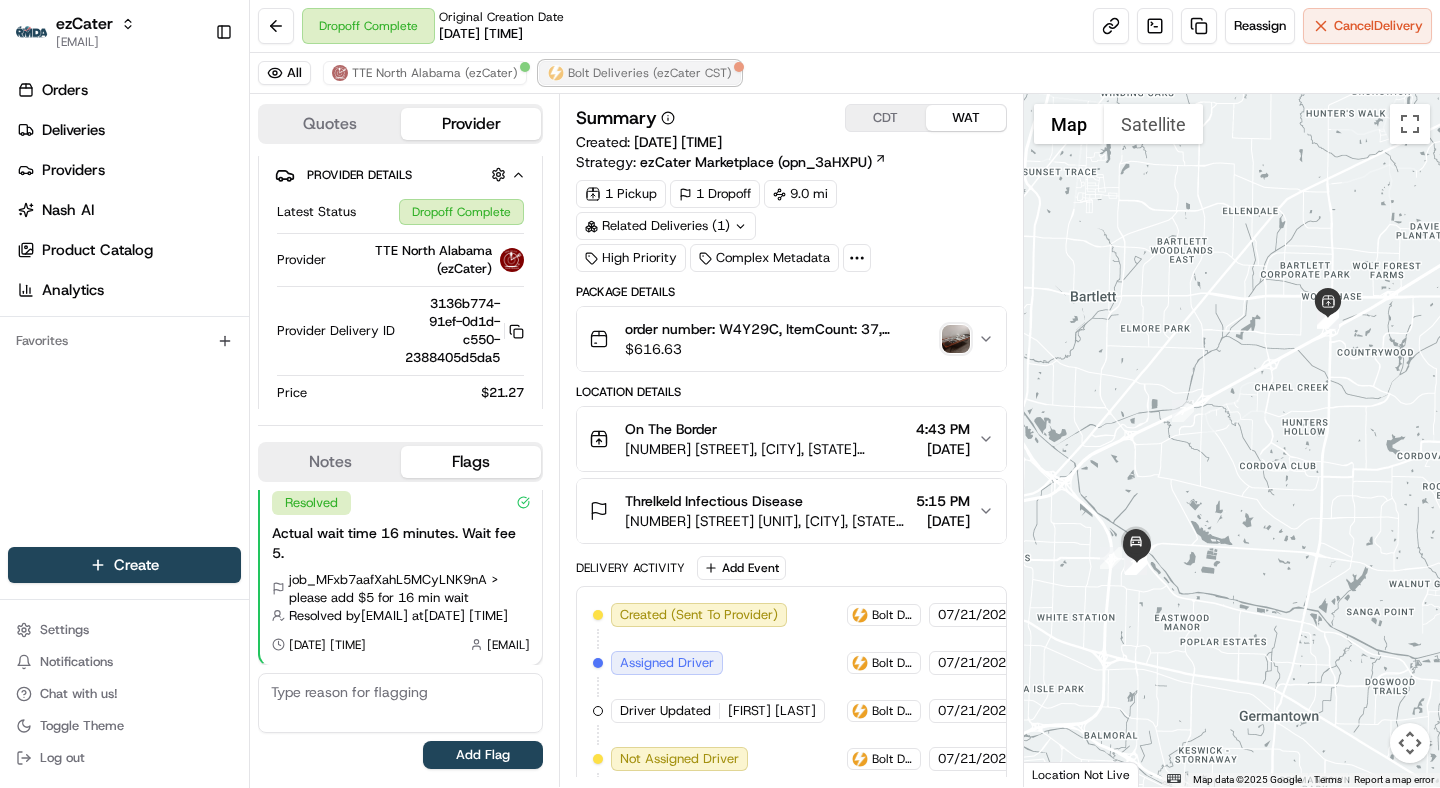 click on "Bolt Deliveries (ezCater CST)" at bounding box center [650, 73] 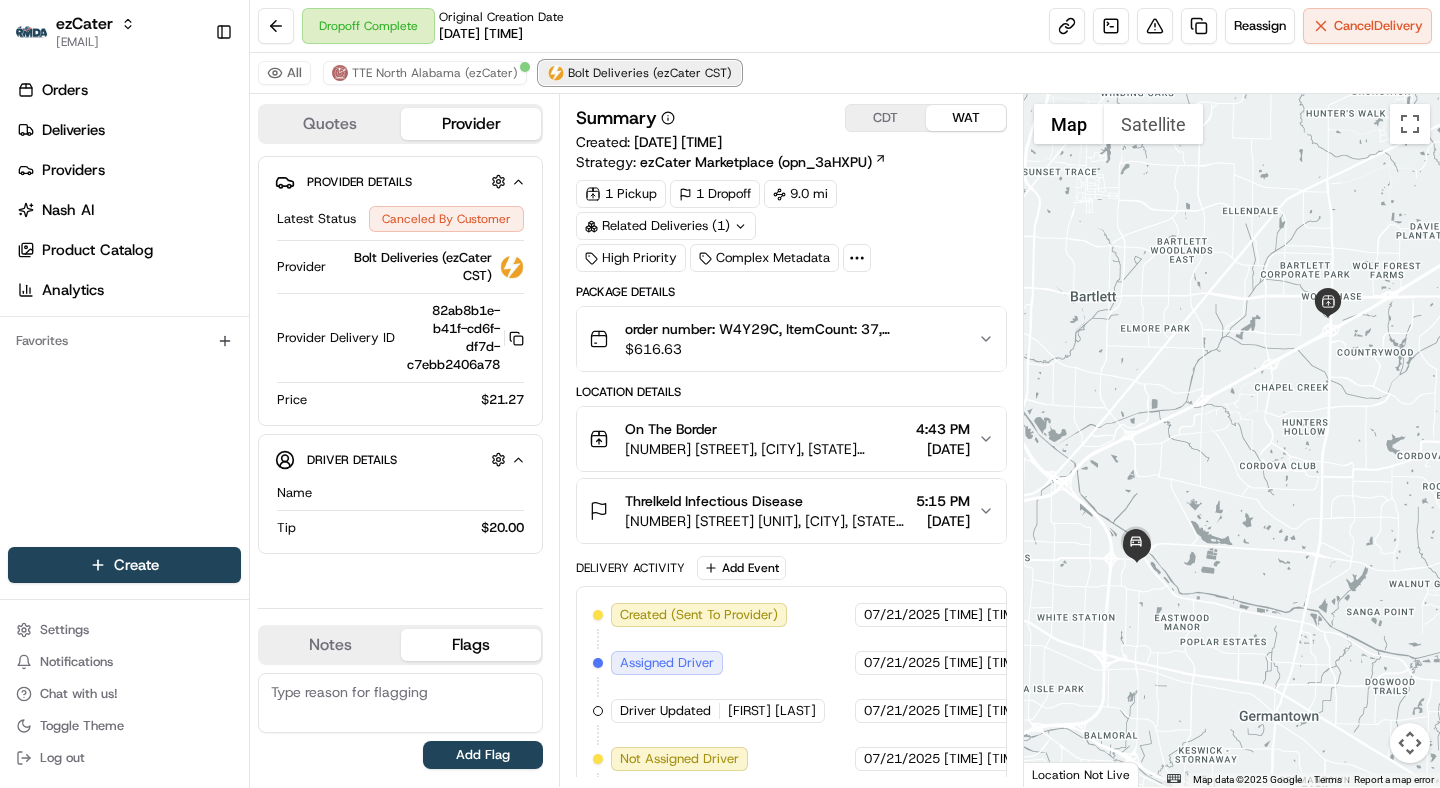 scroll, scrollTop: 0, scrollLeft: 0, axis: both 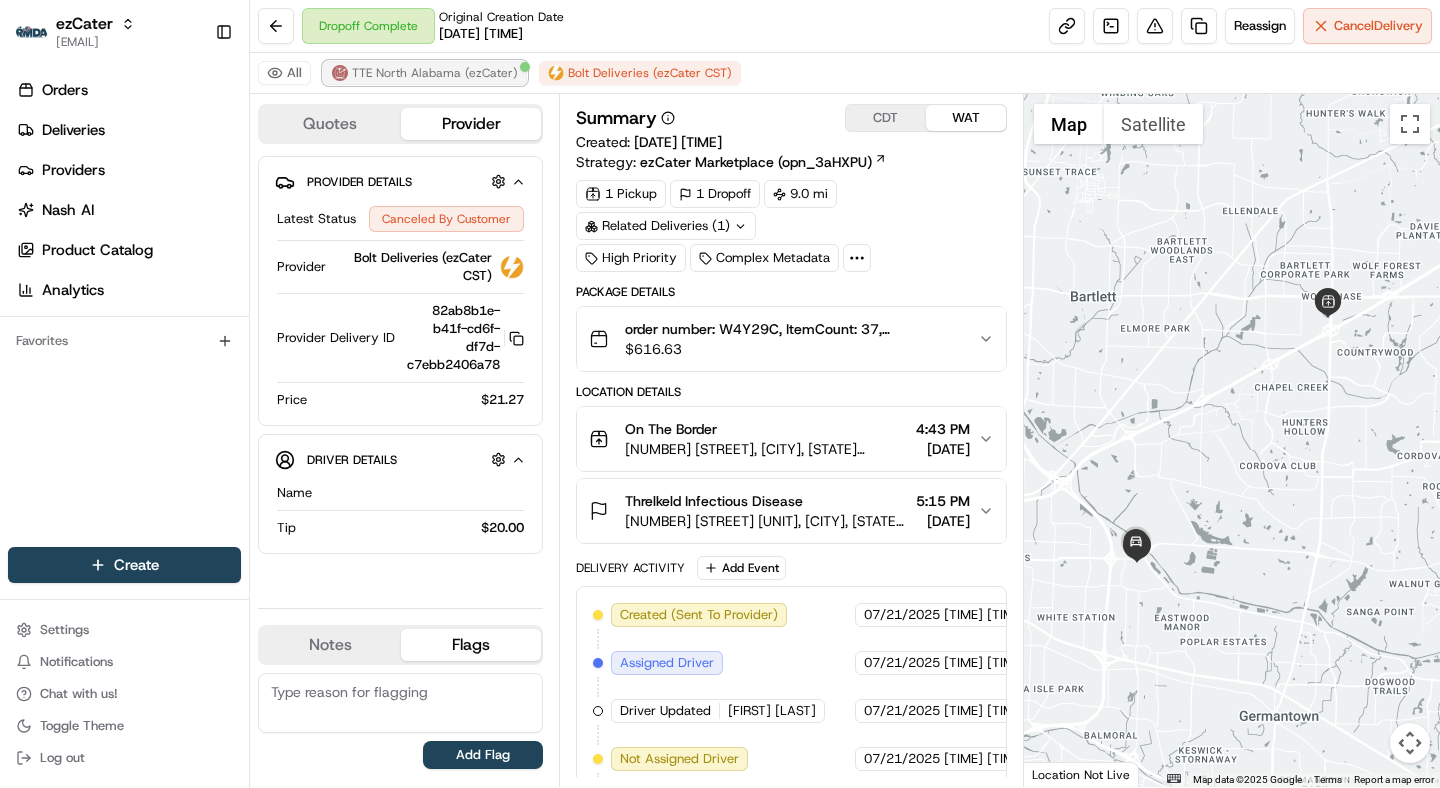 click on "TTE North Alabama (ezCater)" at bounding box center [435, 73] 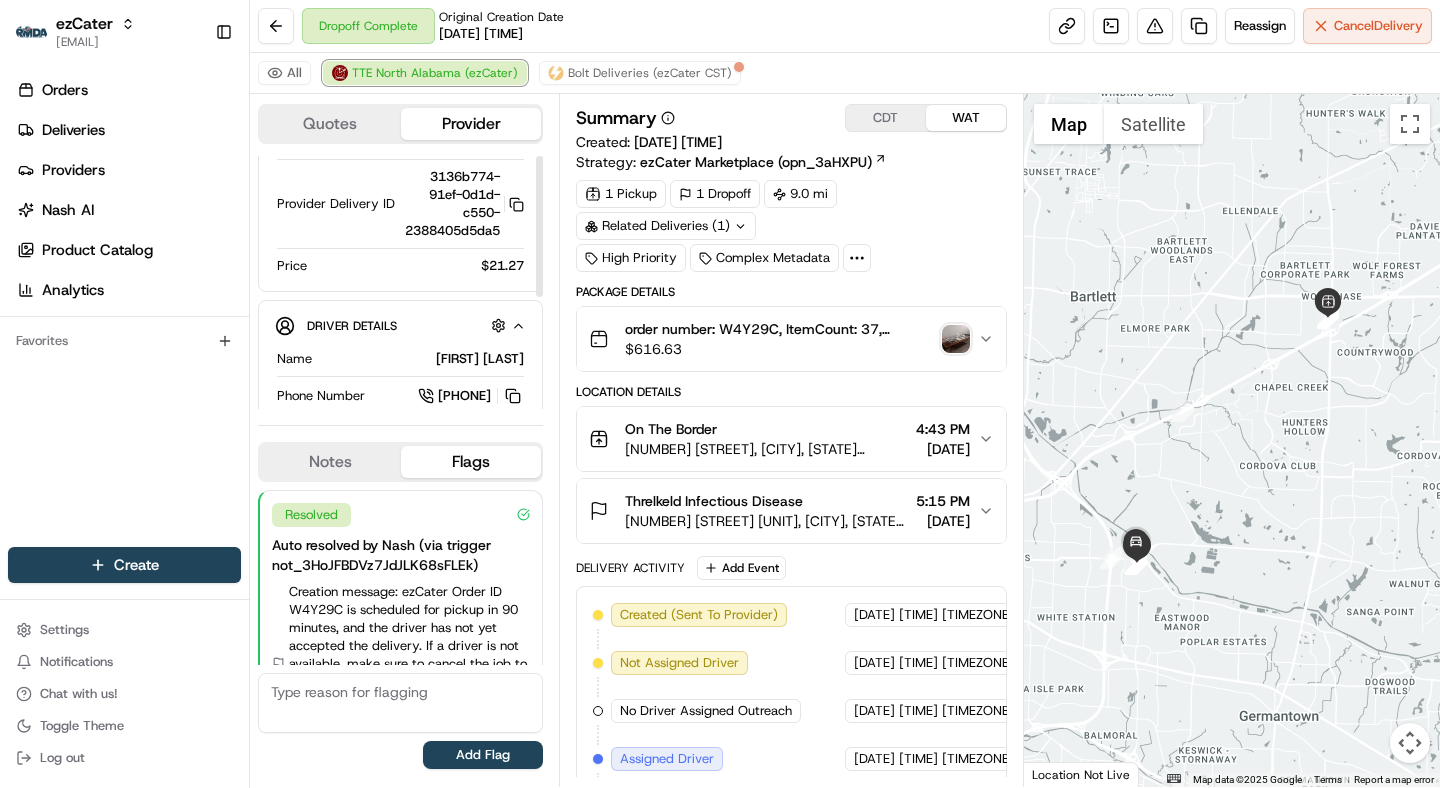 scroll, scrollTop: 0, scrollLeft: 0, axis: both 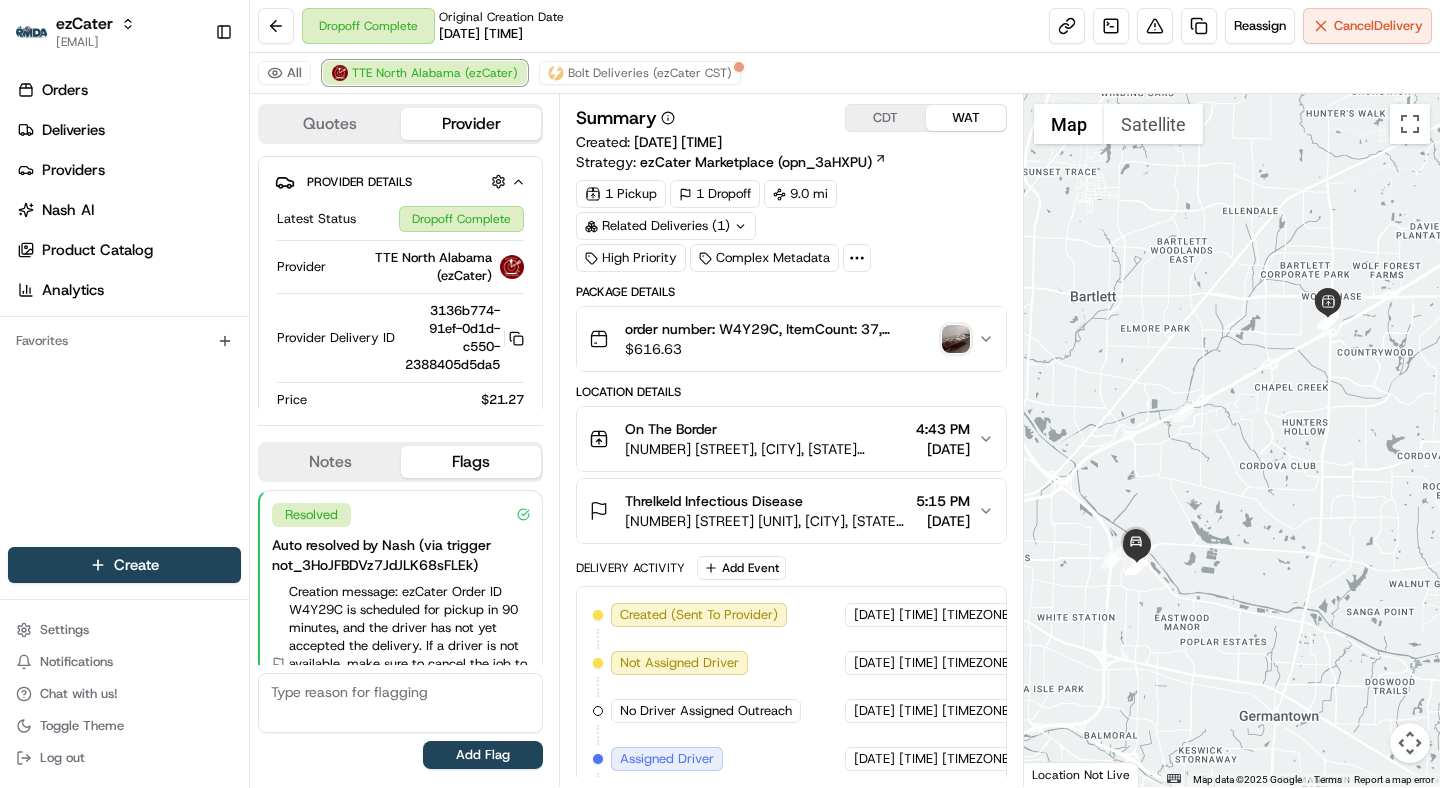 type 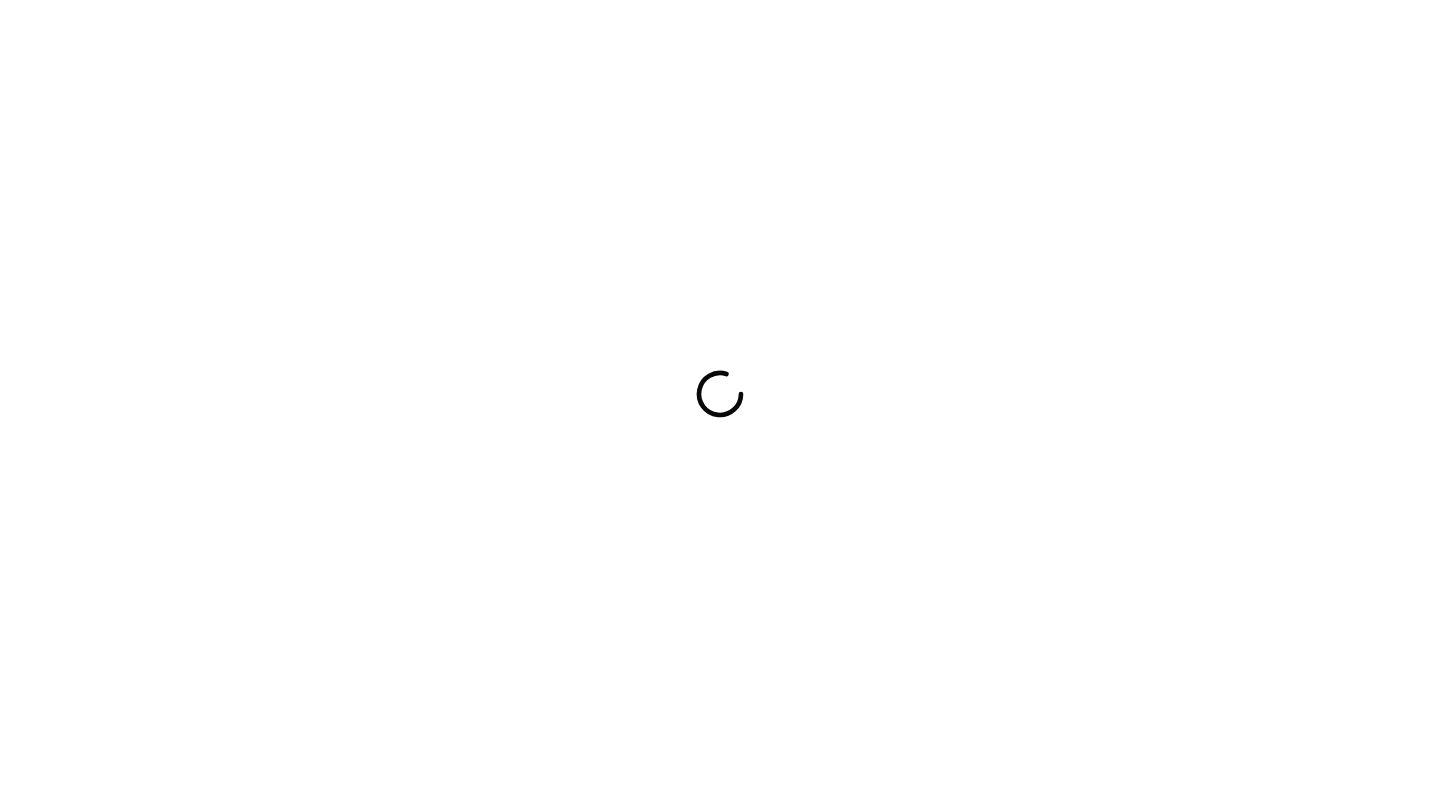 scroll, scrollTop: 0, scrollLeft: 0, axis: both 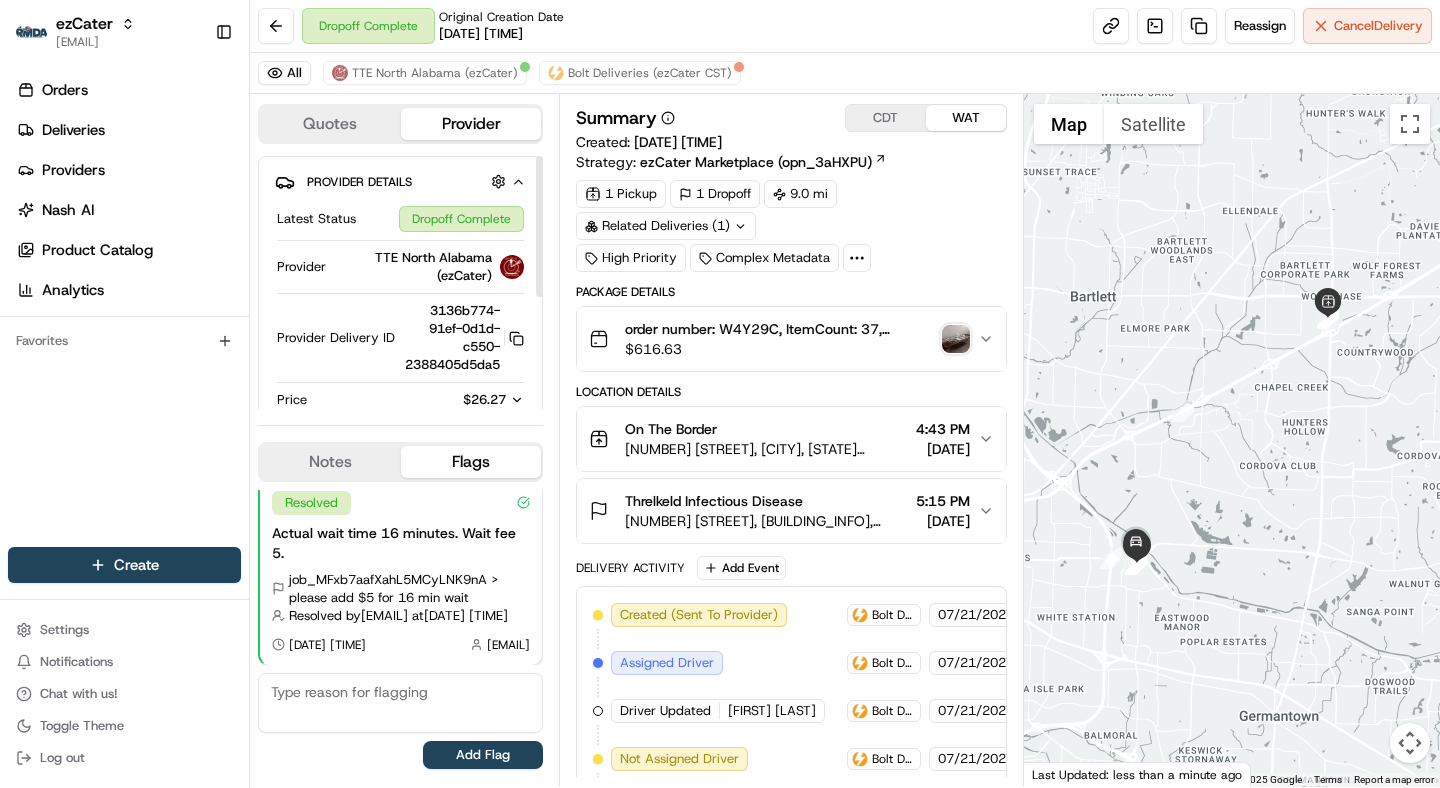 click 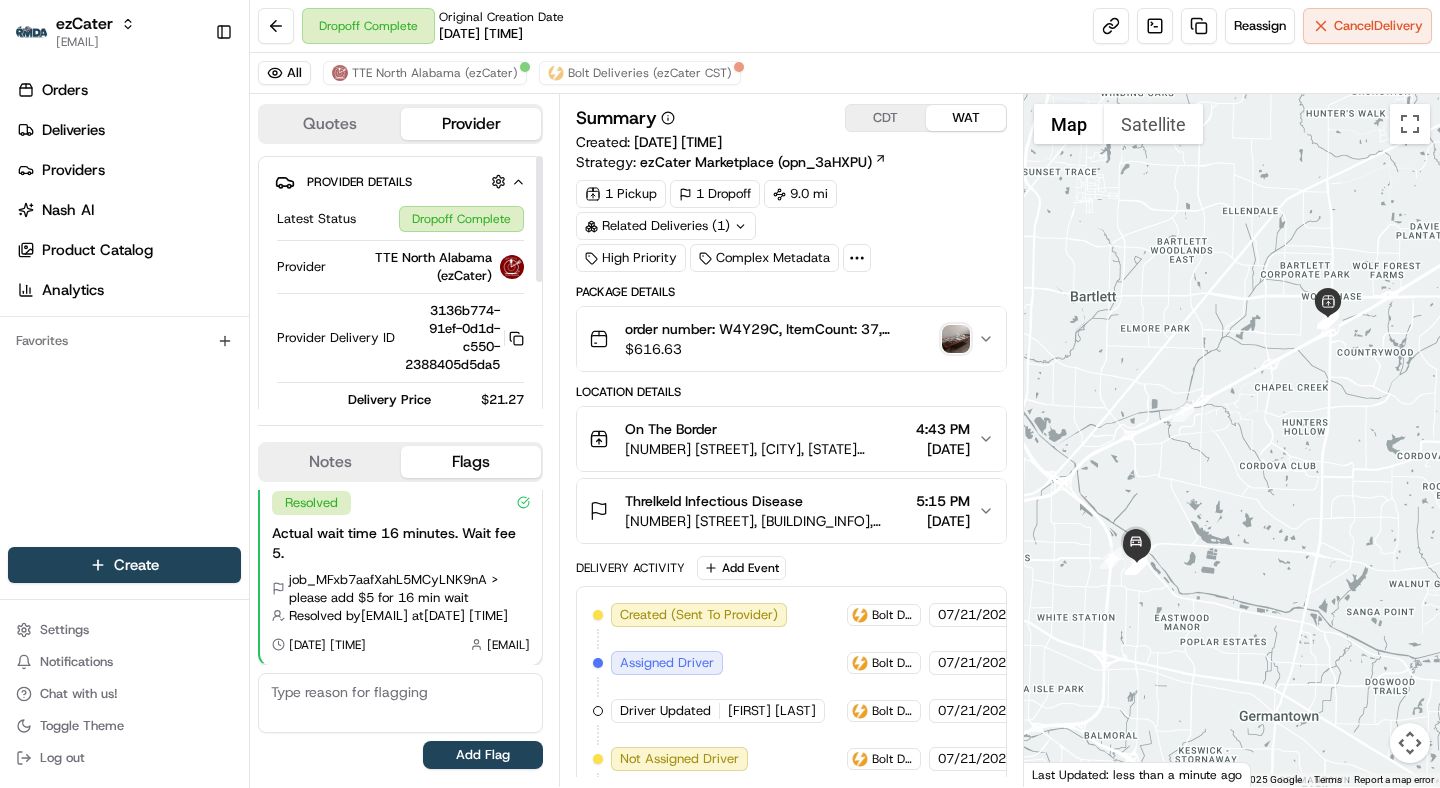 scroll, scrollTop: 0, scrollLeft: 0, axis: both 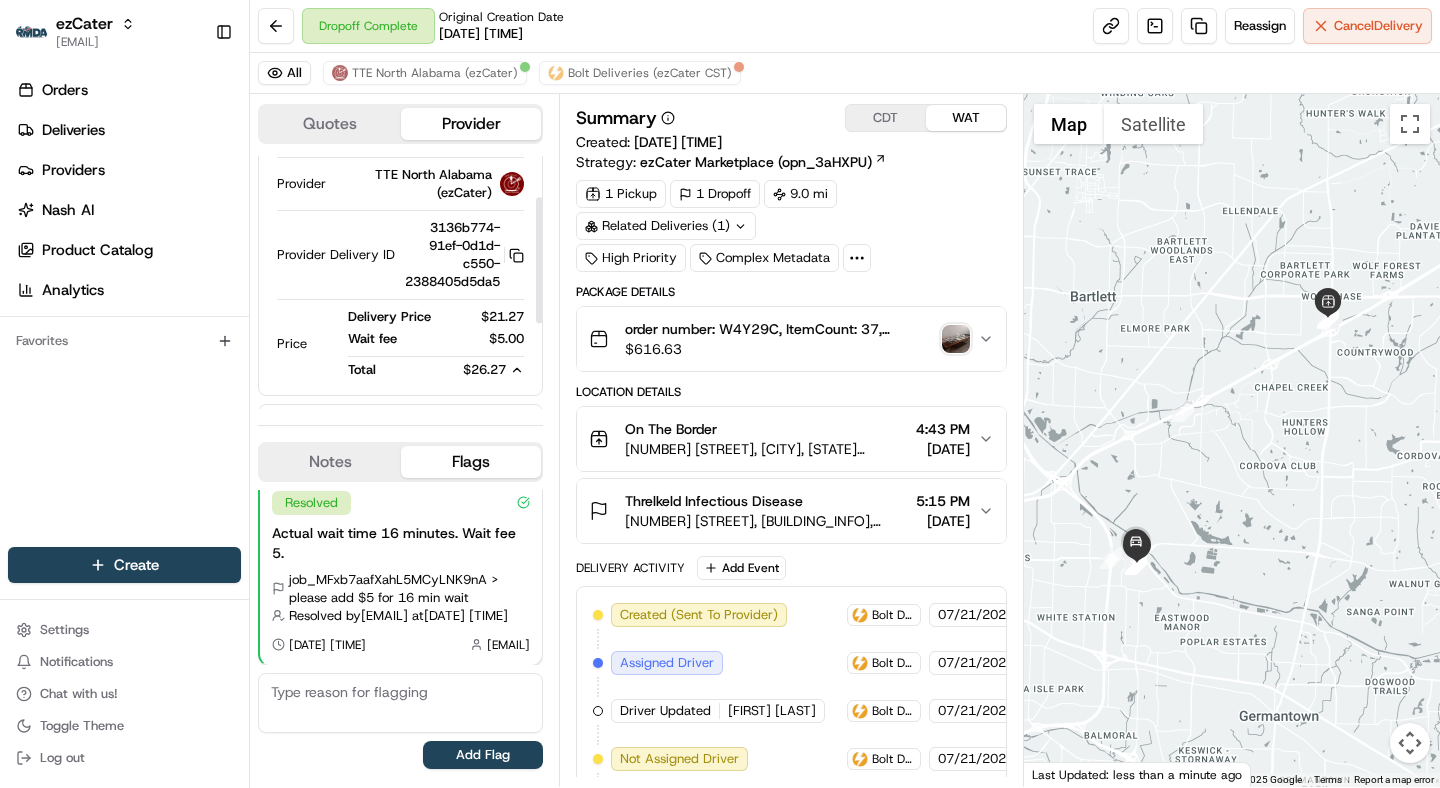 click 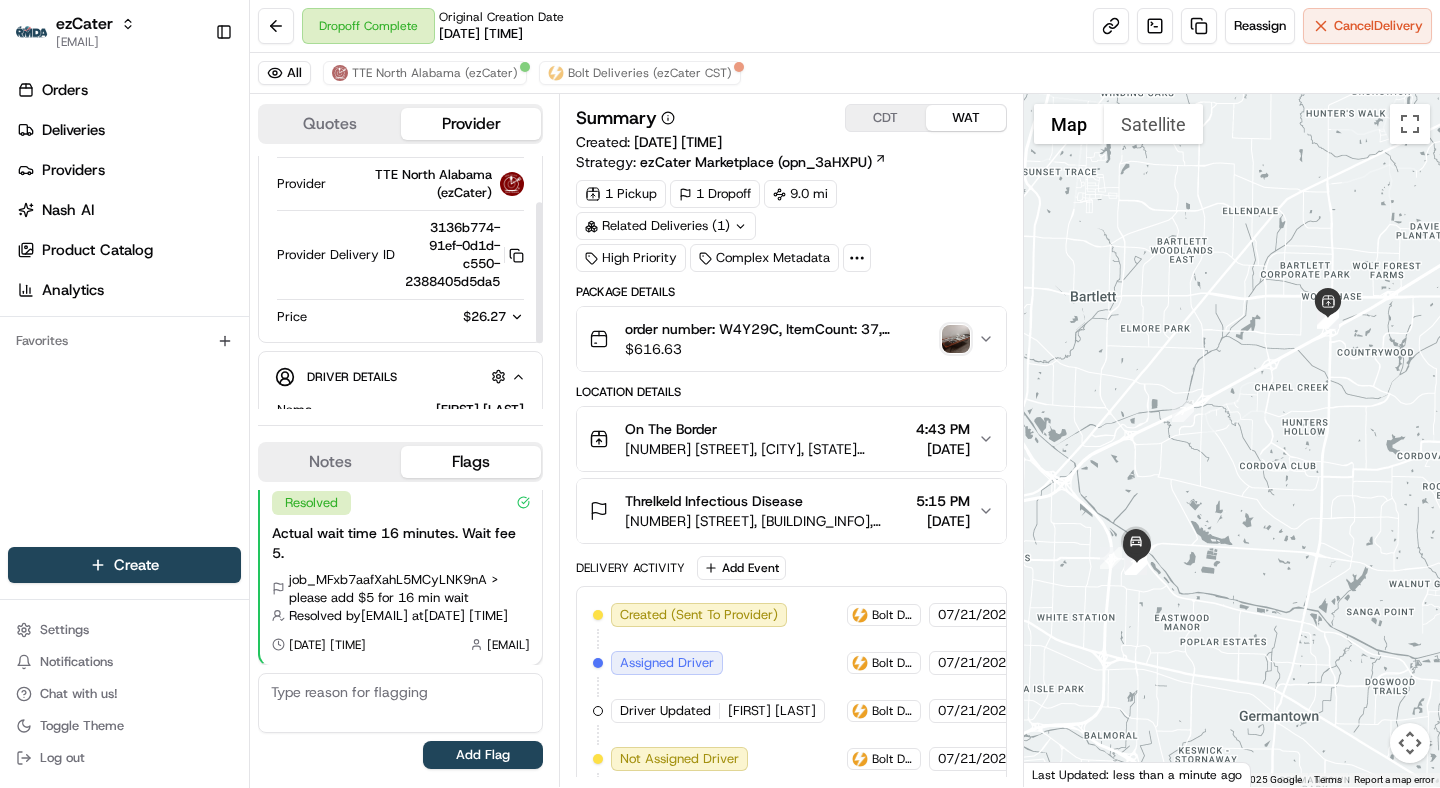 click 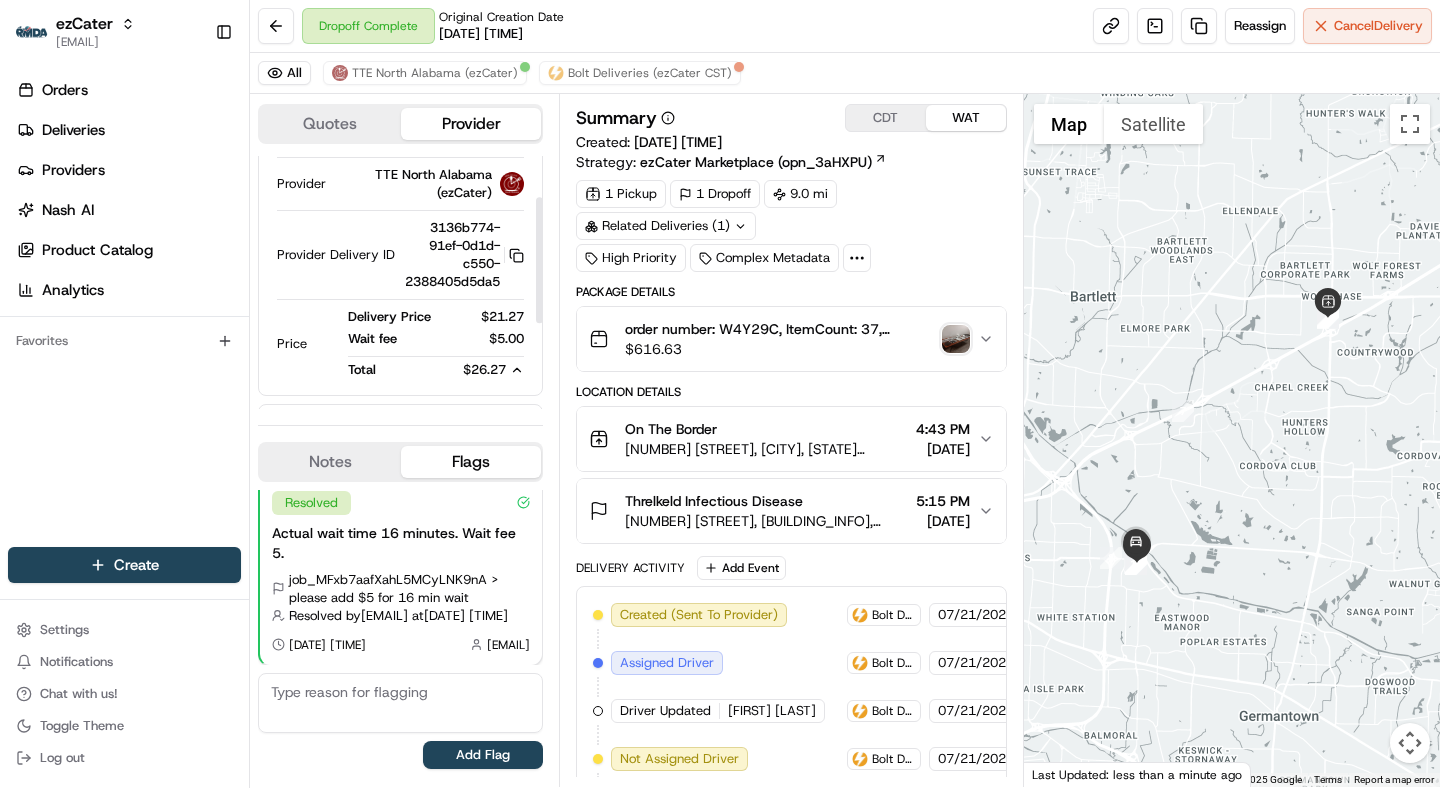 click 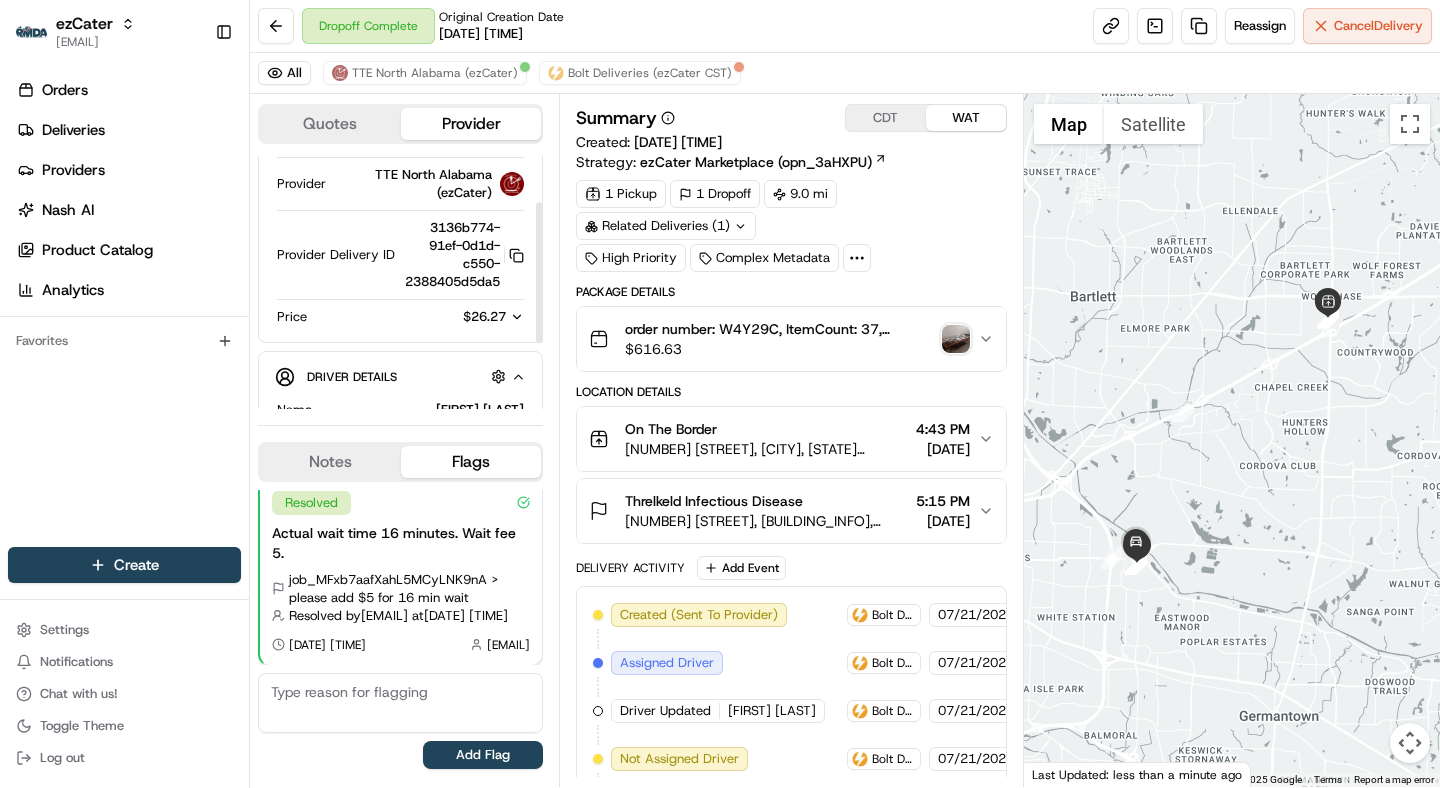 click 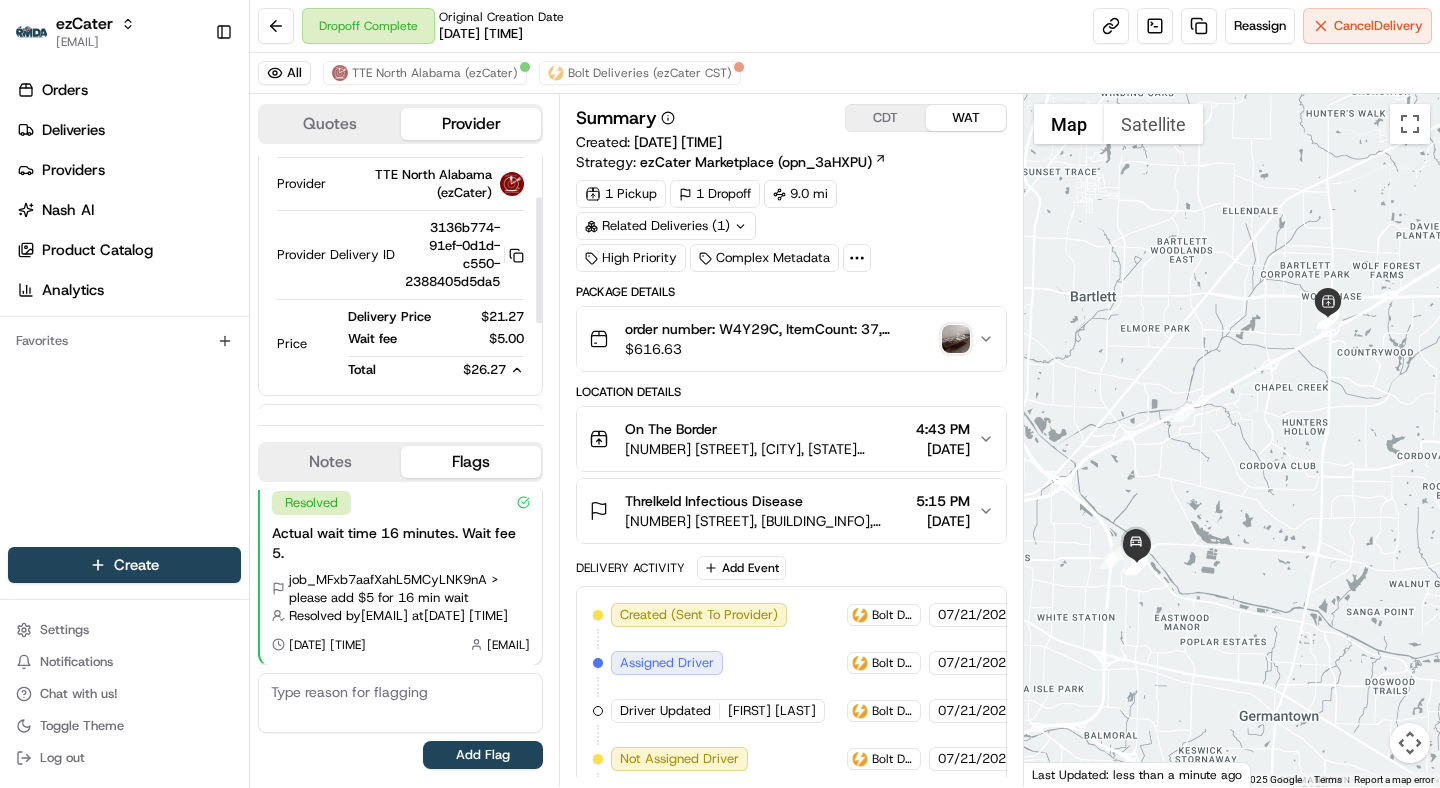 click 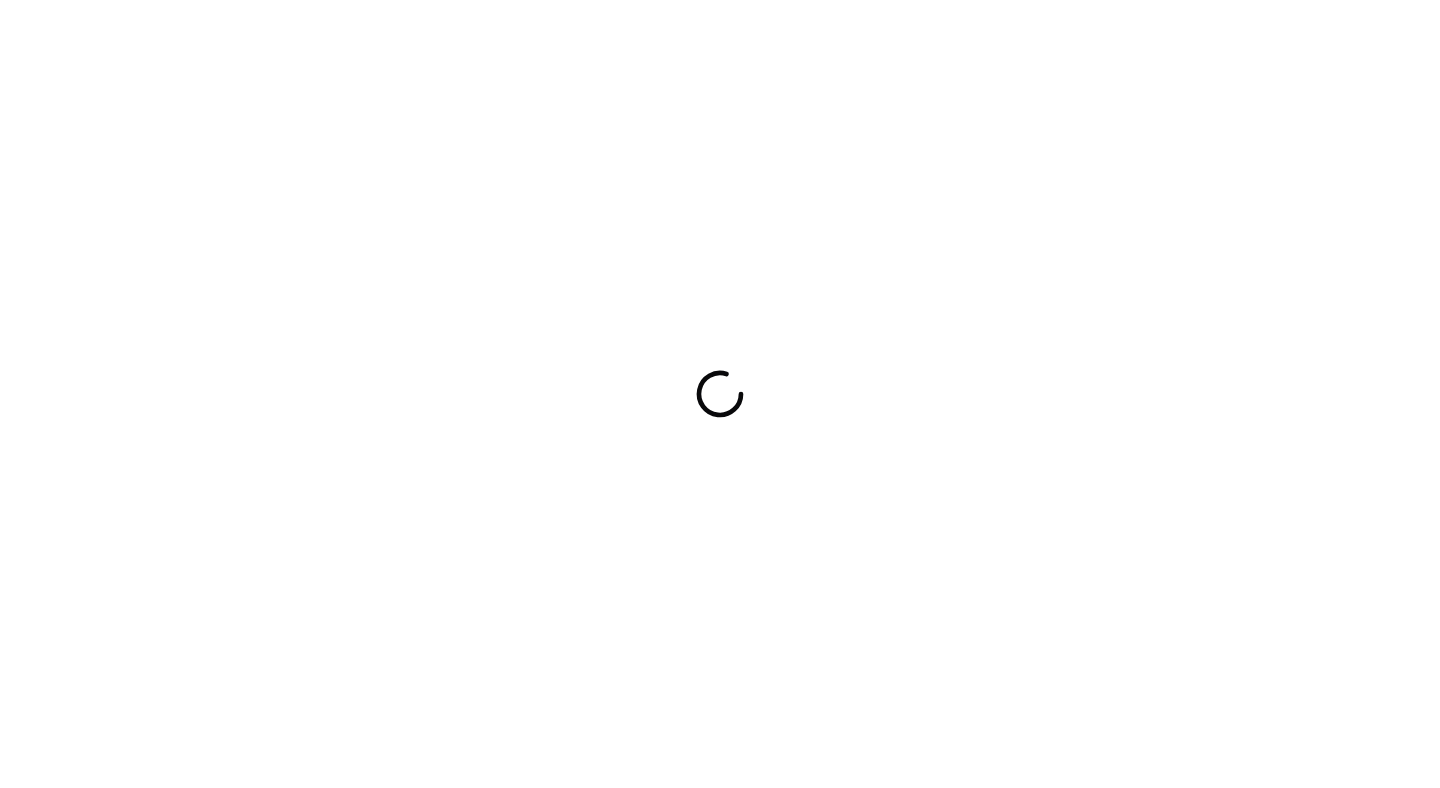 scroll, scrollTop: 0, scrollLeft: 0, axis: both 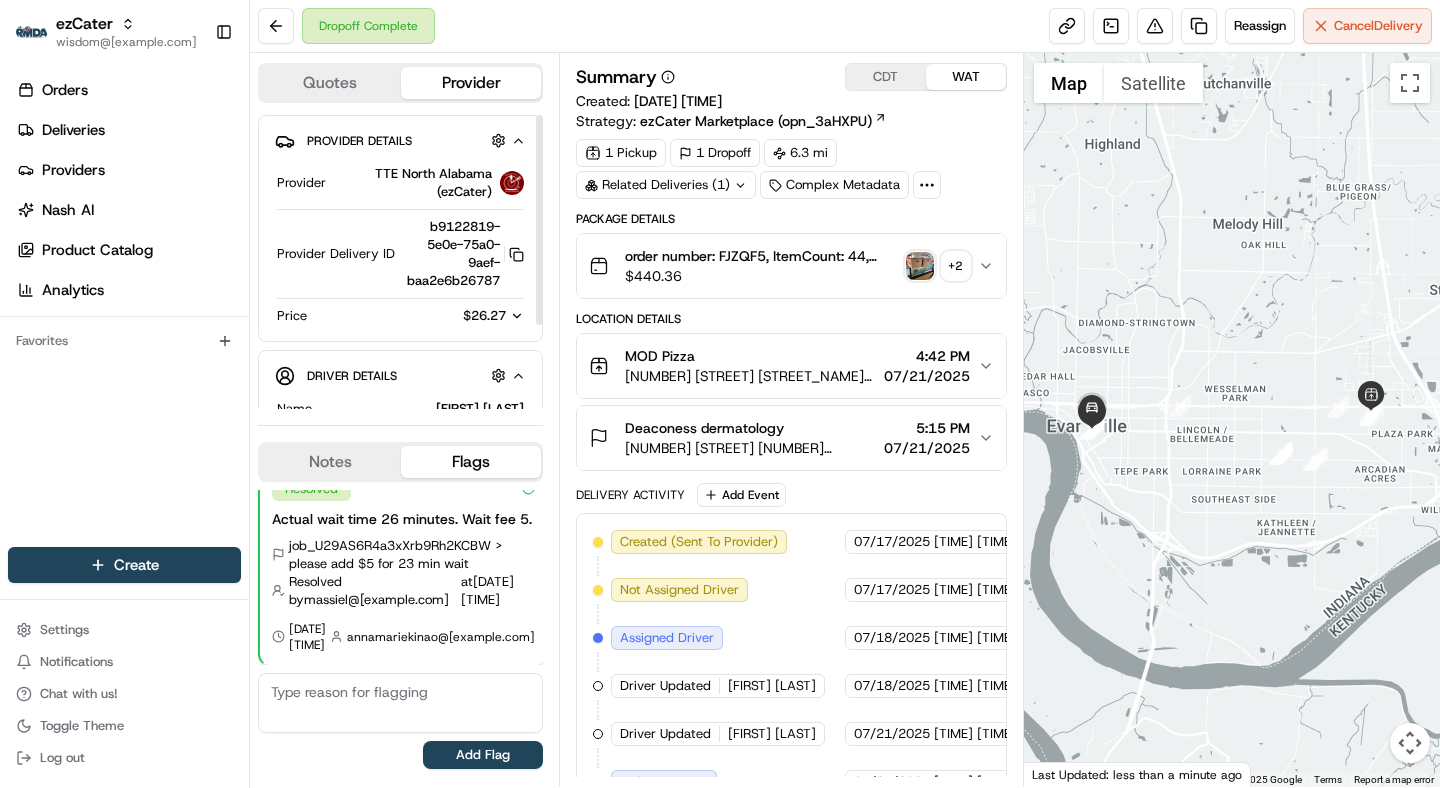 click on "$26.27" at bounding box center (481, 316) 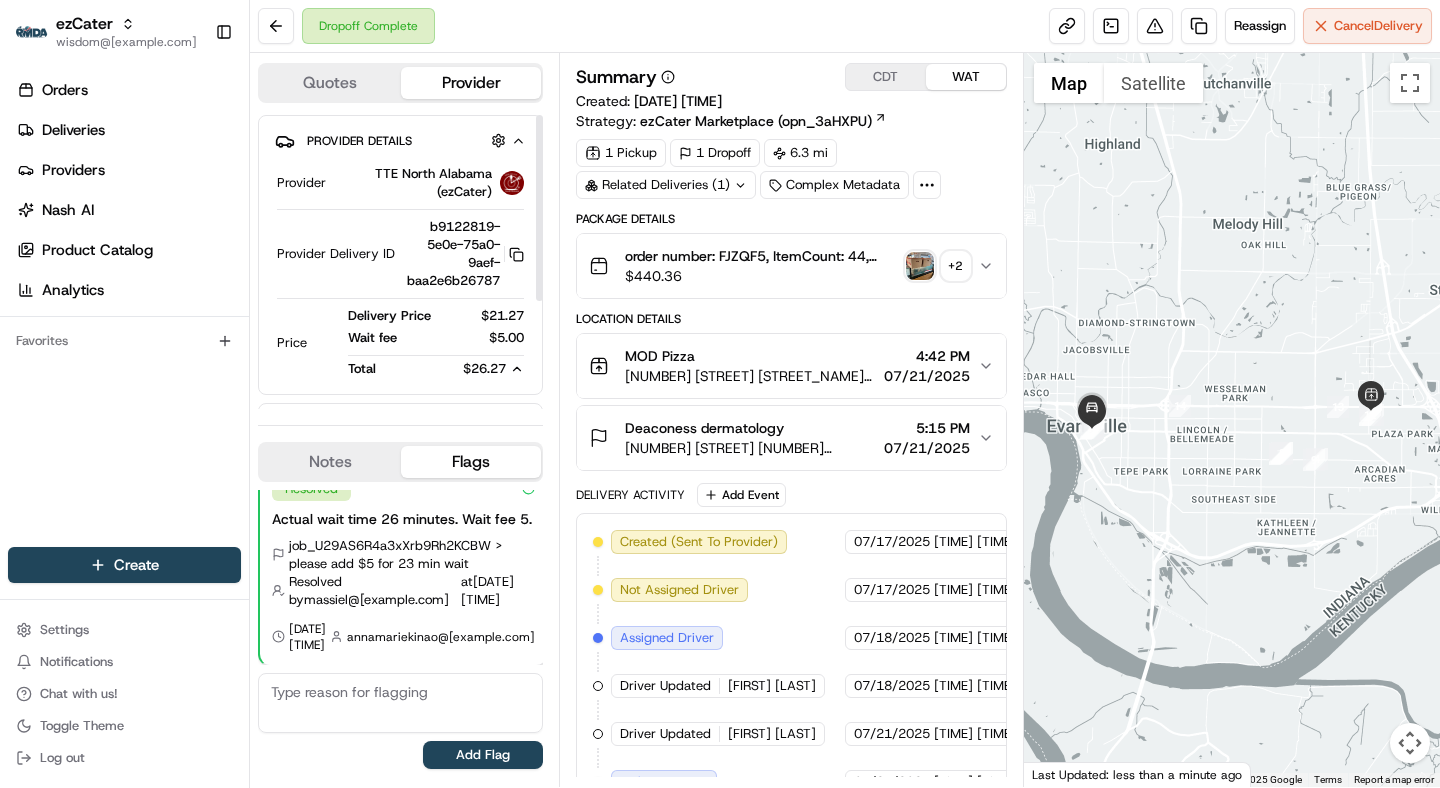 scroll, scrollTop: 0, scrollLeft: 0, axis: both 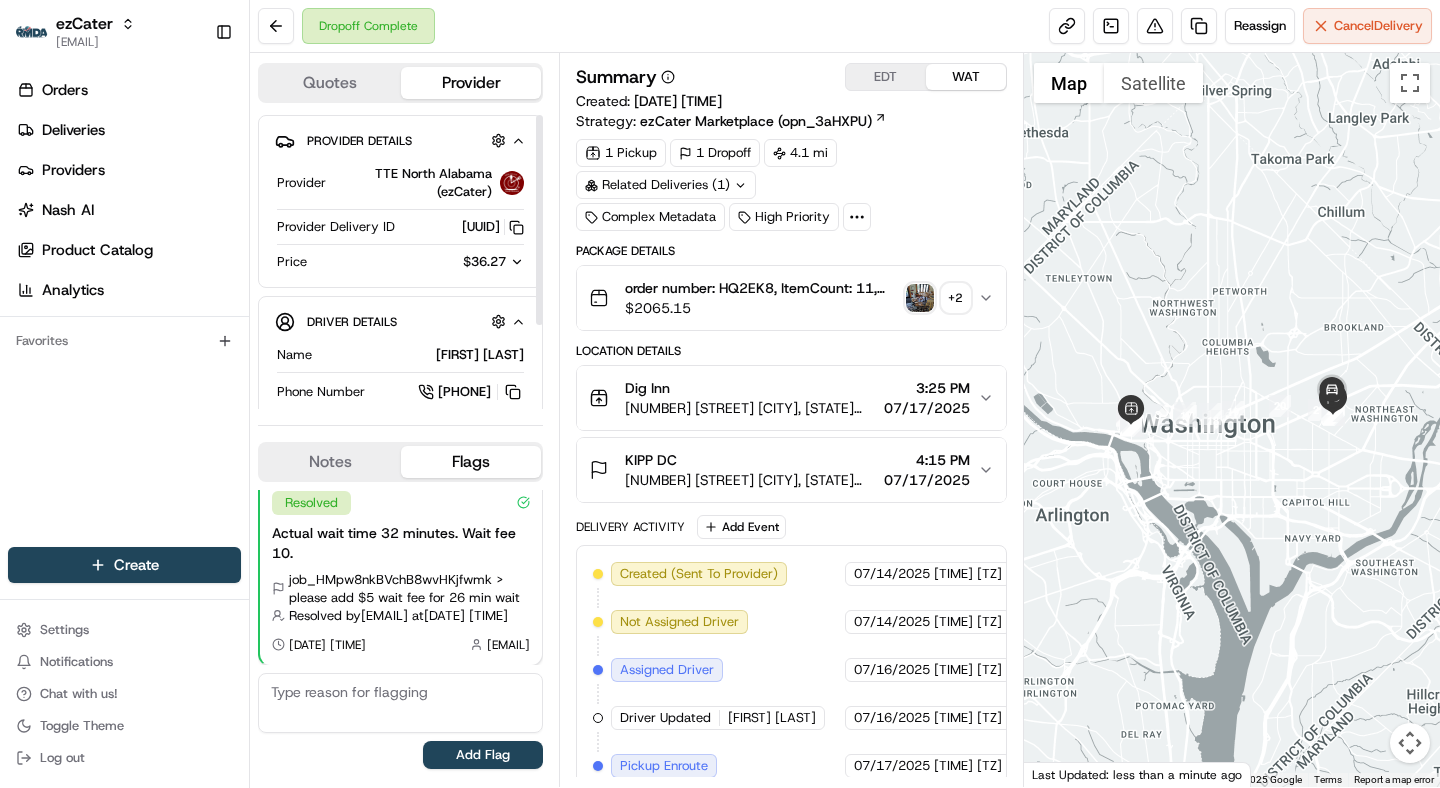 click 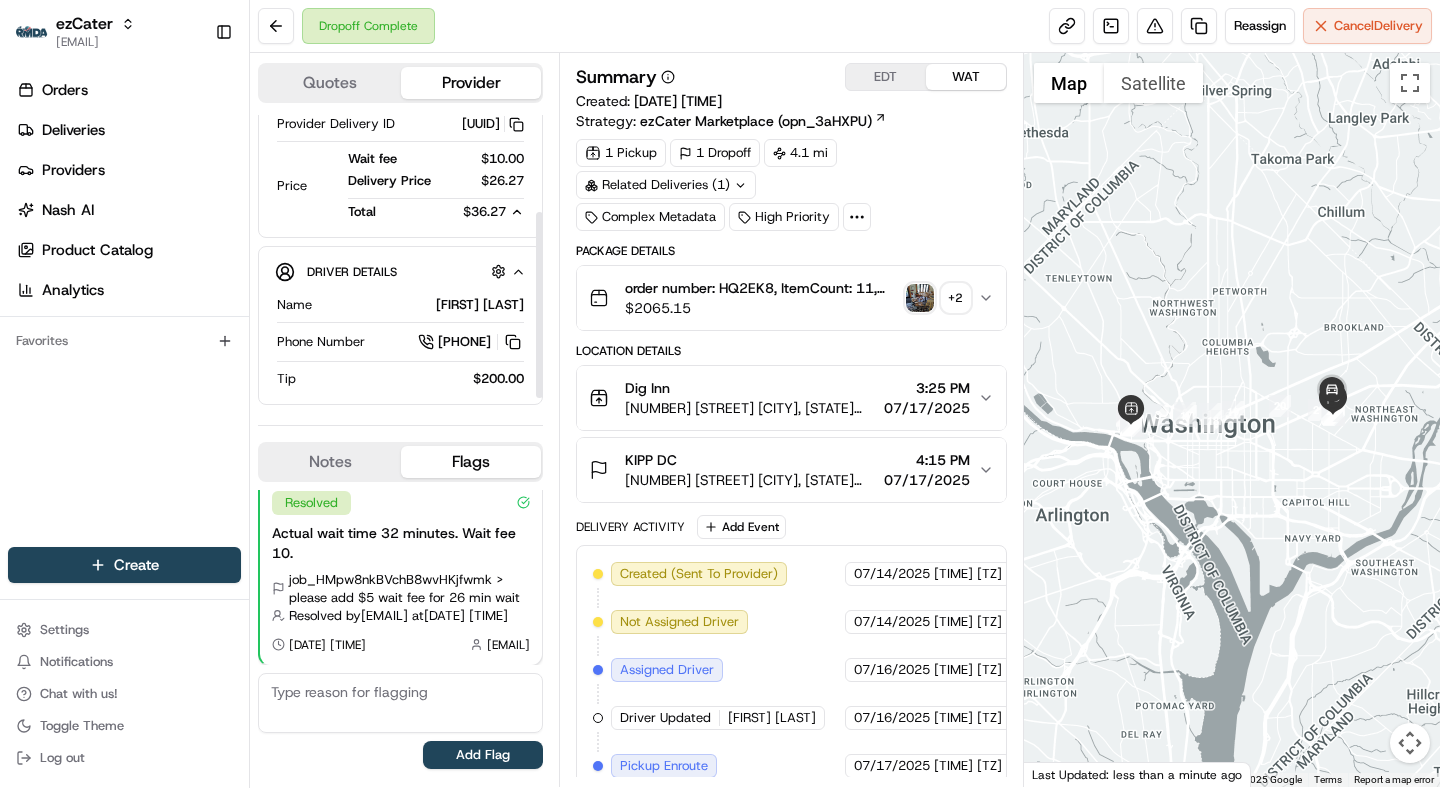 scroll, scrollTop: 0, scrollLeft: 0, axis: both 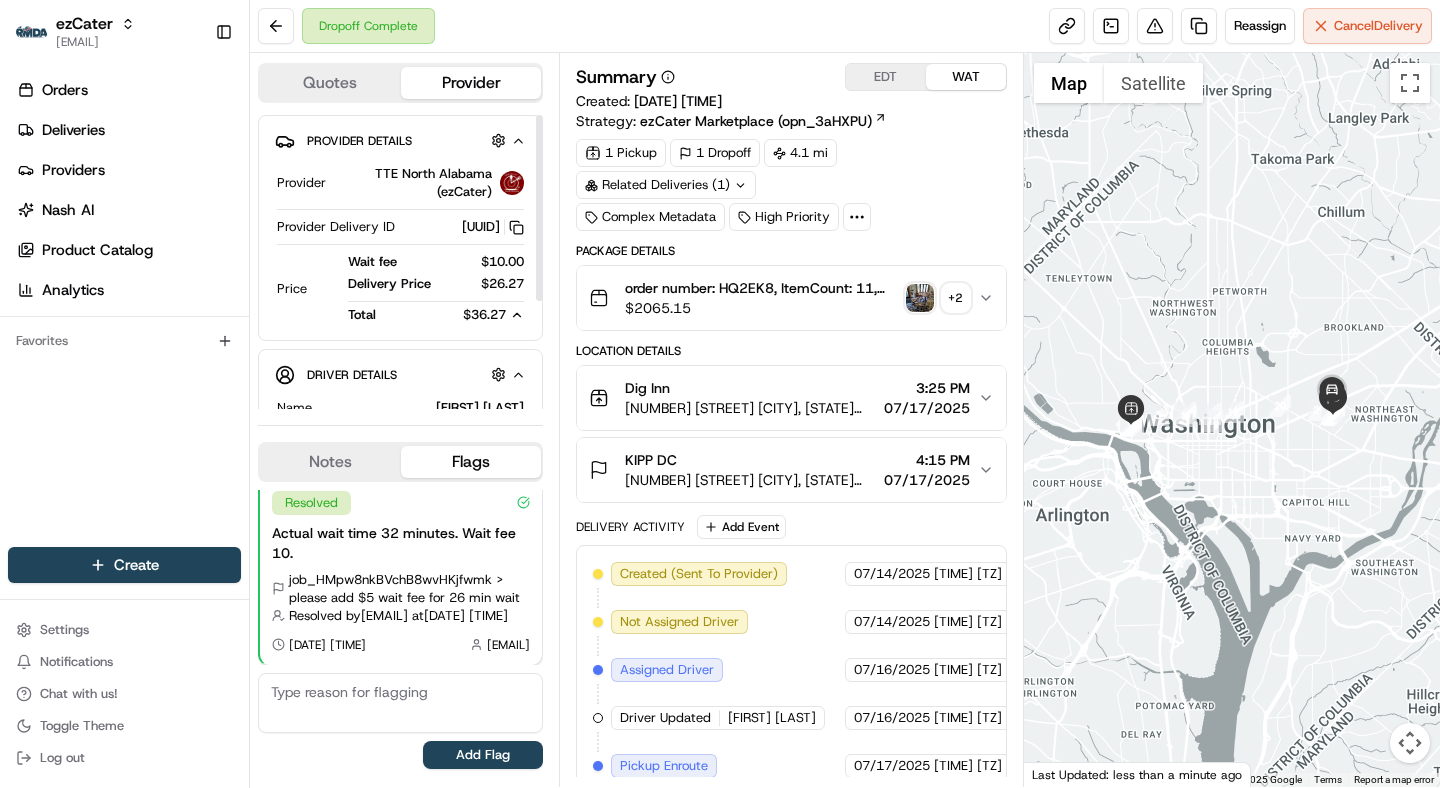 click 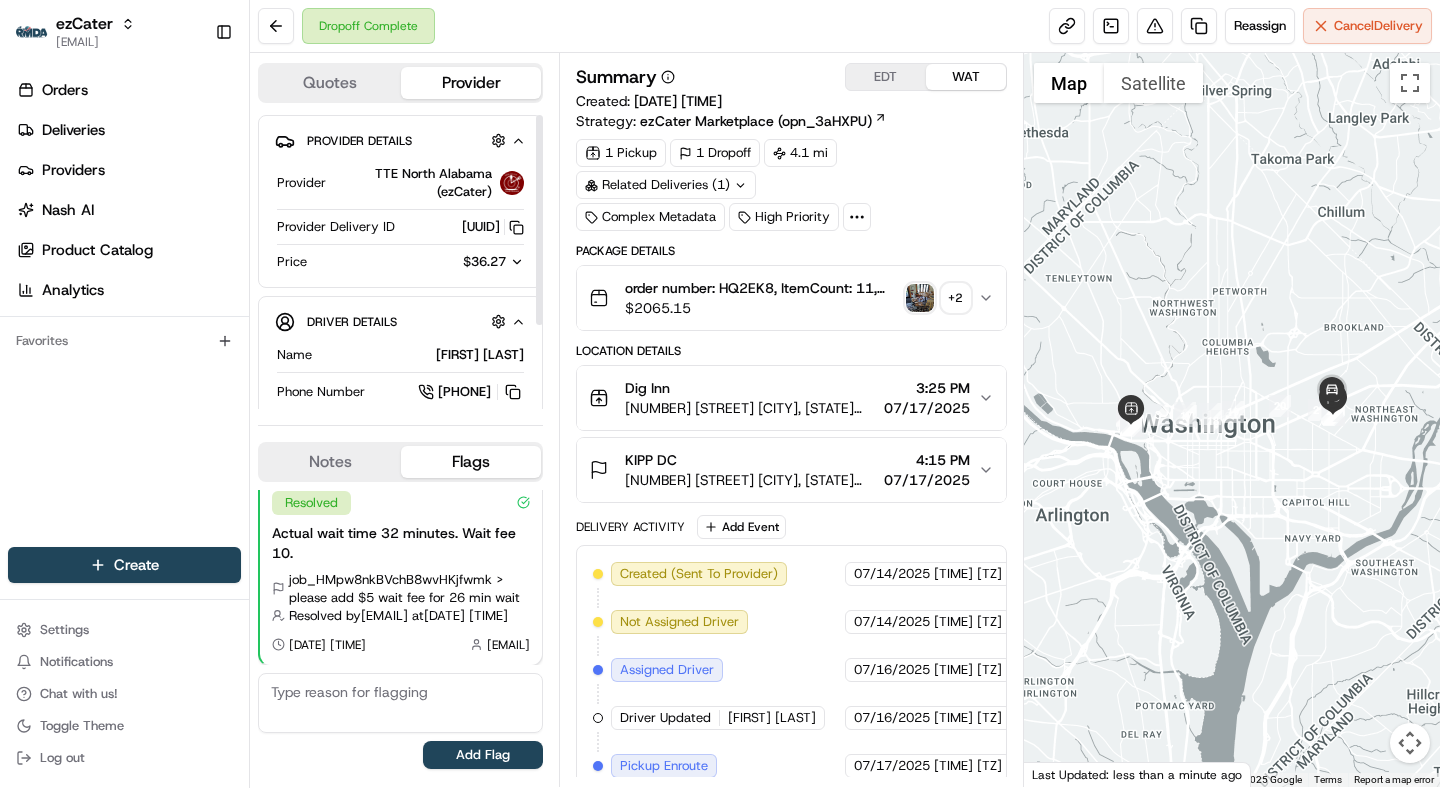 click 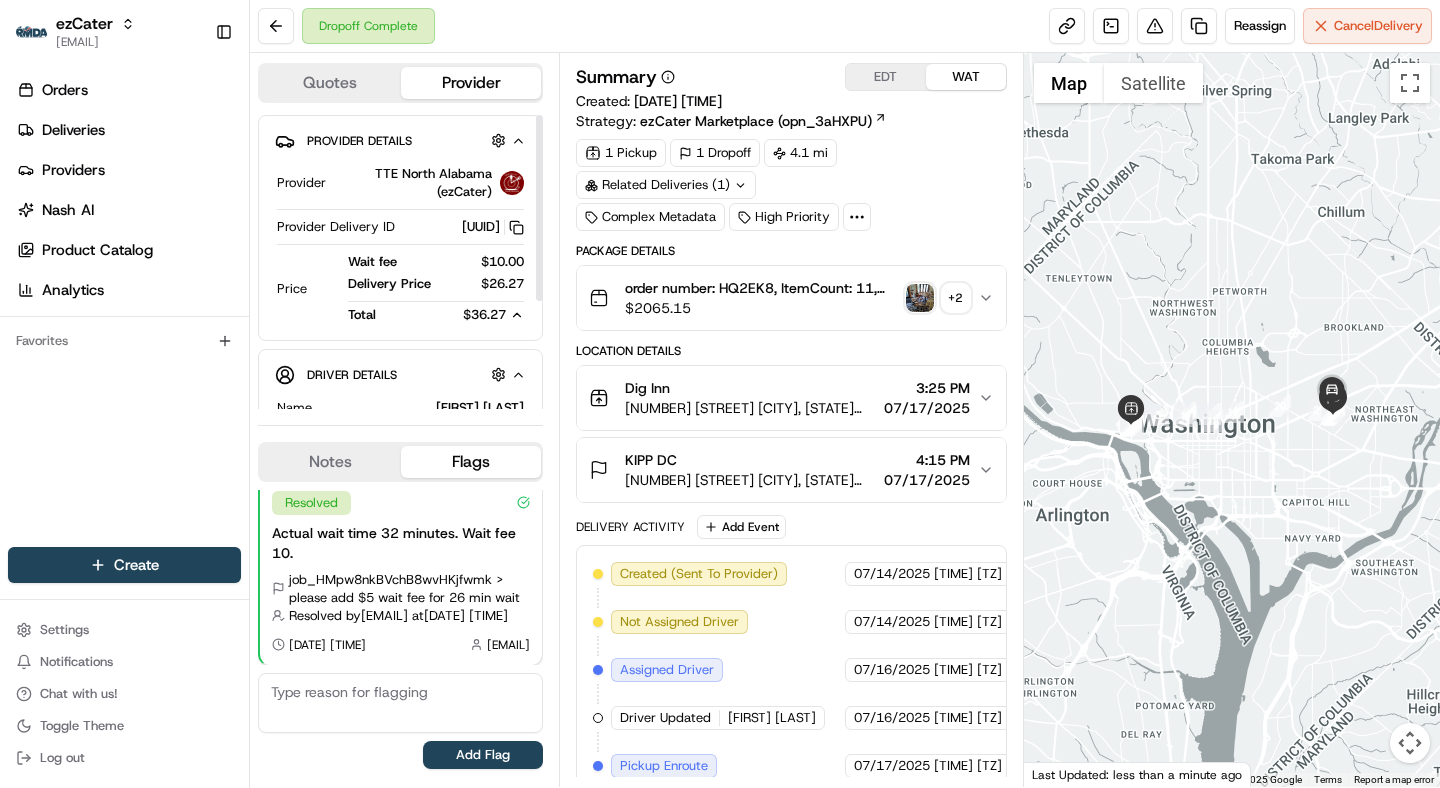 click 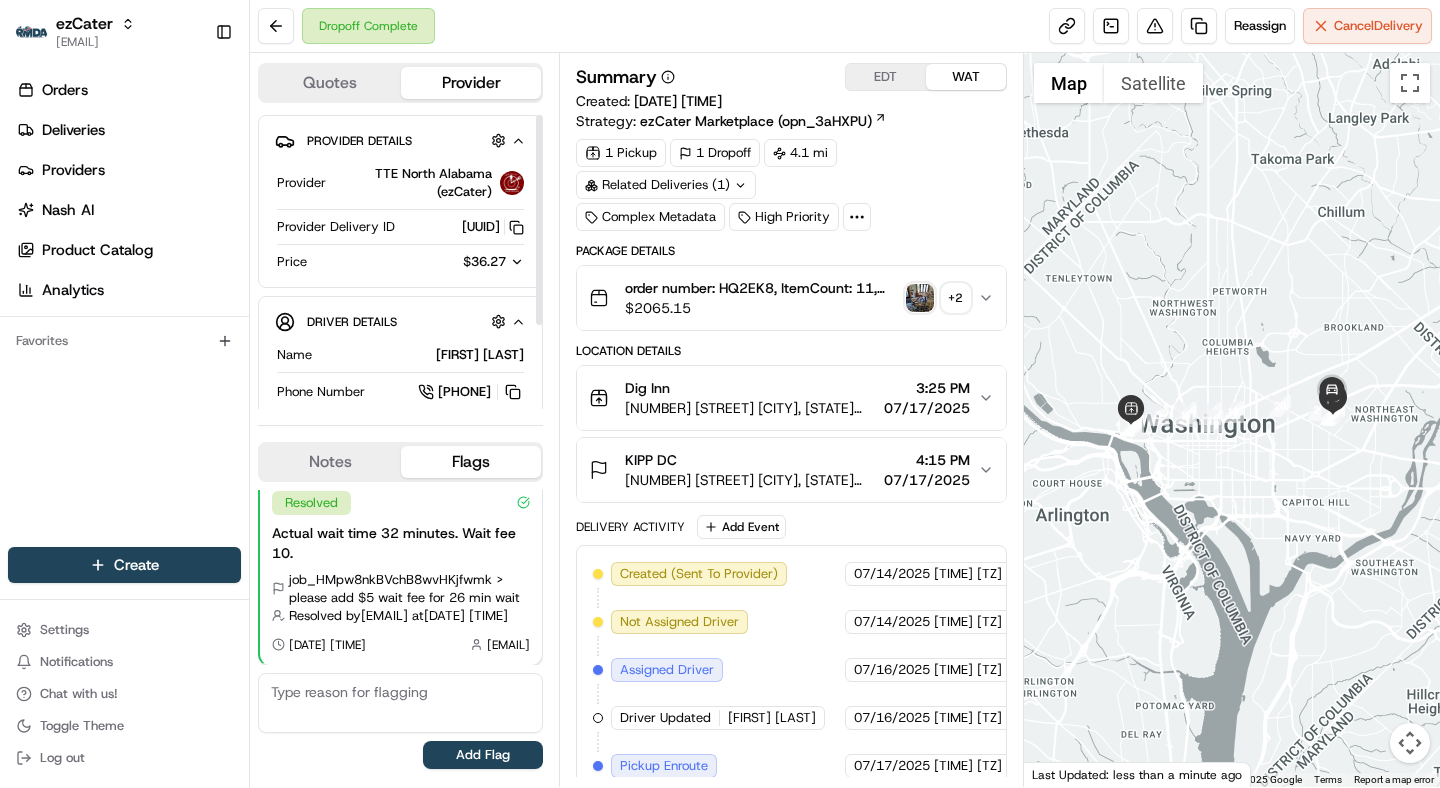 click 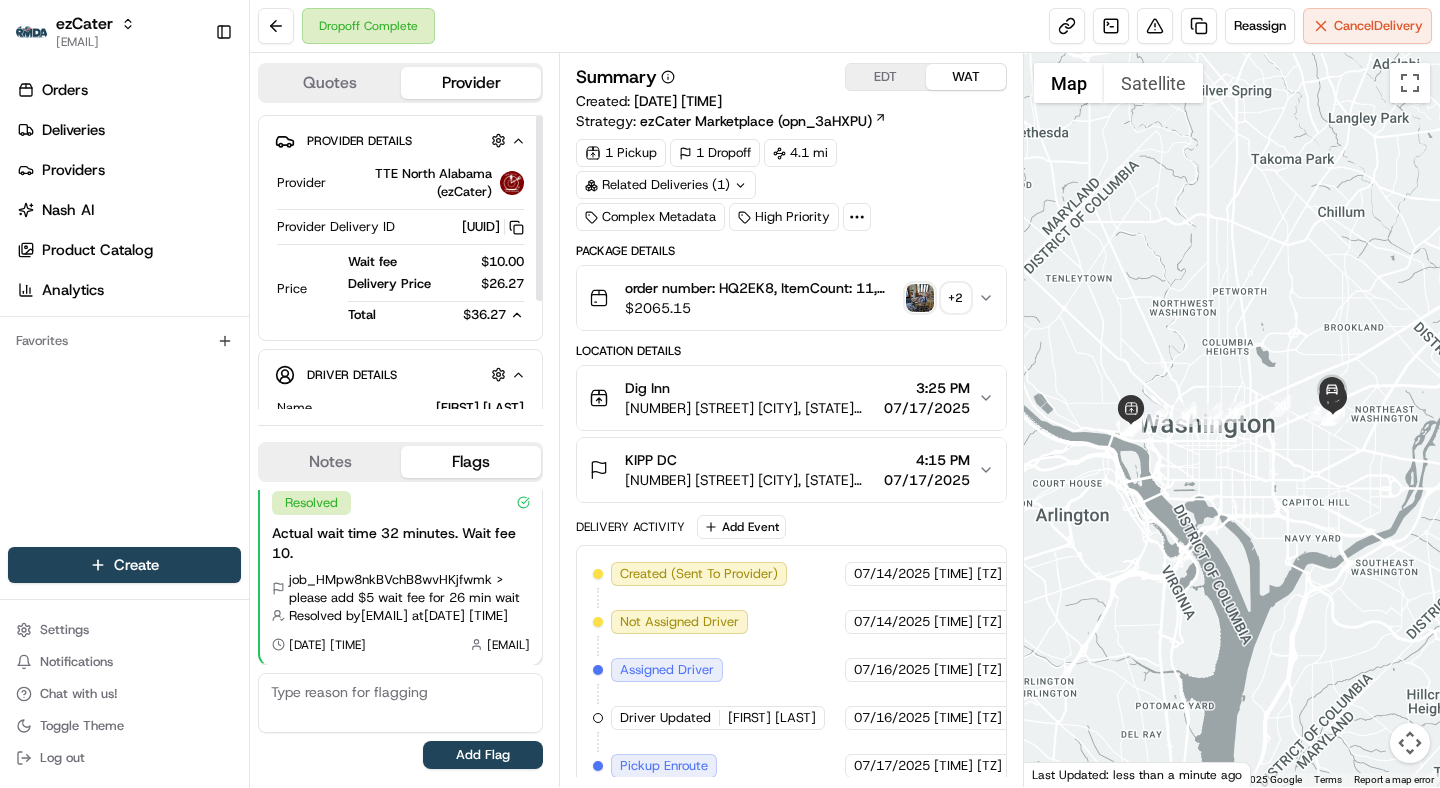 click 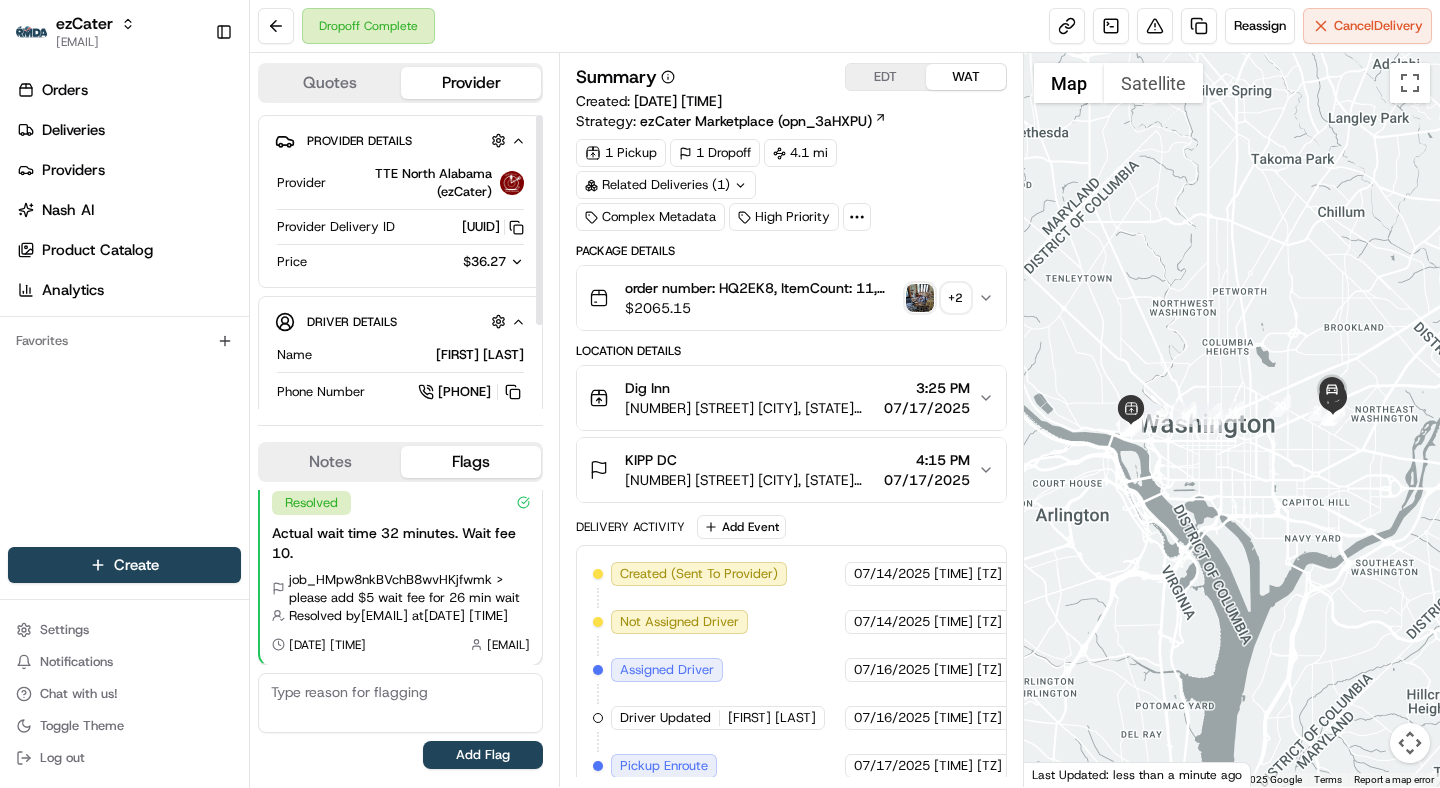 click 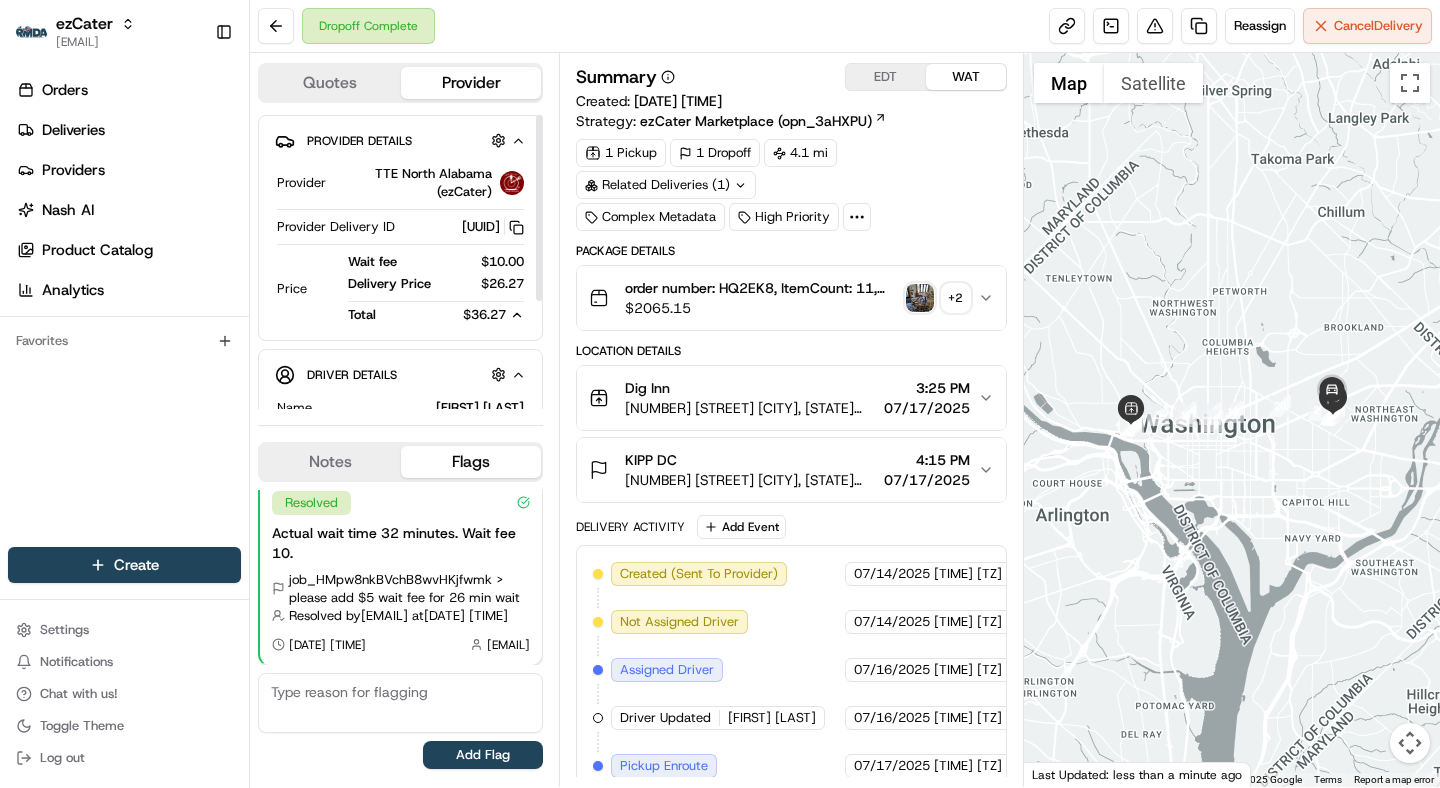 click 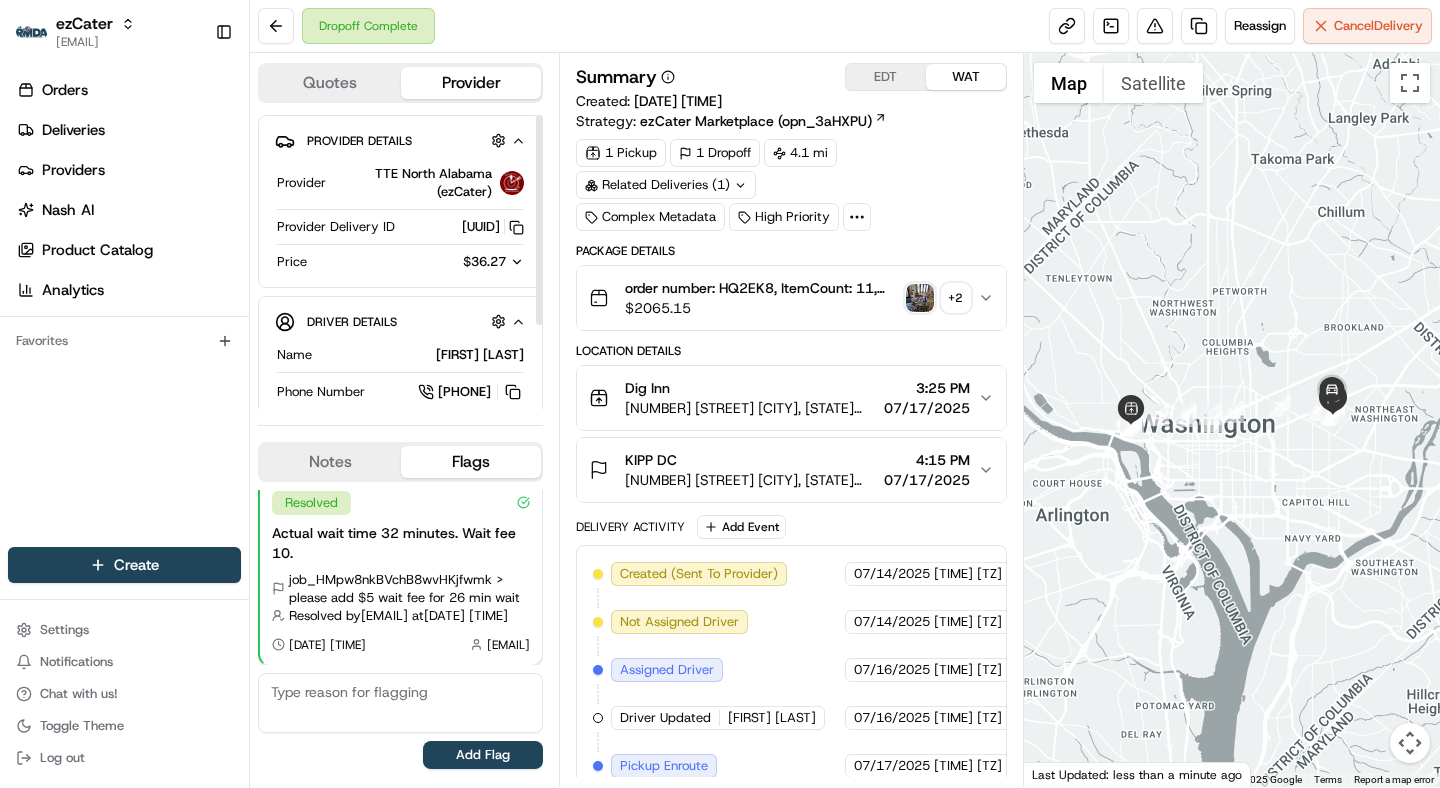 click on "$36.27" at bounding box center [481, 262] 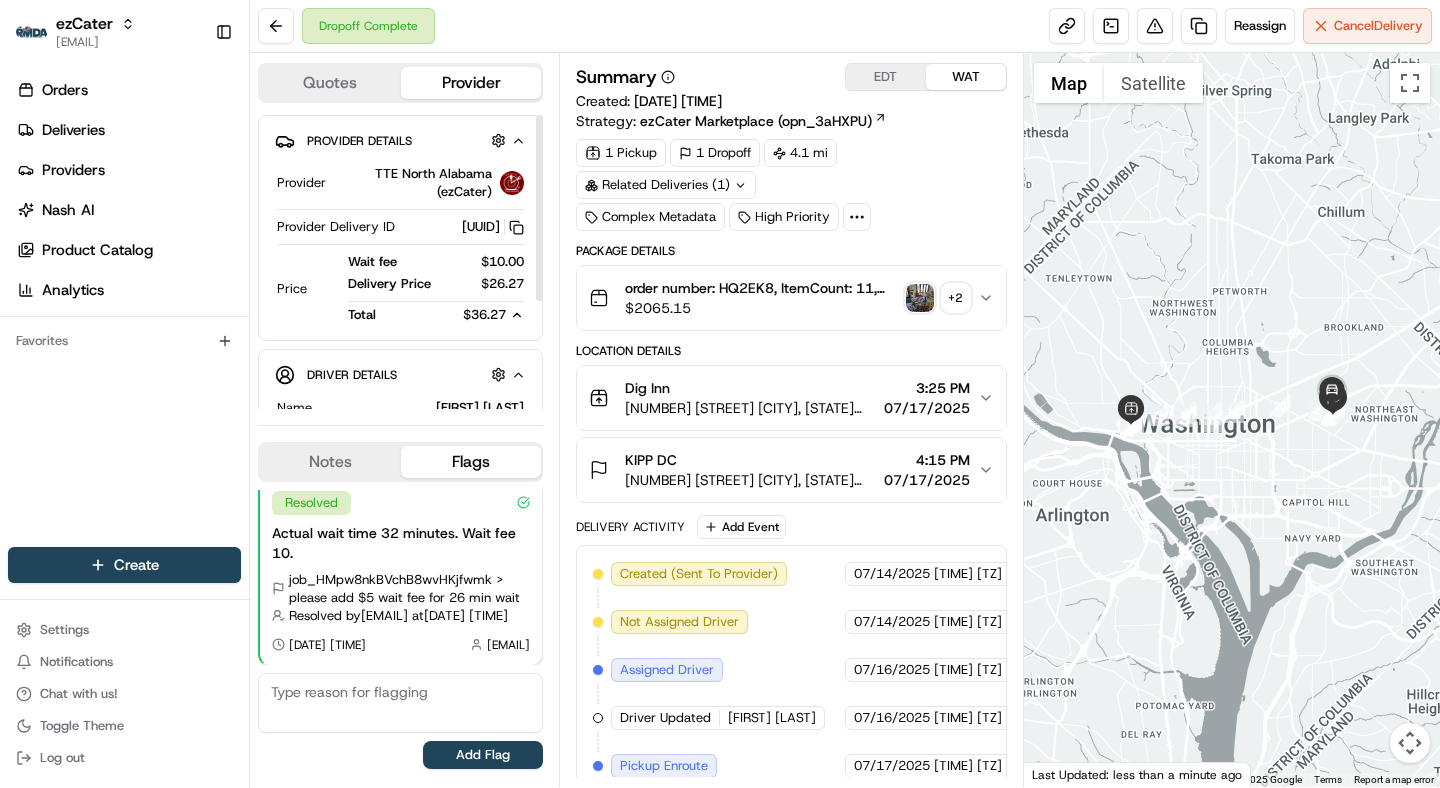 click 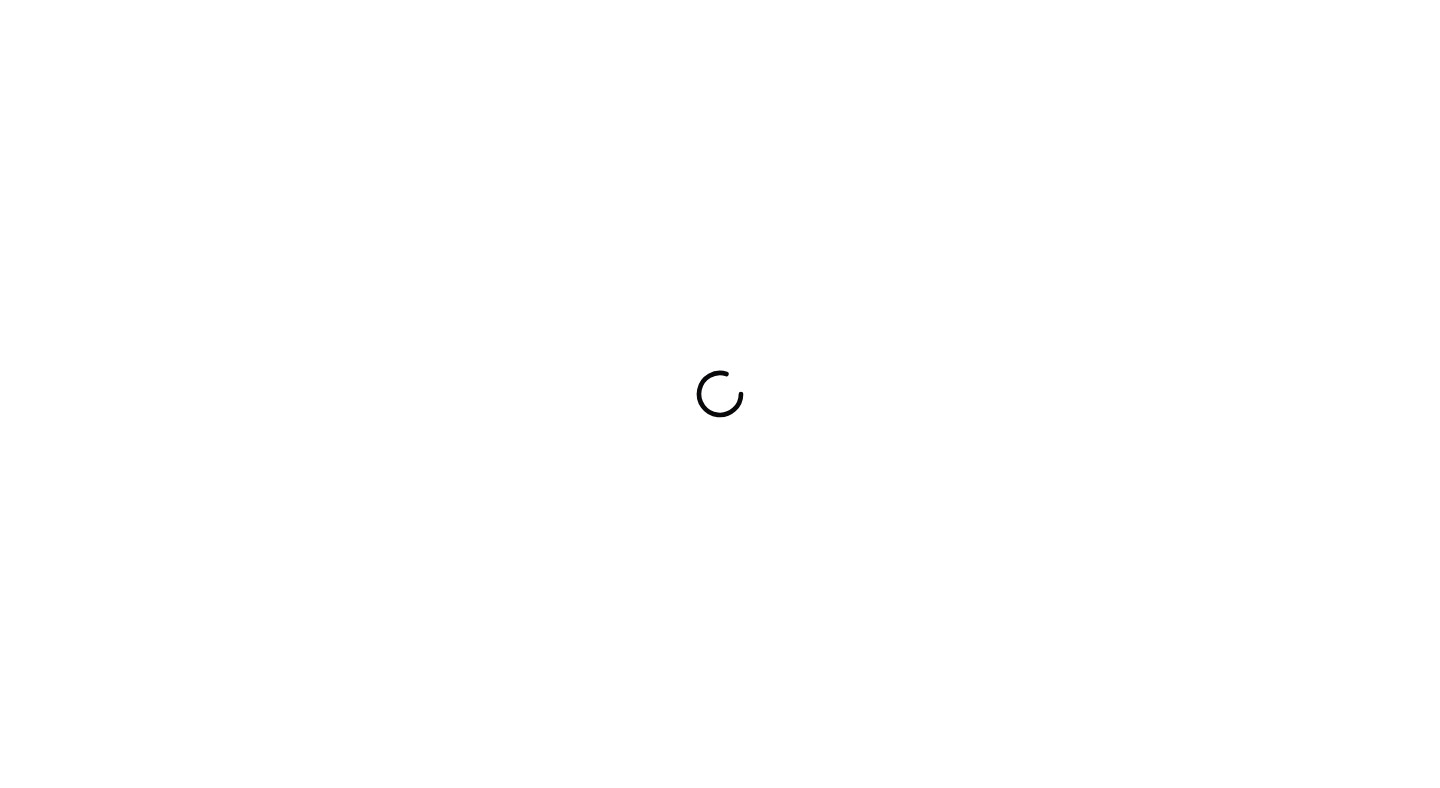 scroll, scrollTop: 0, scrollLeft: 0, axis: both 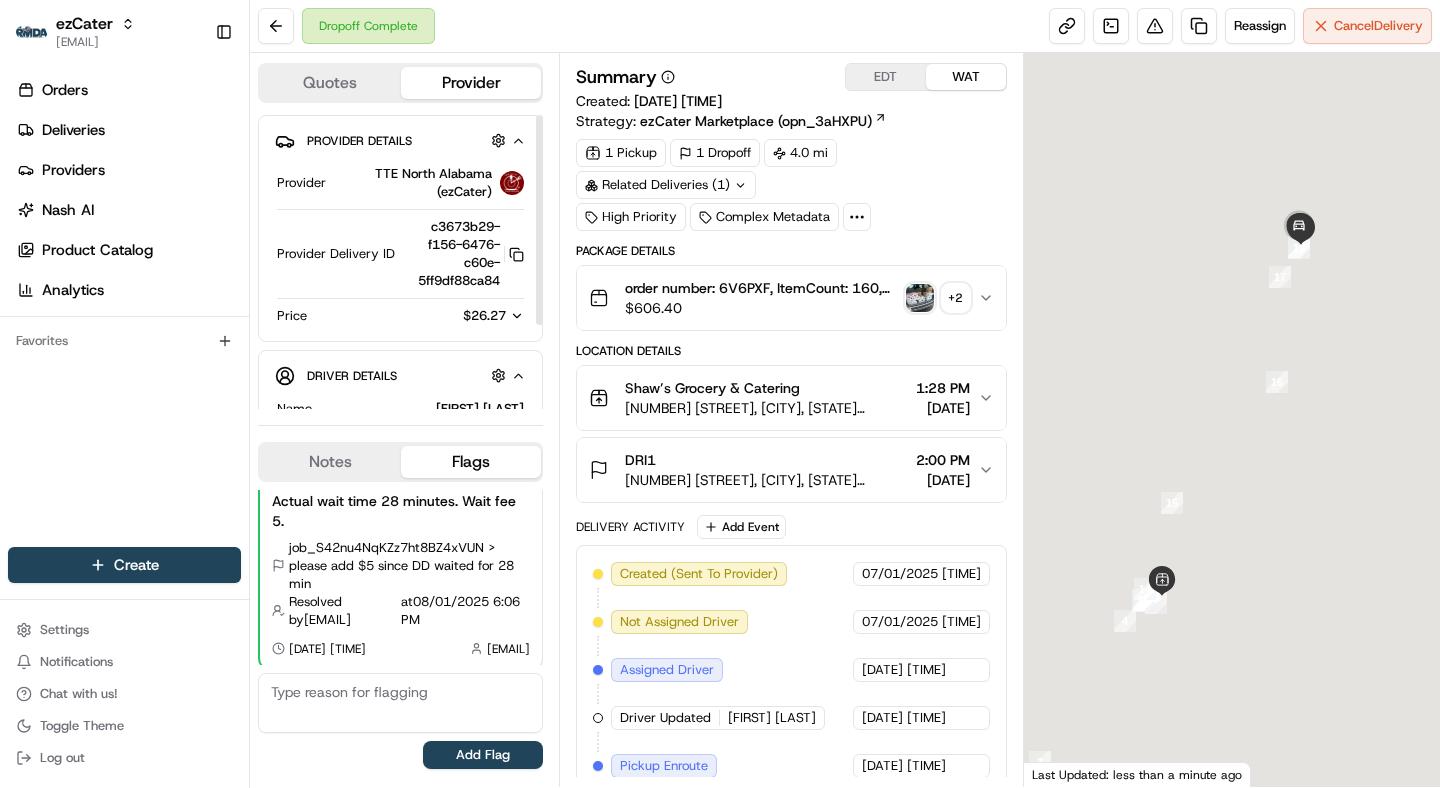 click 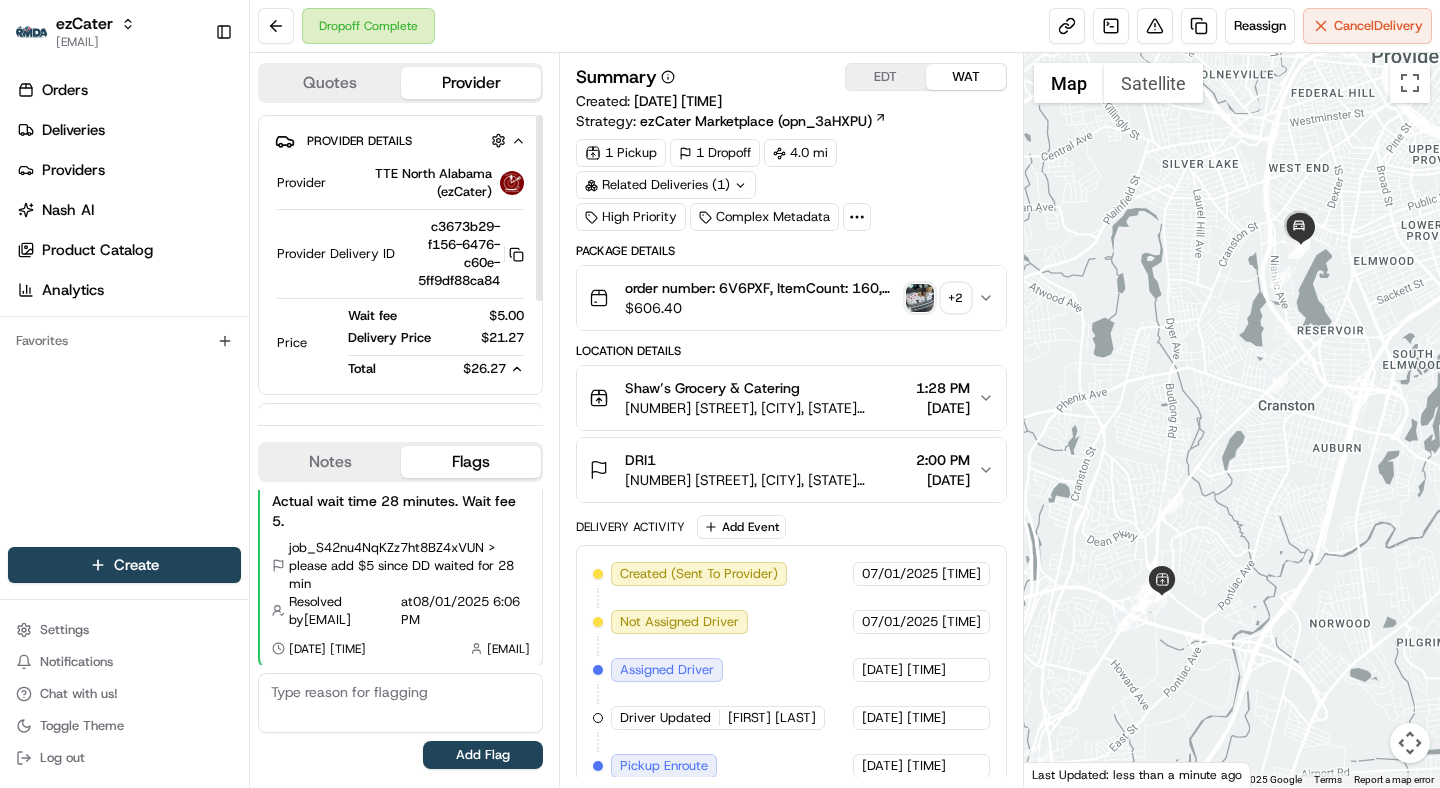 scroll, scrollTop: 0, scrollLeft: 0, axis: both 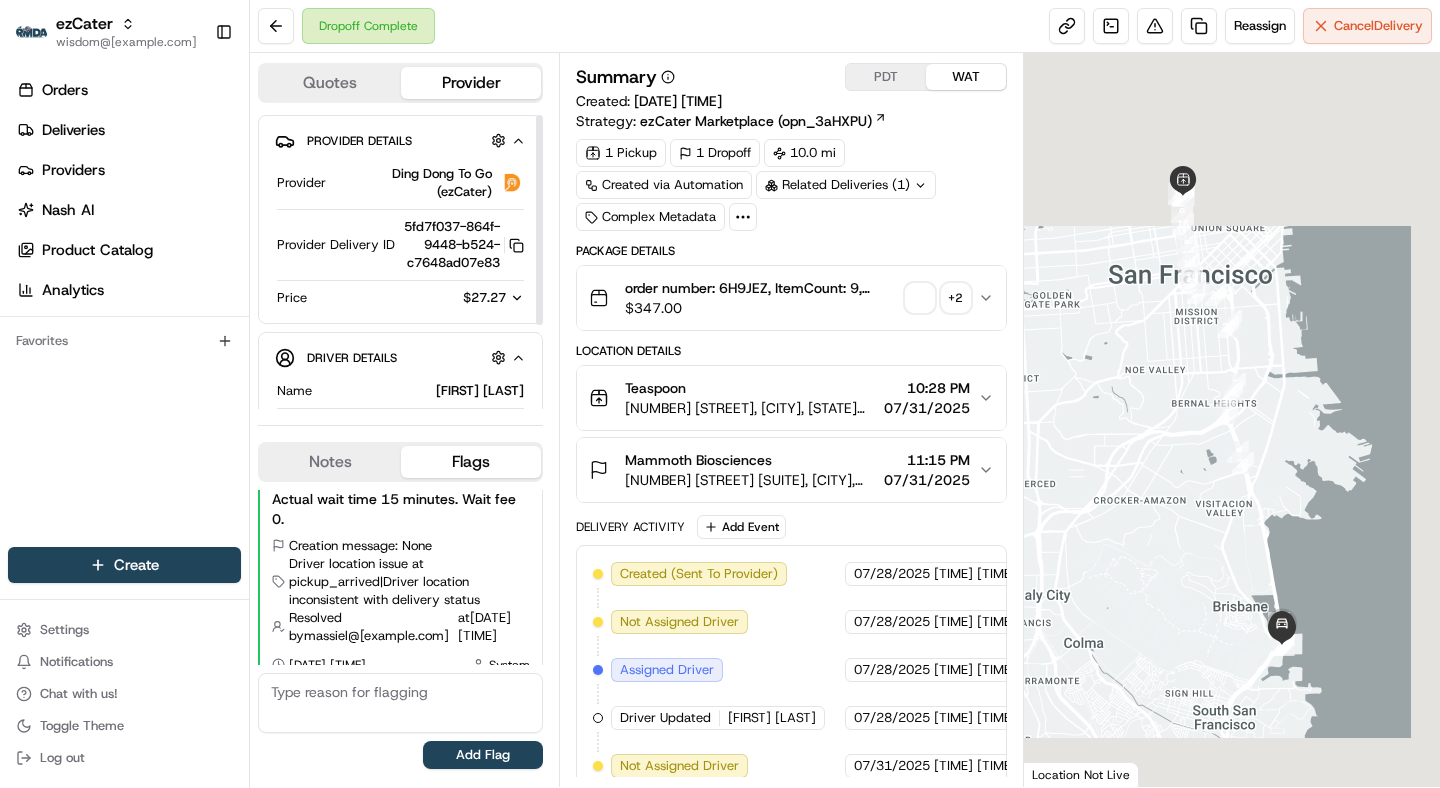 click on "$27.27" at bounding box center (481, 298) 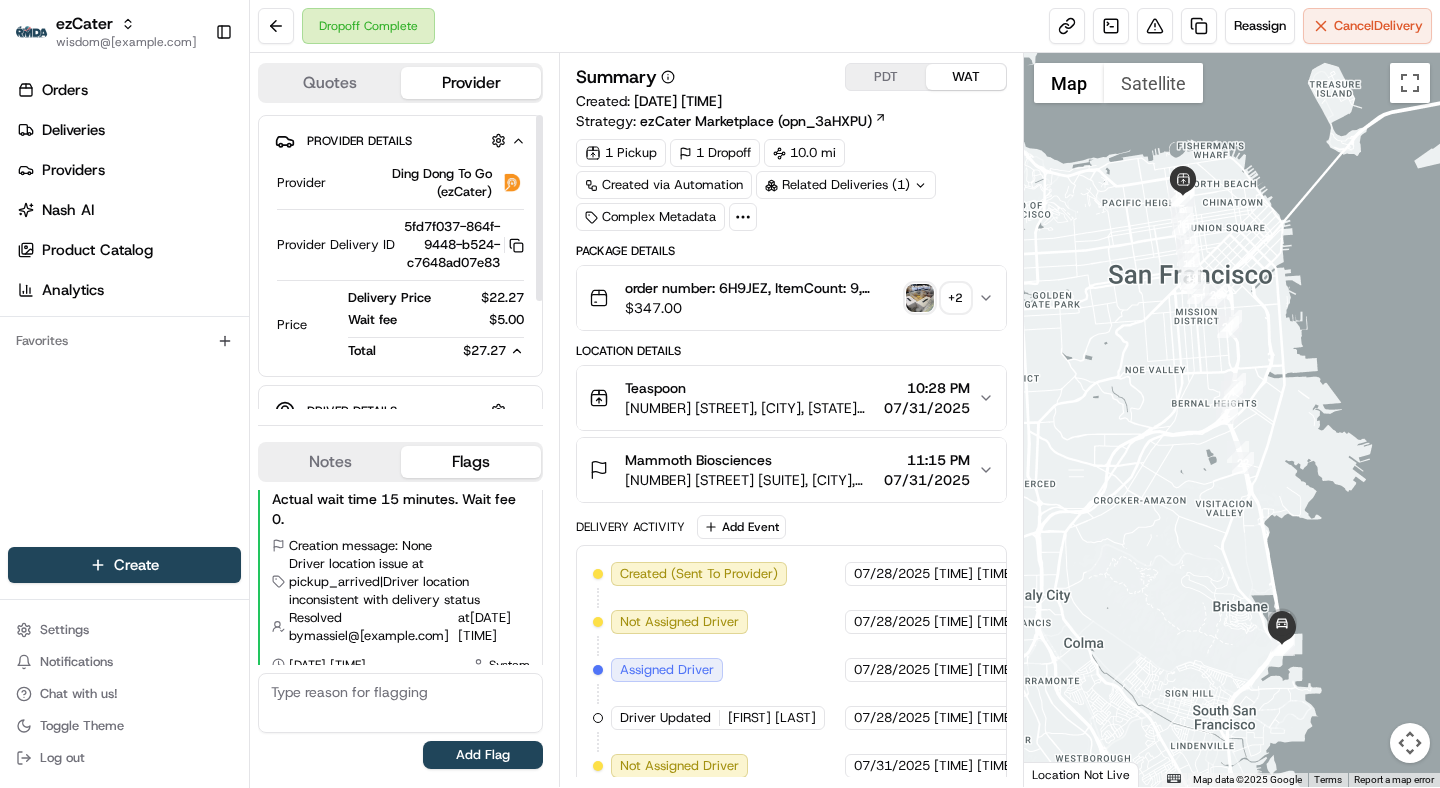 click on "$27.27" at bounding box center (481, 351) 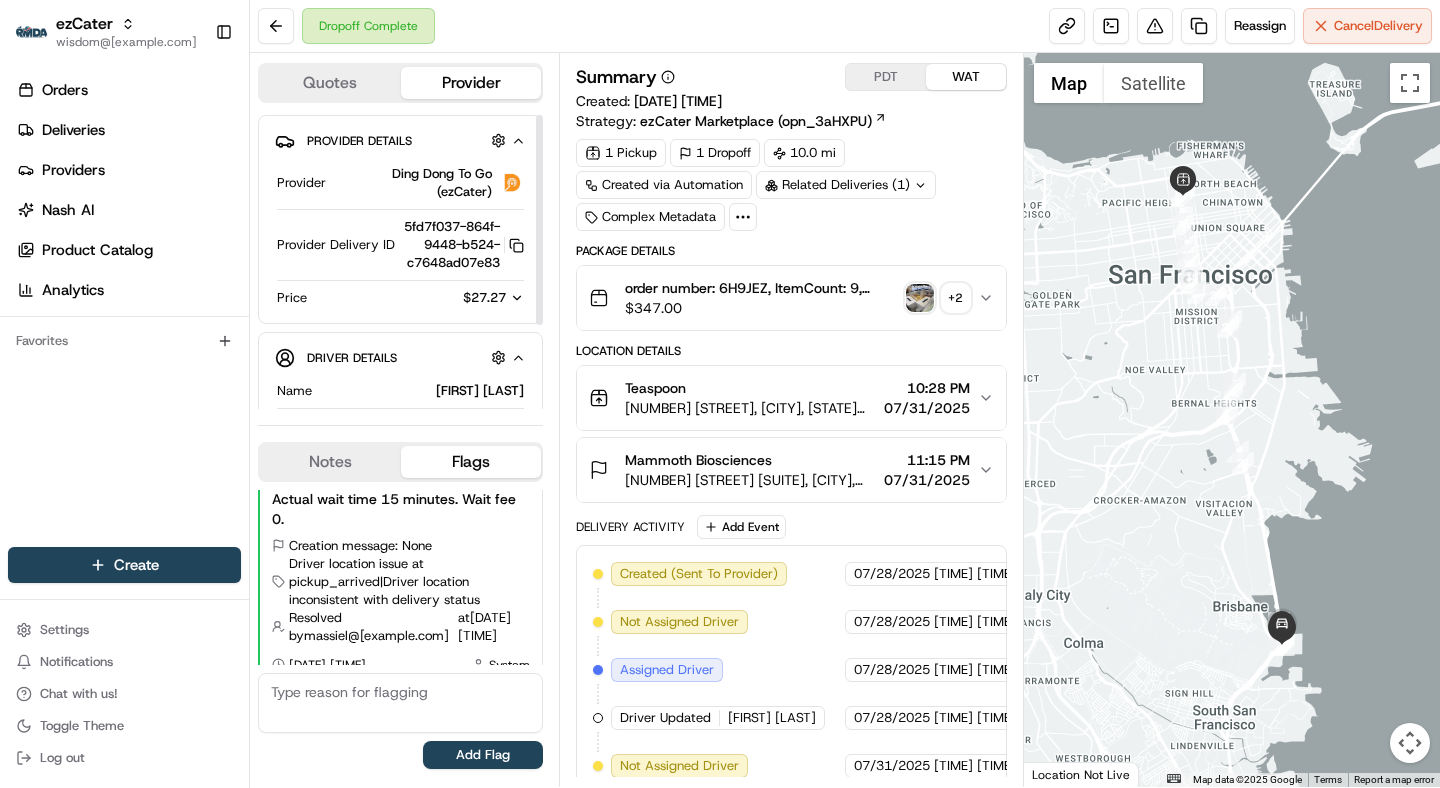 scroll, scrollTop: 0, scrollLeft: 0, axis: both 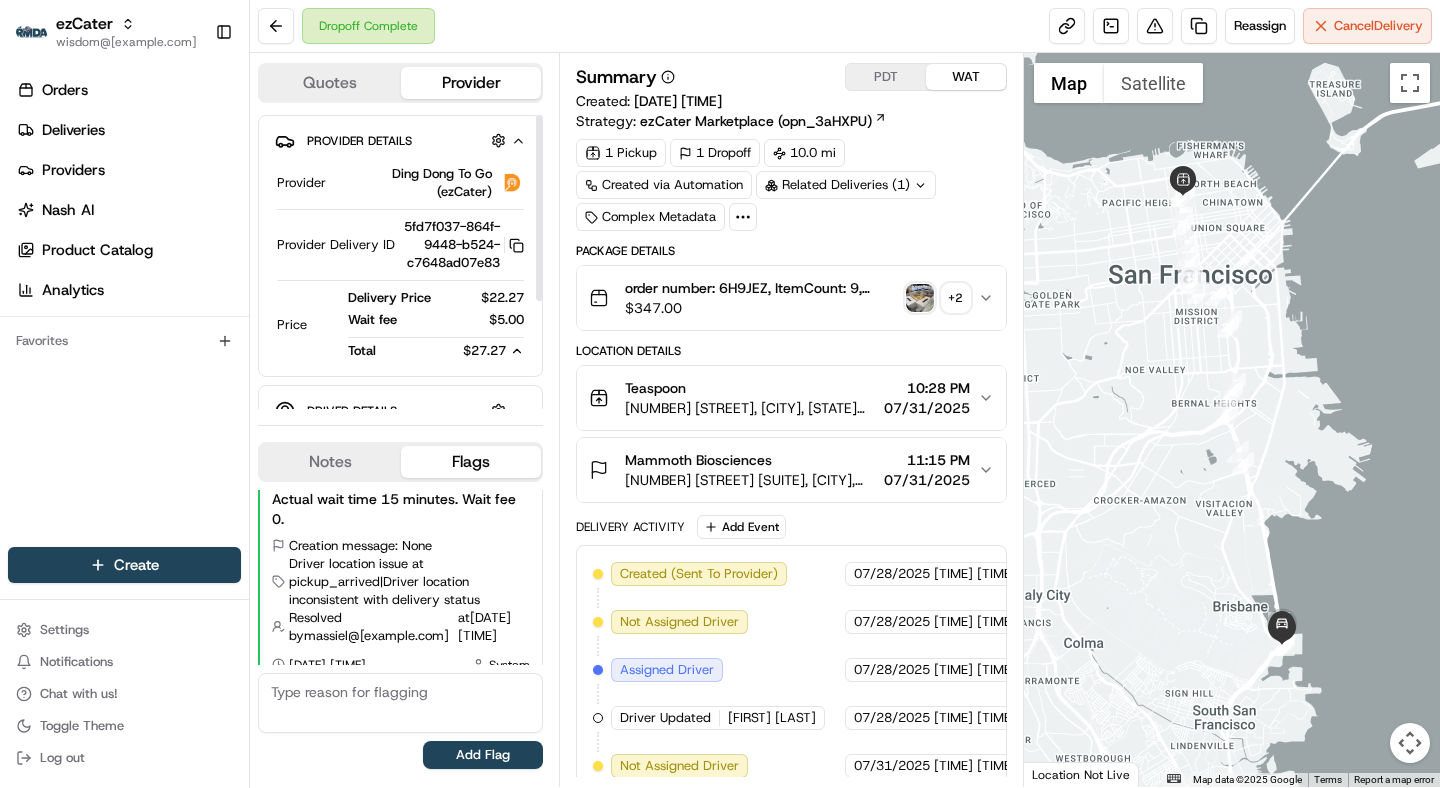 click 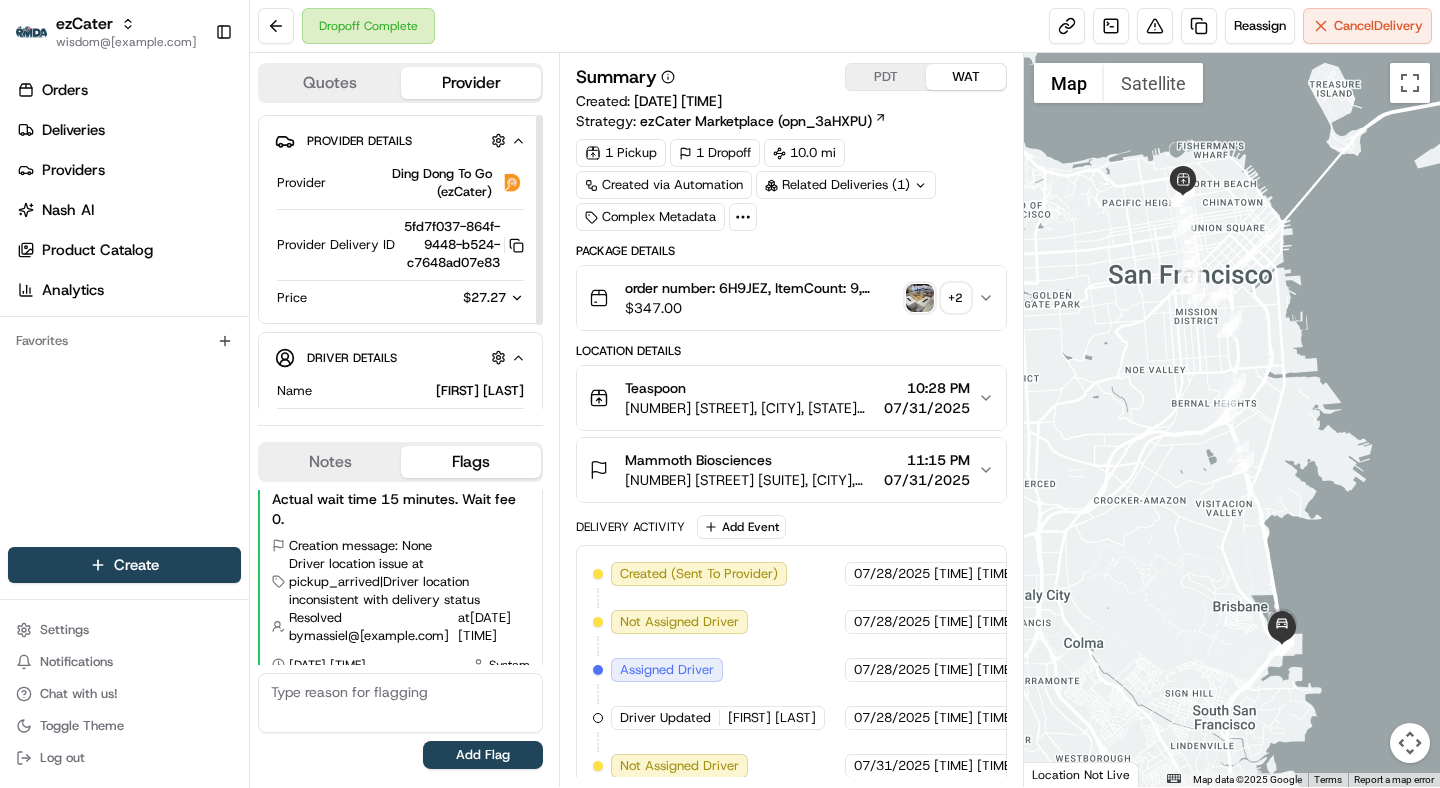 type 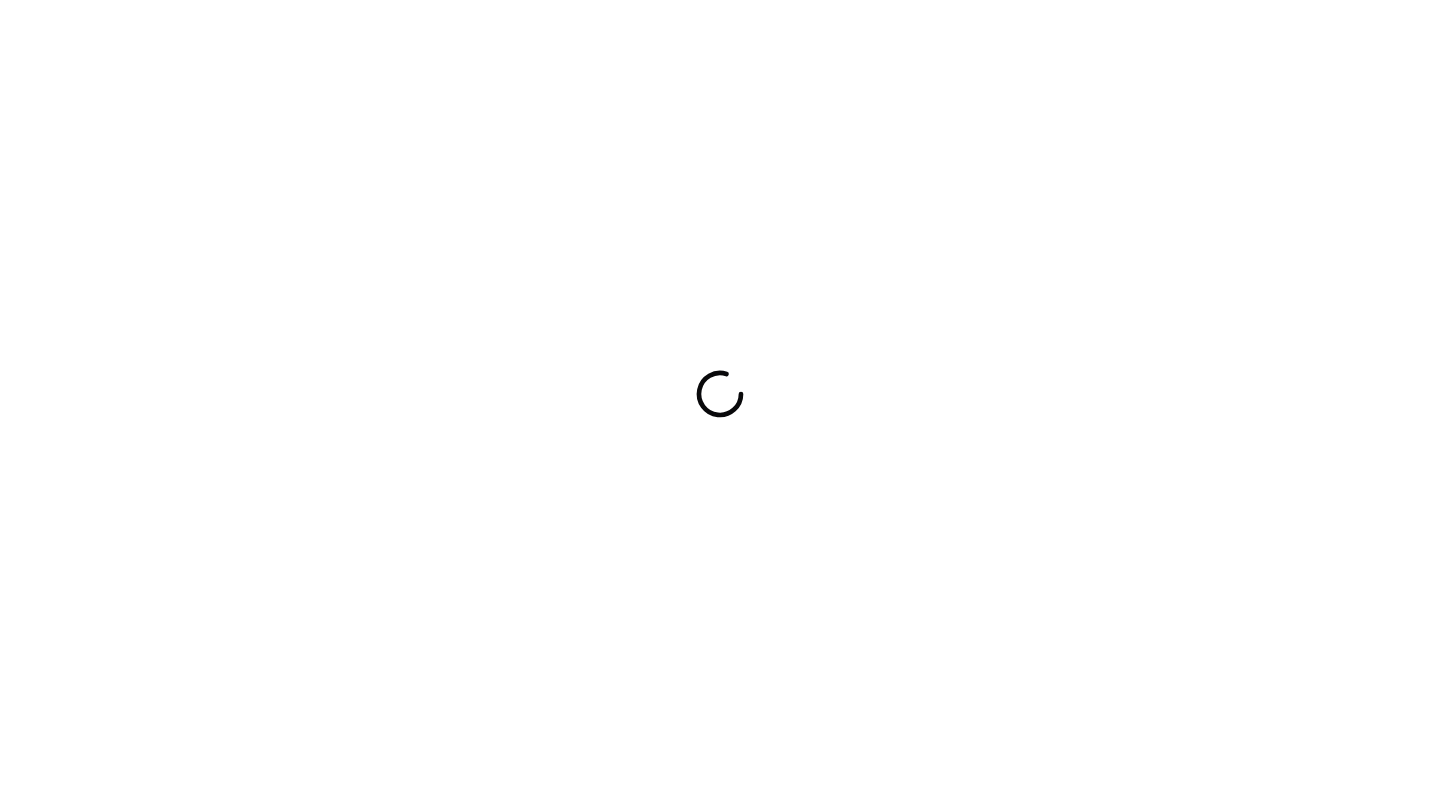 scroll, scrollTop: 0, scrollLeft: 0, axis: both 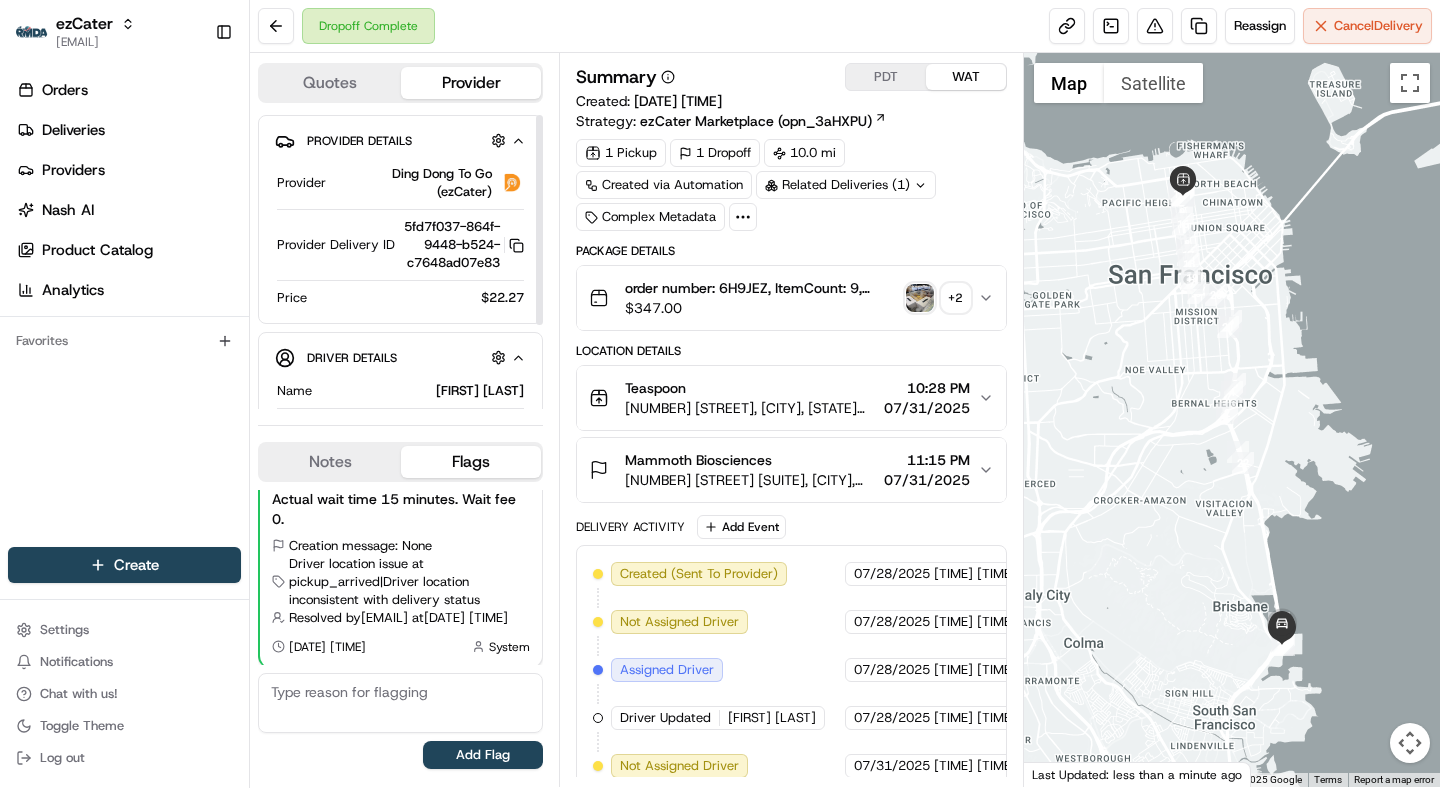 click on "$22.27" at bounding box center [419, 298] 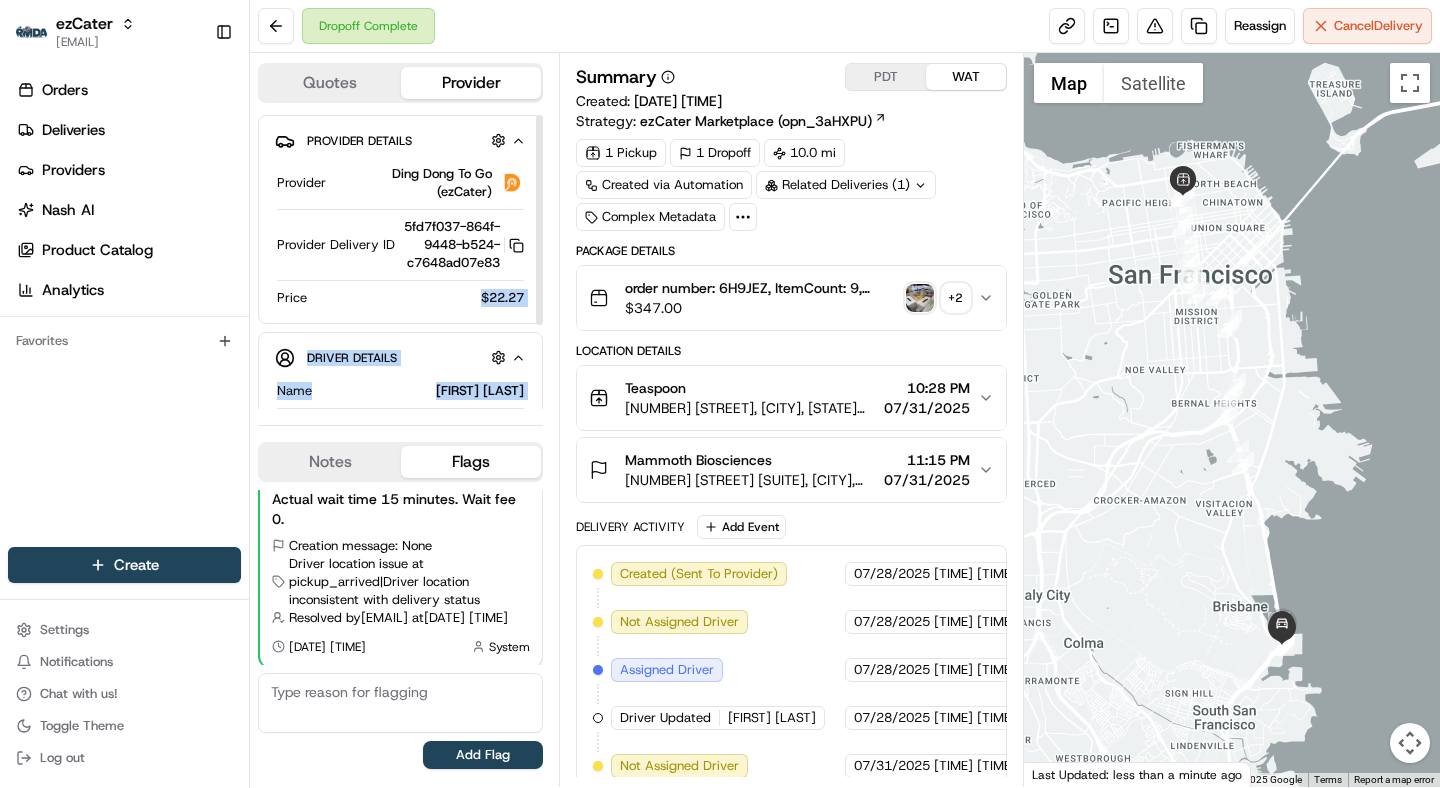 scroll, scrollTop: 0, scrollLeft: 0, axis: both 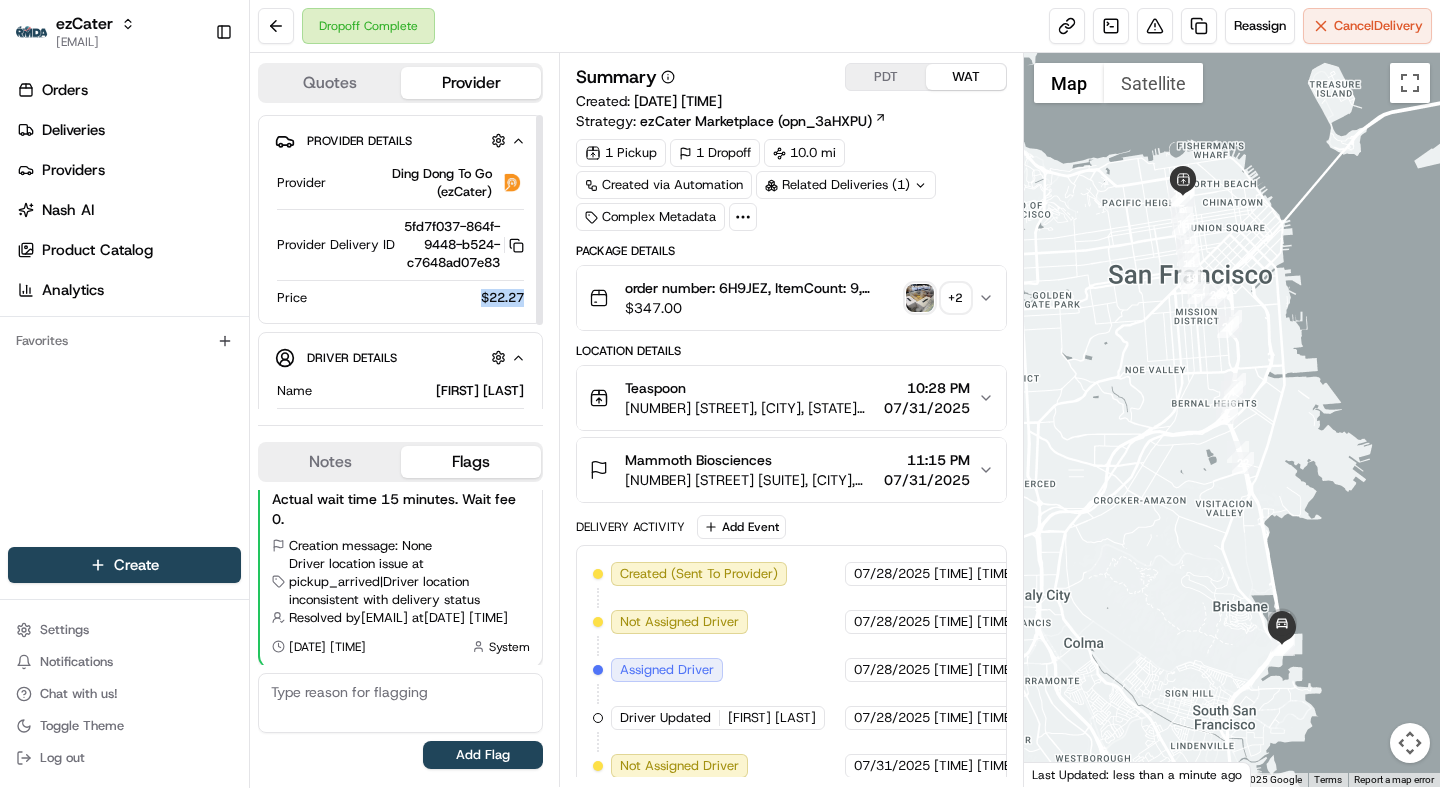 drag, startPoint x: 478, startPoint y: 314, endPoint x: 525, endPoint y: 314, distance: 47 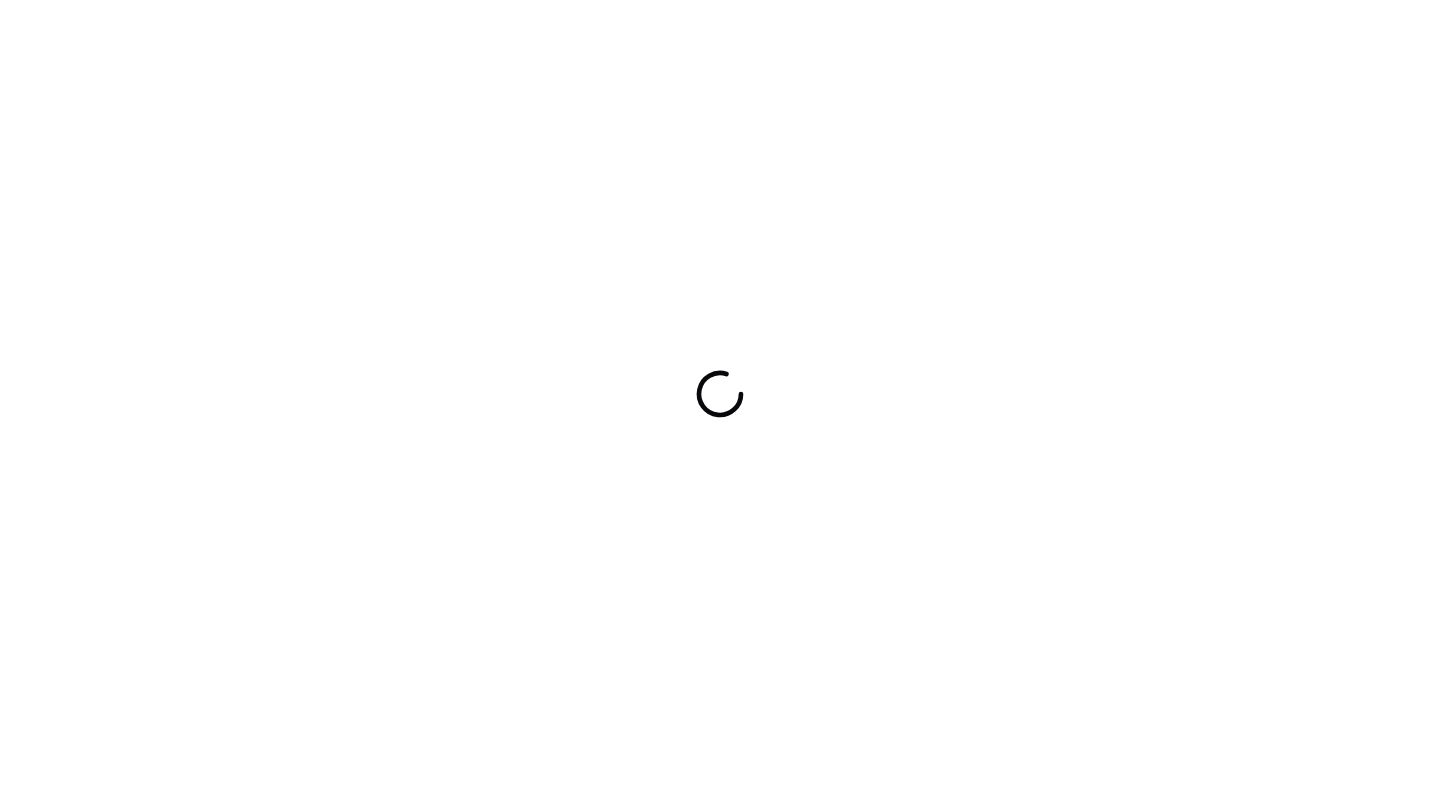 scroll, scrollTop: 0, scrollLeft: 0, axis: both 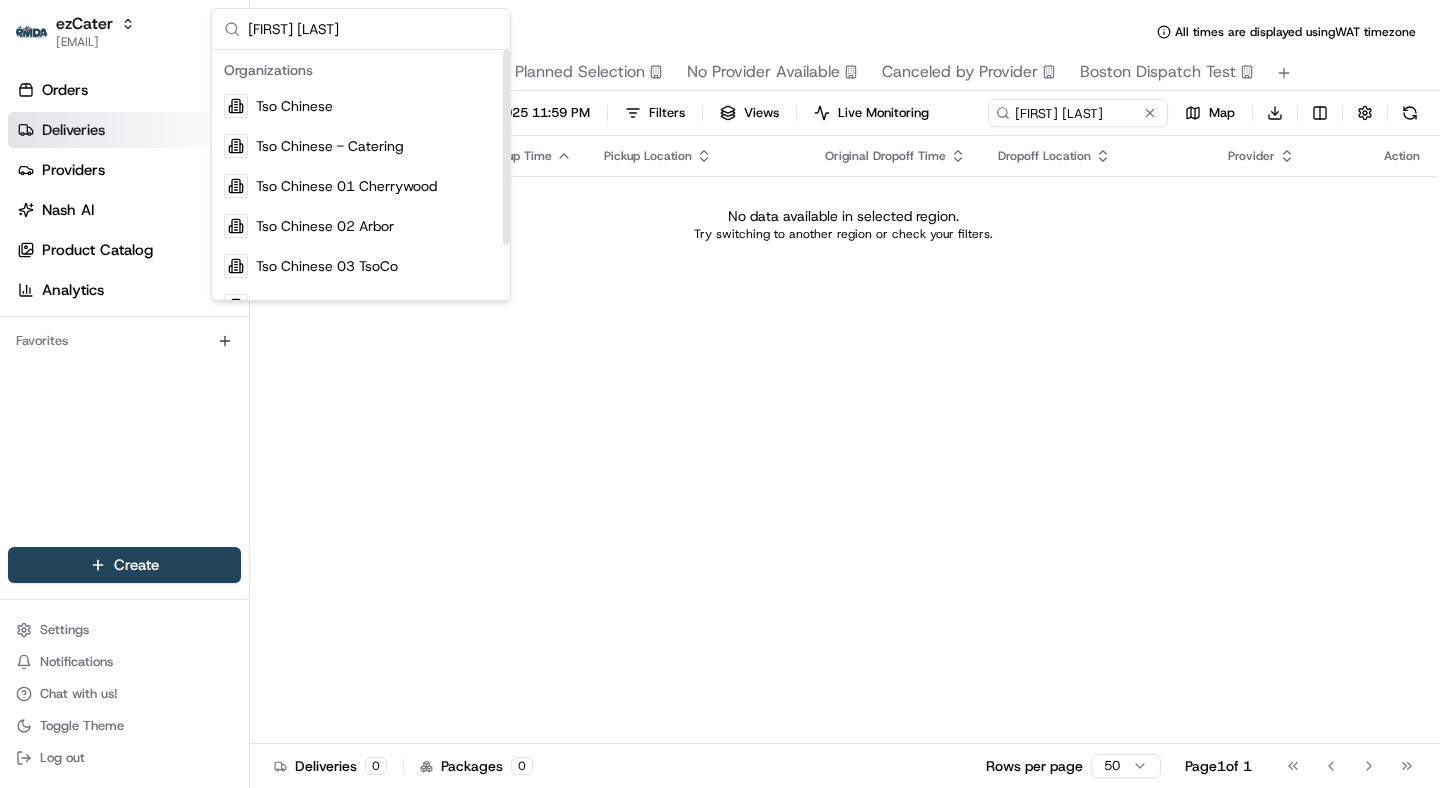 type on "[FIRST] [LAST]" 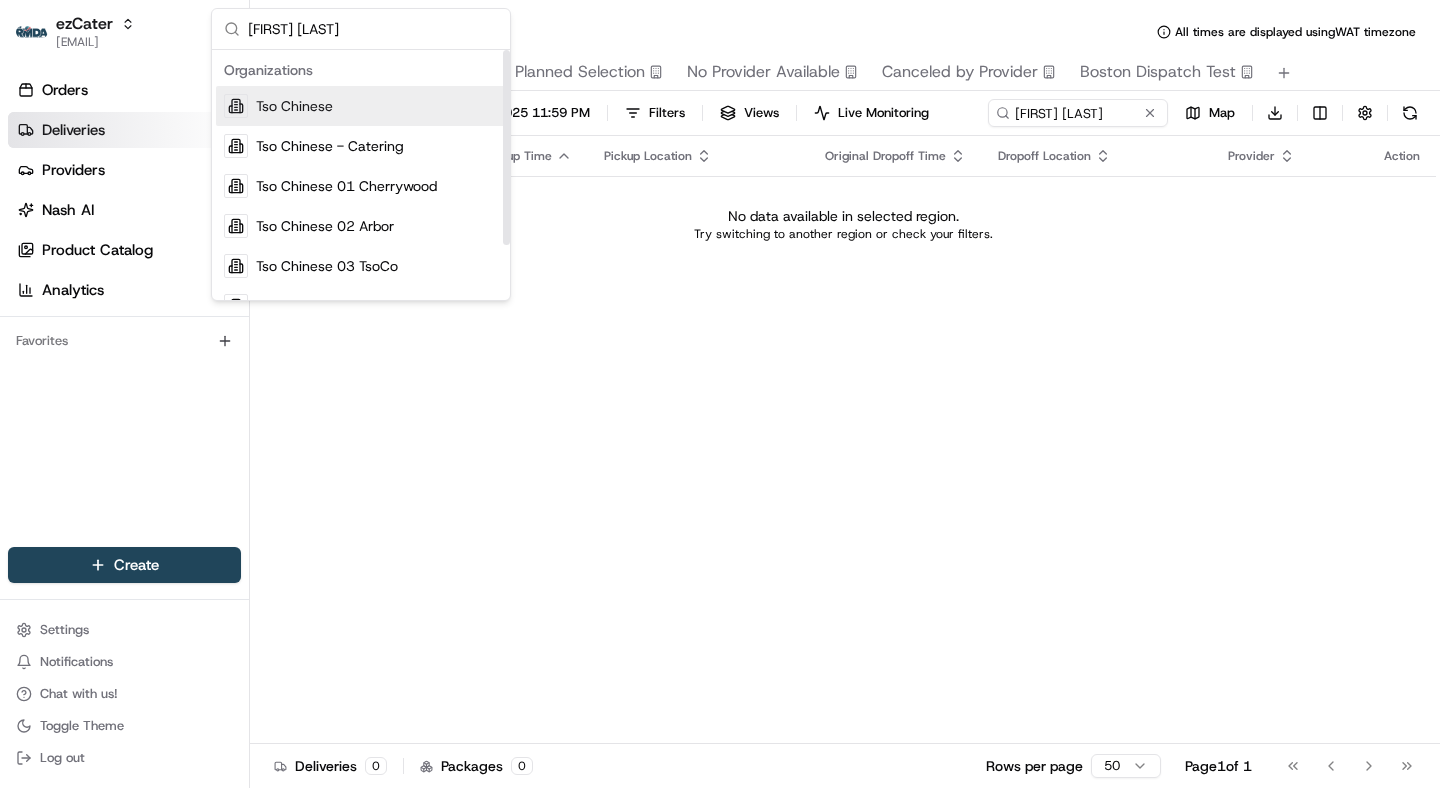 click on "Tso Chinese" at bounding box center [294, 106] 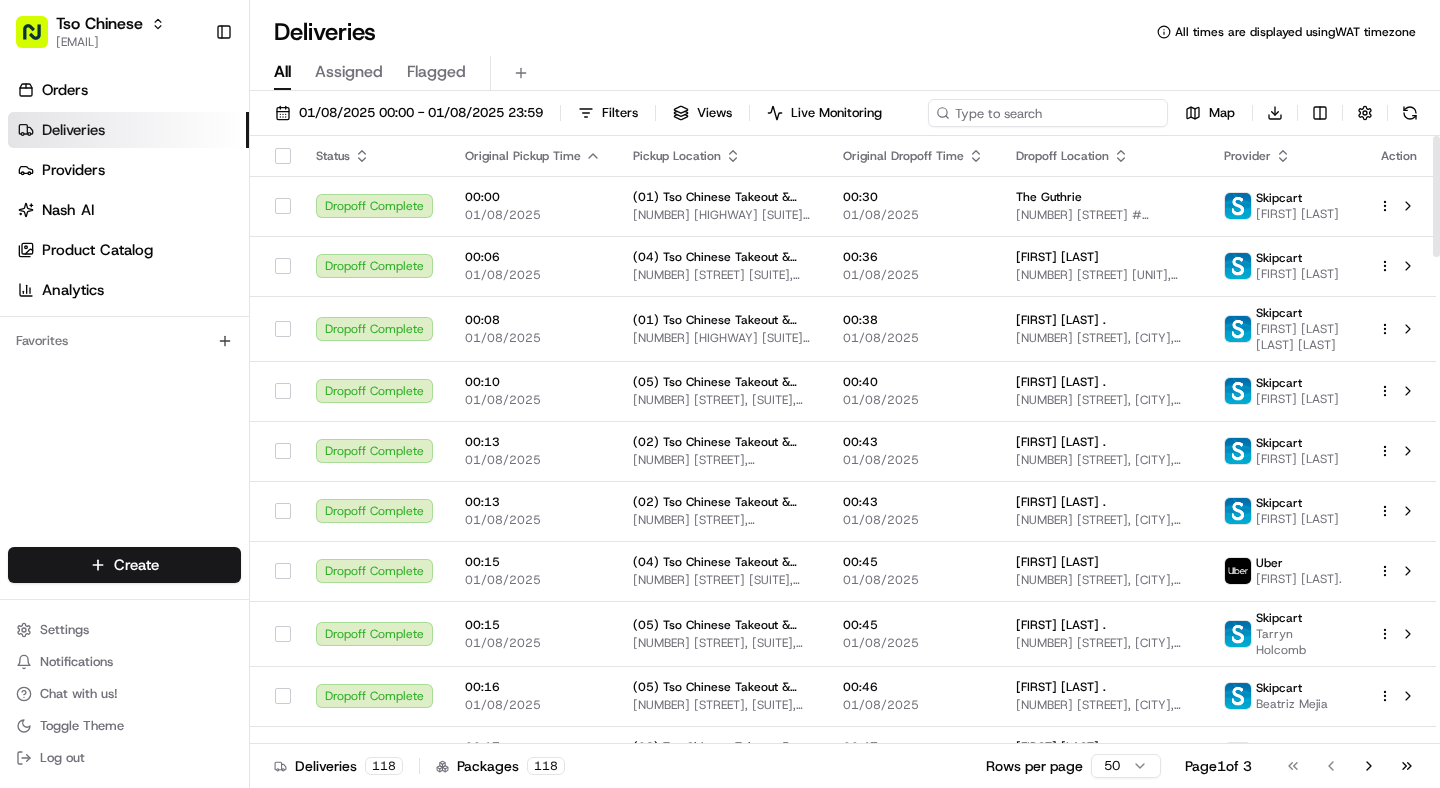 click at bounding box center (1048, 113) 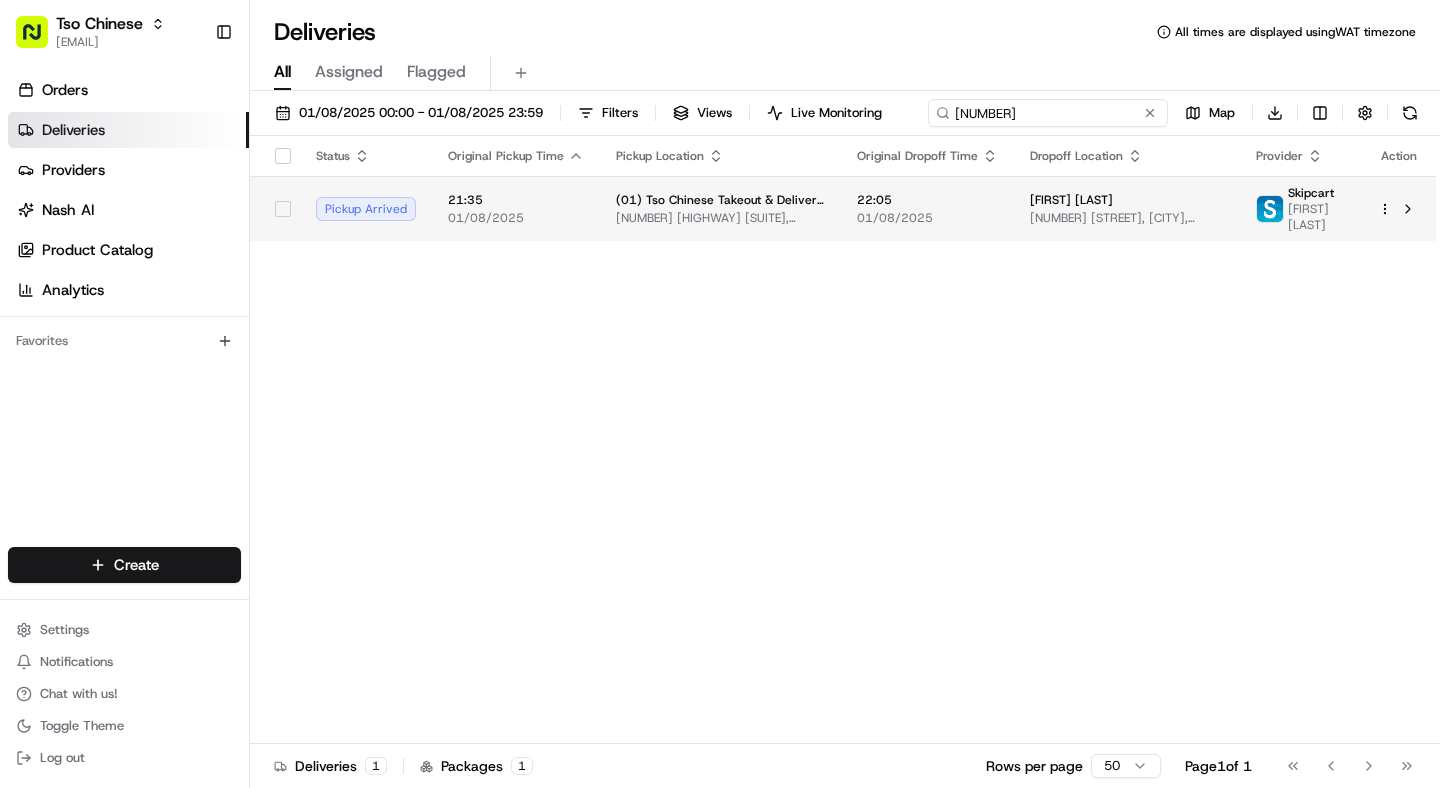 type on "[NUMBER]" 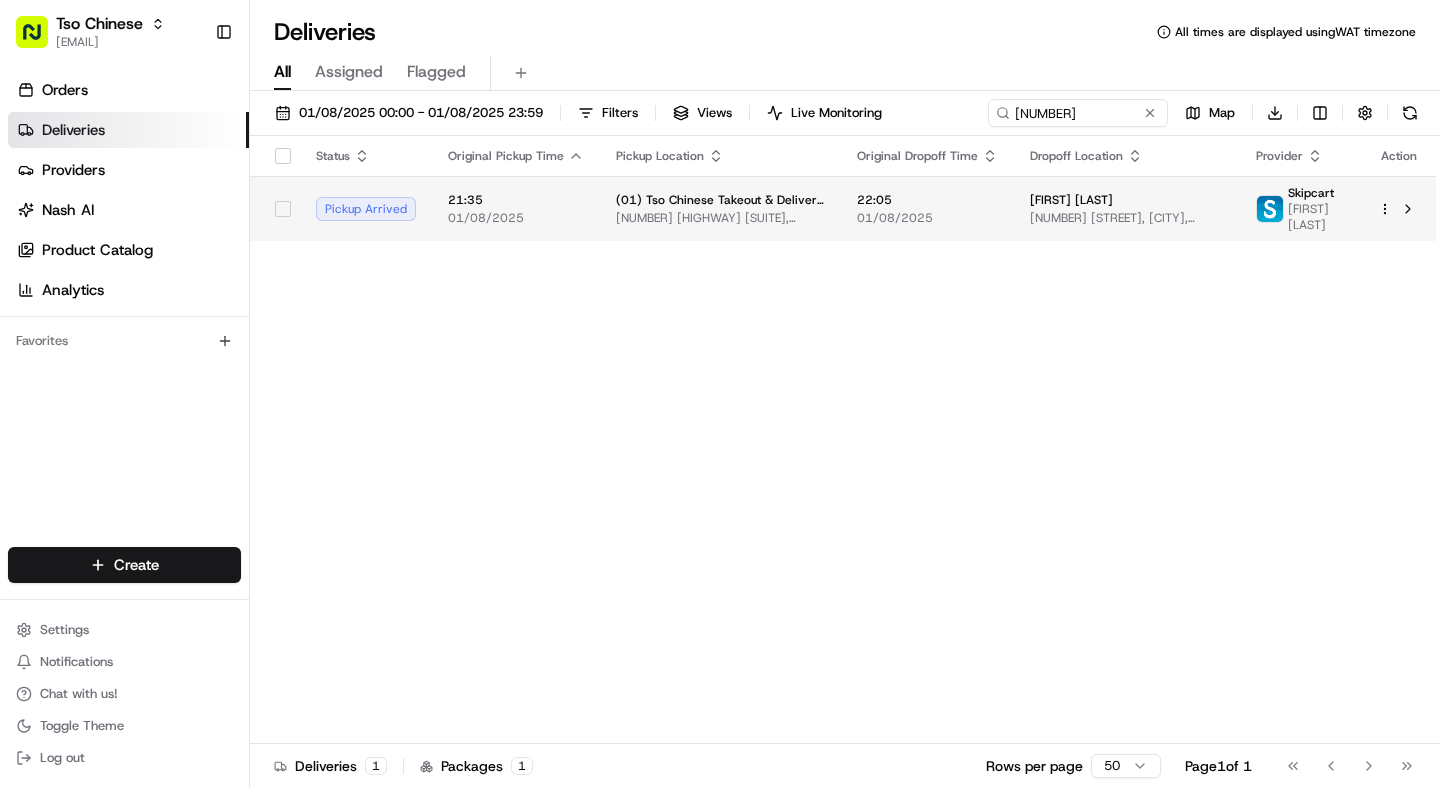 click on "01/08/2025" at bounding box center (516, 218) 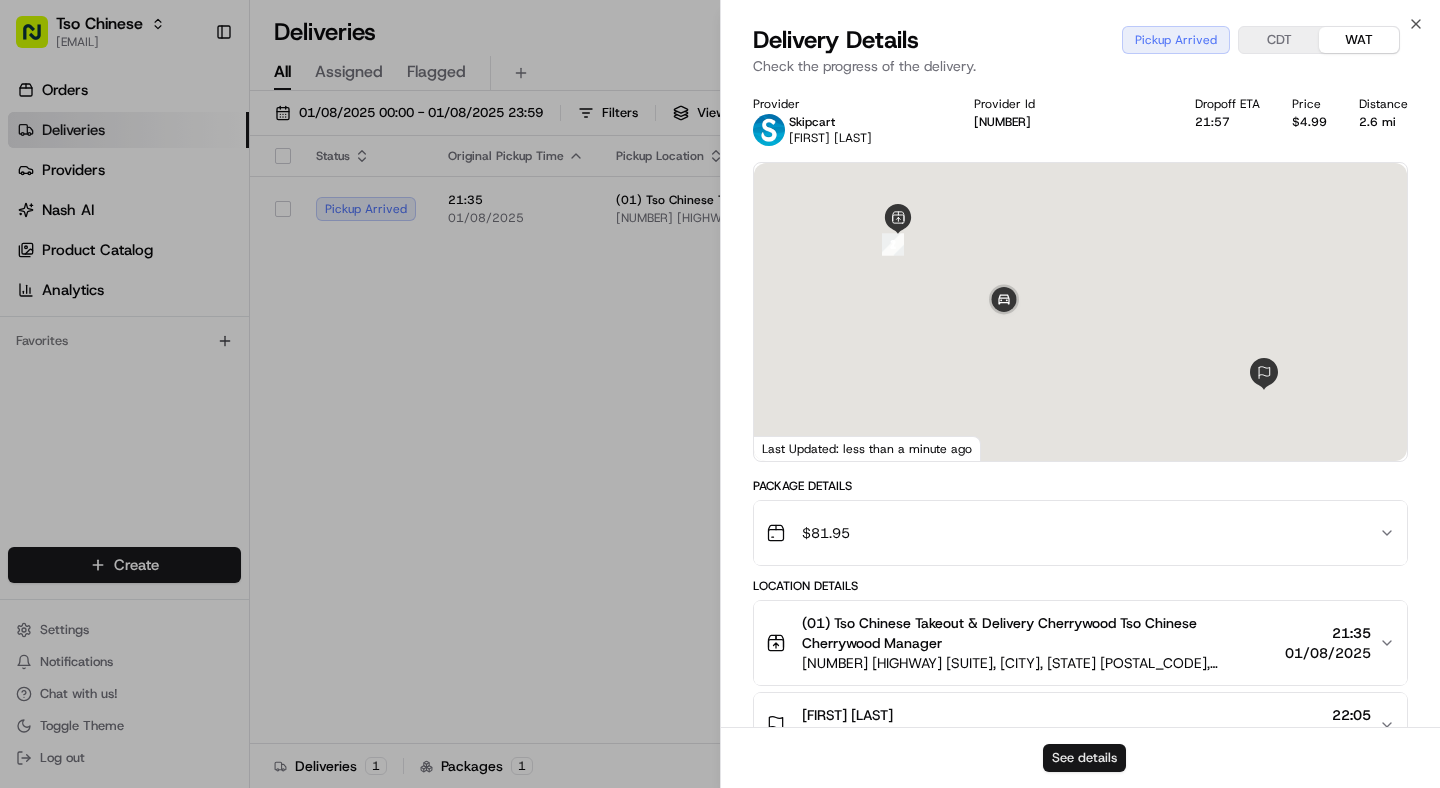 click on "See details" at bounding box center [1084, 758] 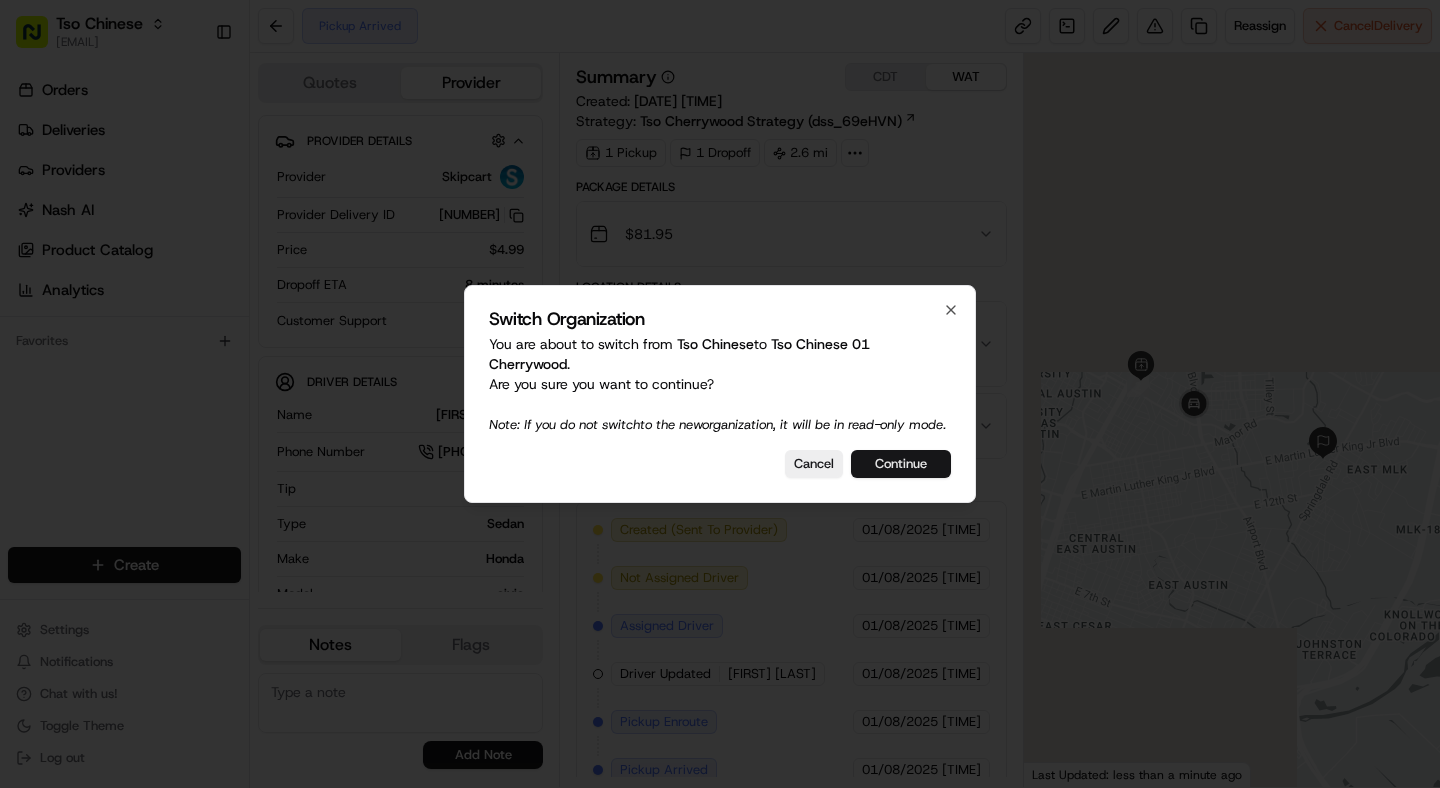 scroll, scrollTop: 0, scrollLeft: 0, axis: both 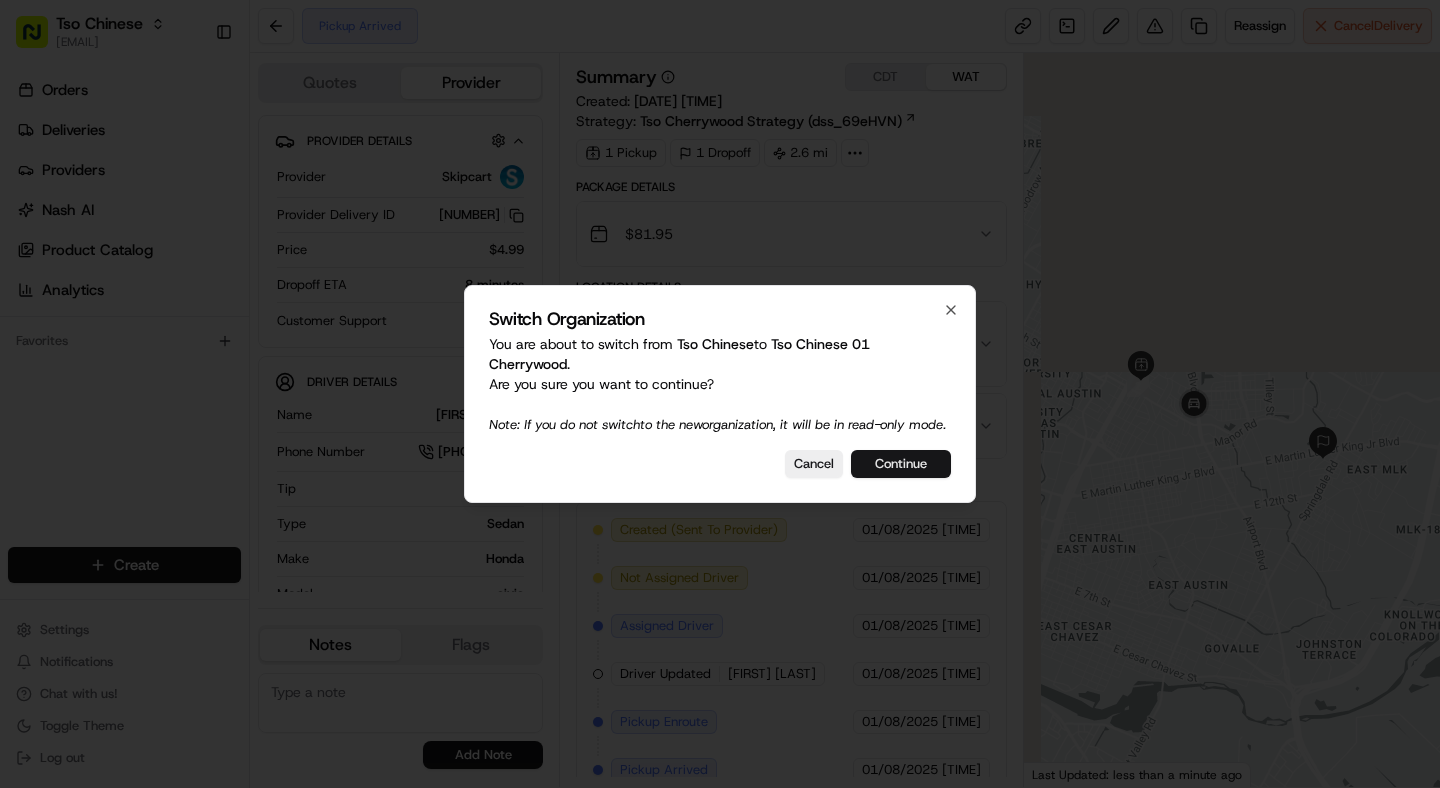 click on "Continue" at bounding box center (901, 464) 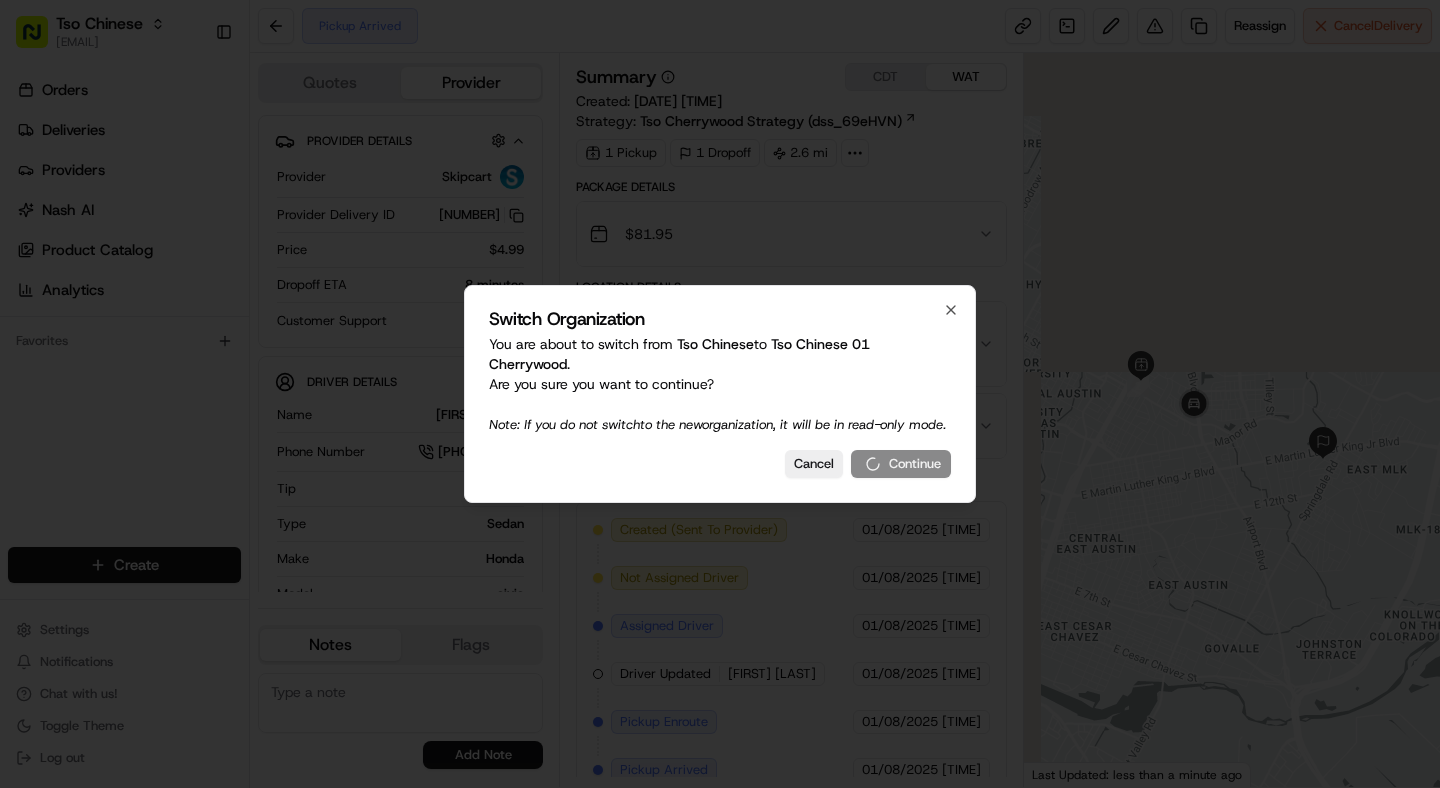 scroll, scrollTop: 0, scrollLeft: 0, axis: both 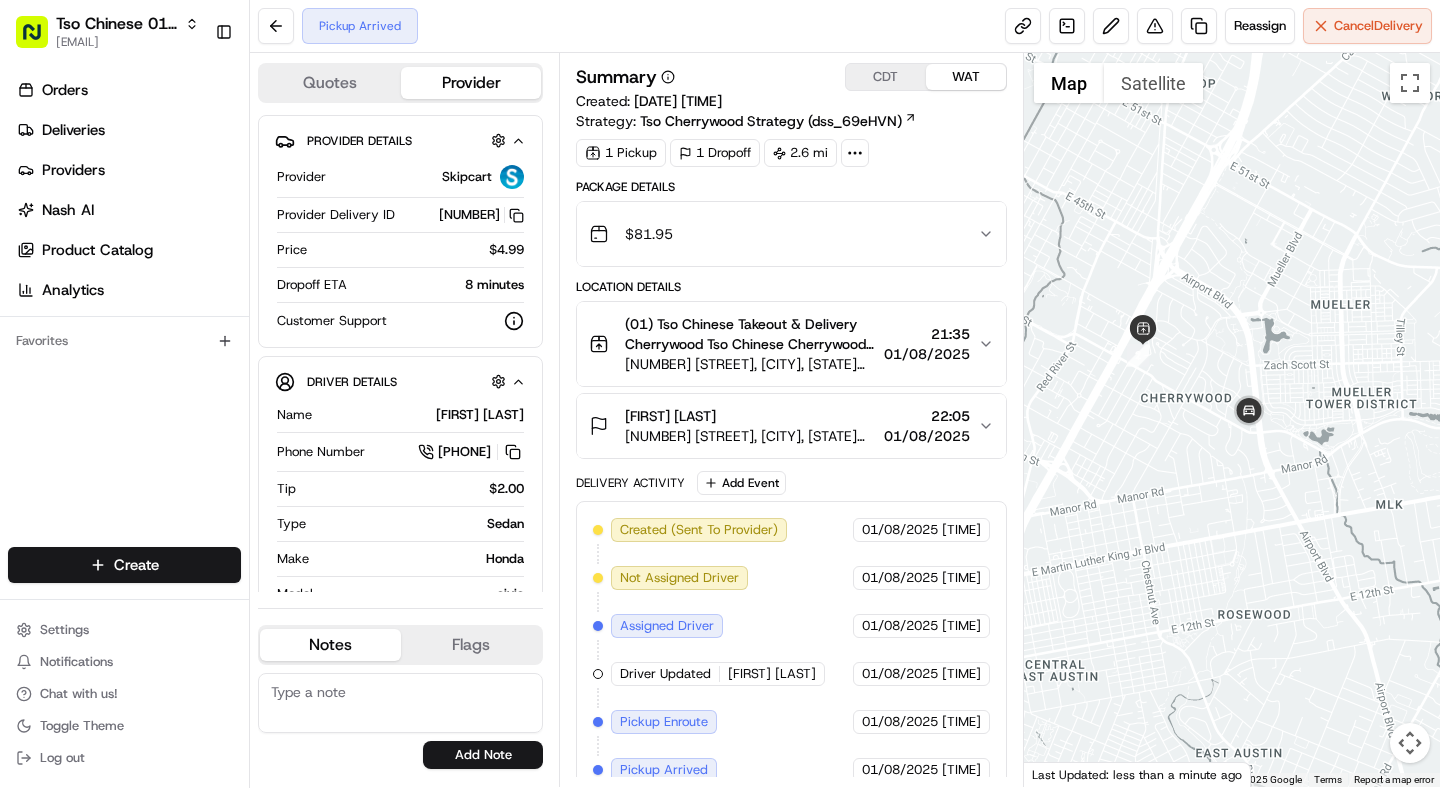 drag, startPoint x: 1183, startPoint y: 395, endPoint x: 1278, endPoint y: 401, distance: 95.189285 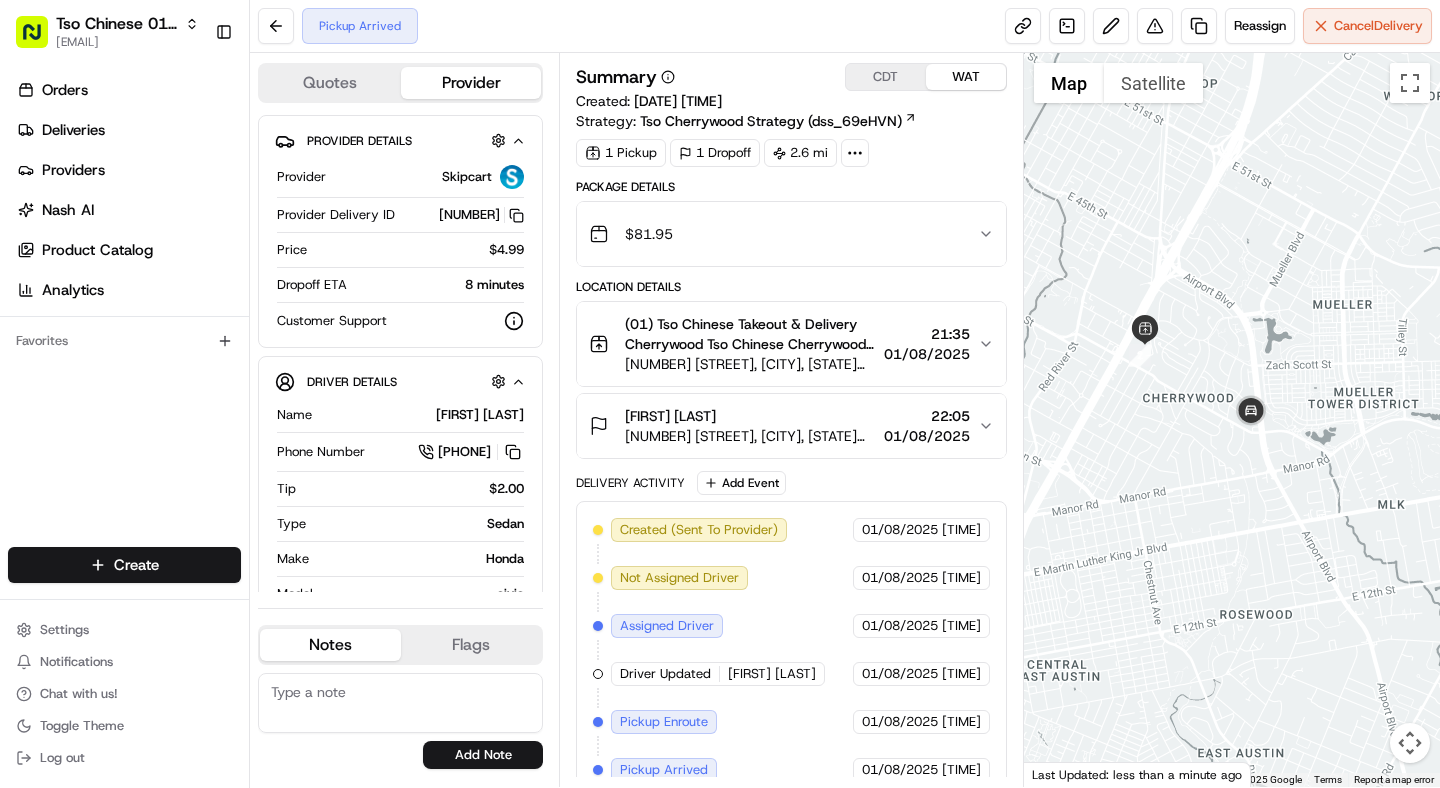 scroll, scrollTop: 22, scrollLeft: 0, axis: vertical 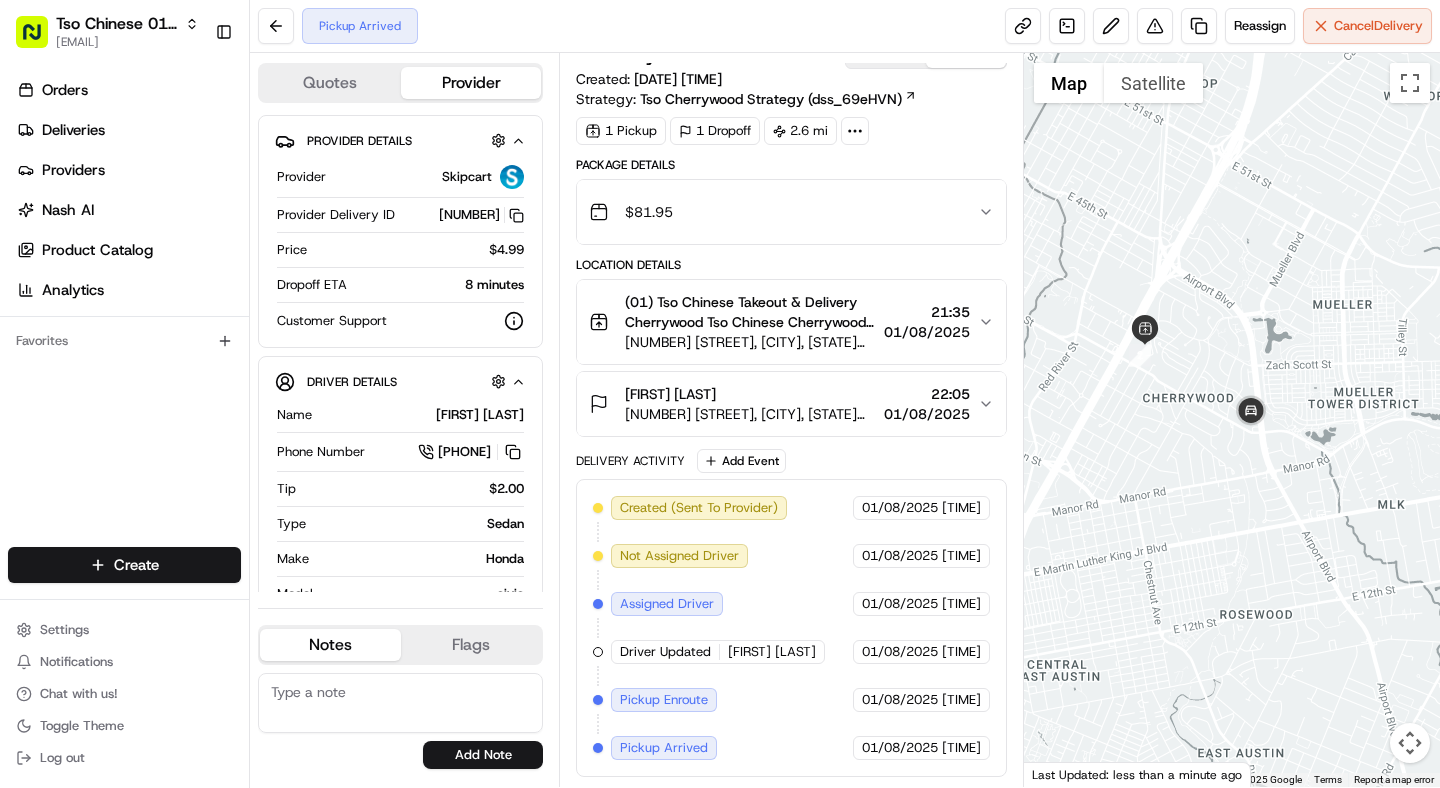 click at bounding box center [1232, 420] 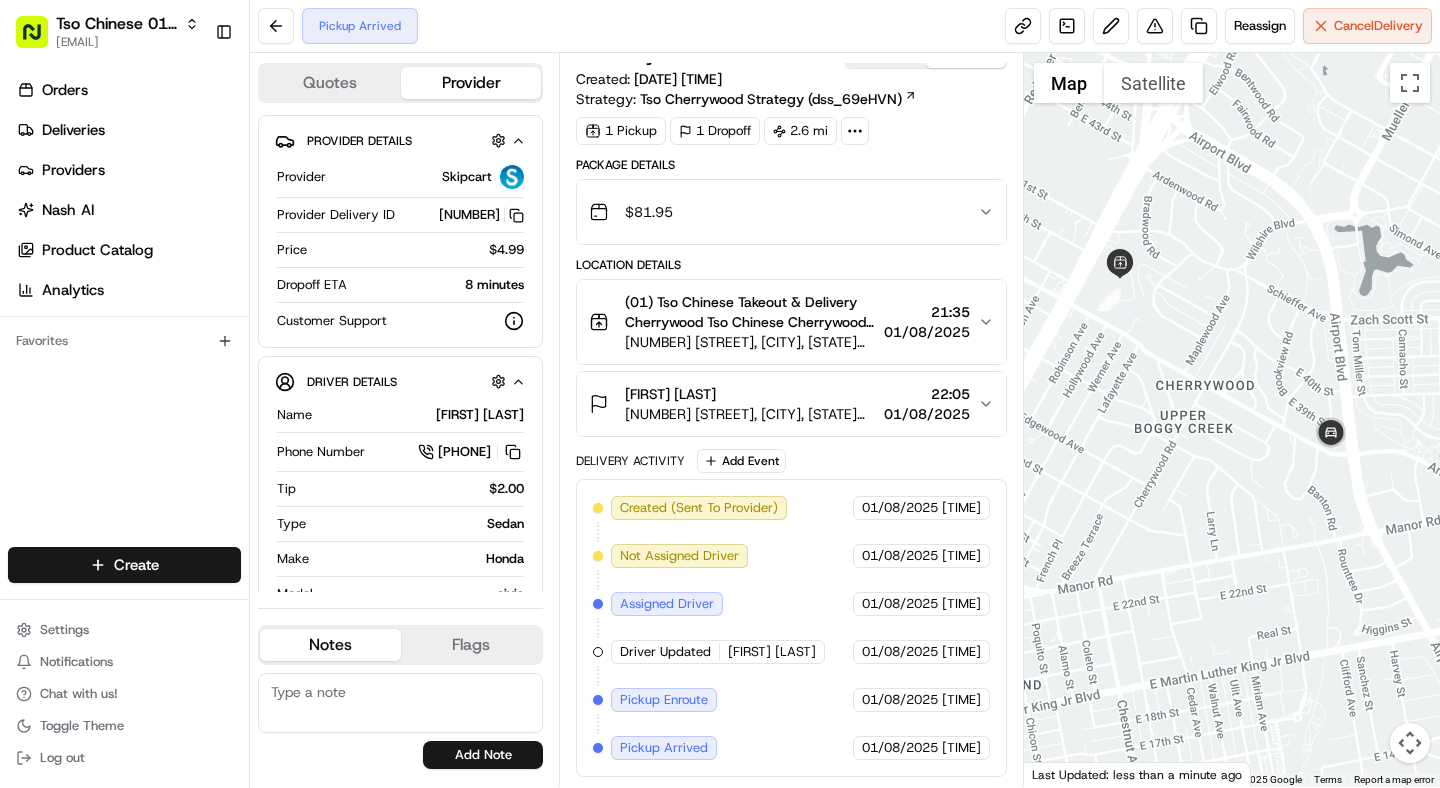 click at bounding box center (1232, 420) 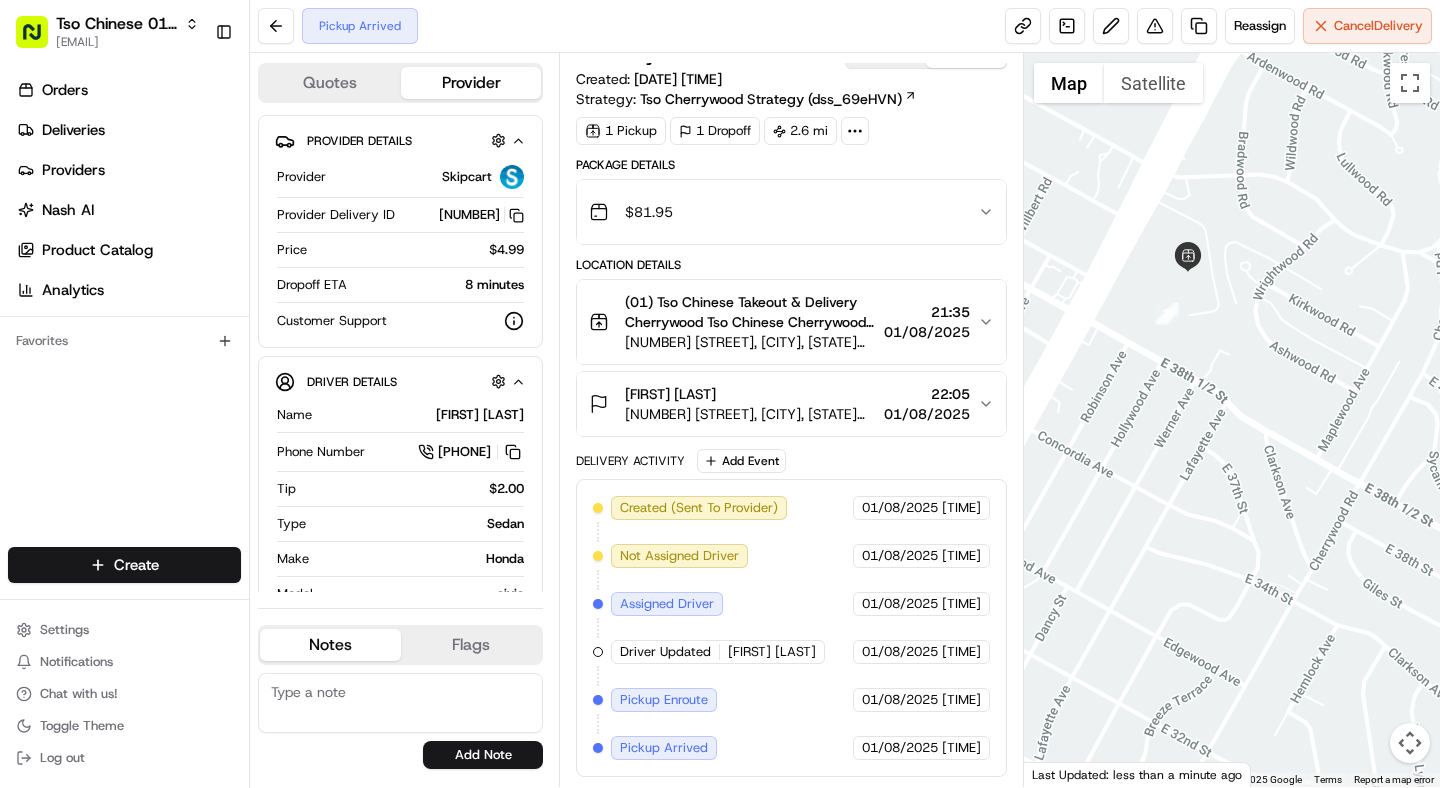 drag, startPoint x: 1071, startPoint y: 242, endPoint x: 1211, endPoint y: 347, distance: 175 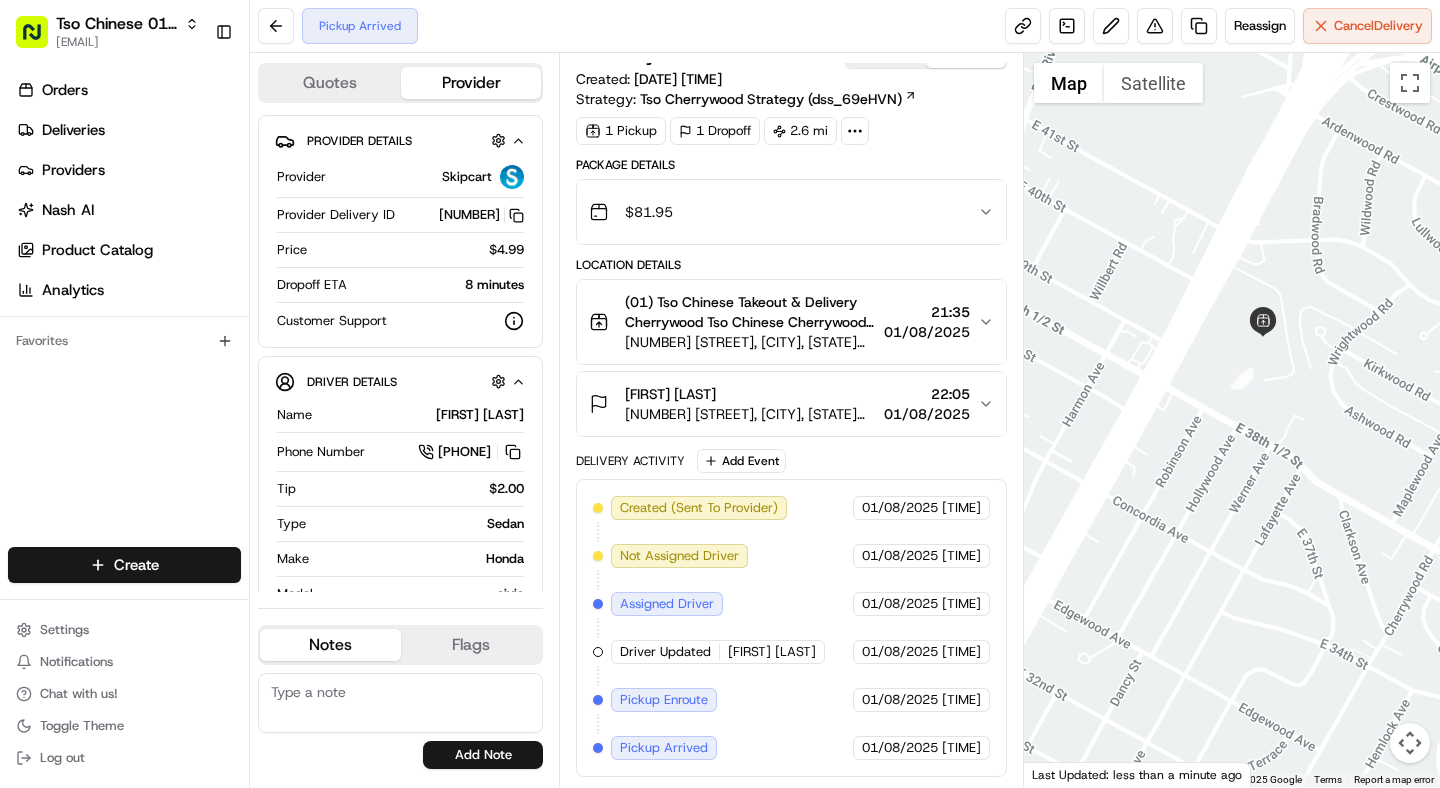 click at bounding box center [1232, 420] 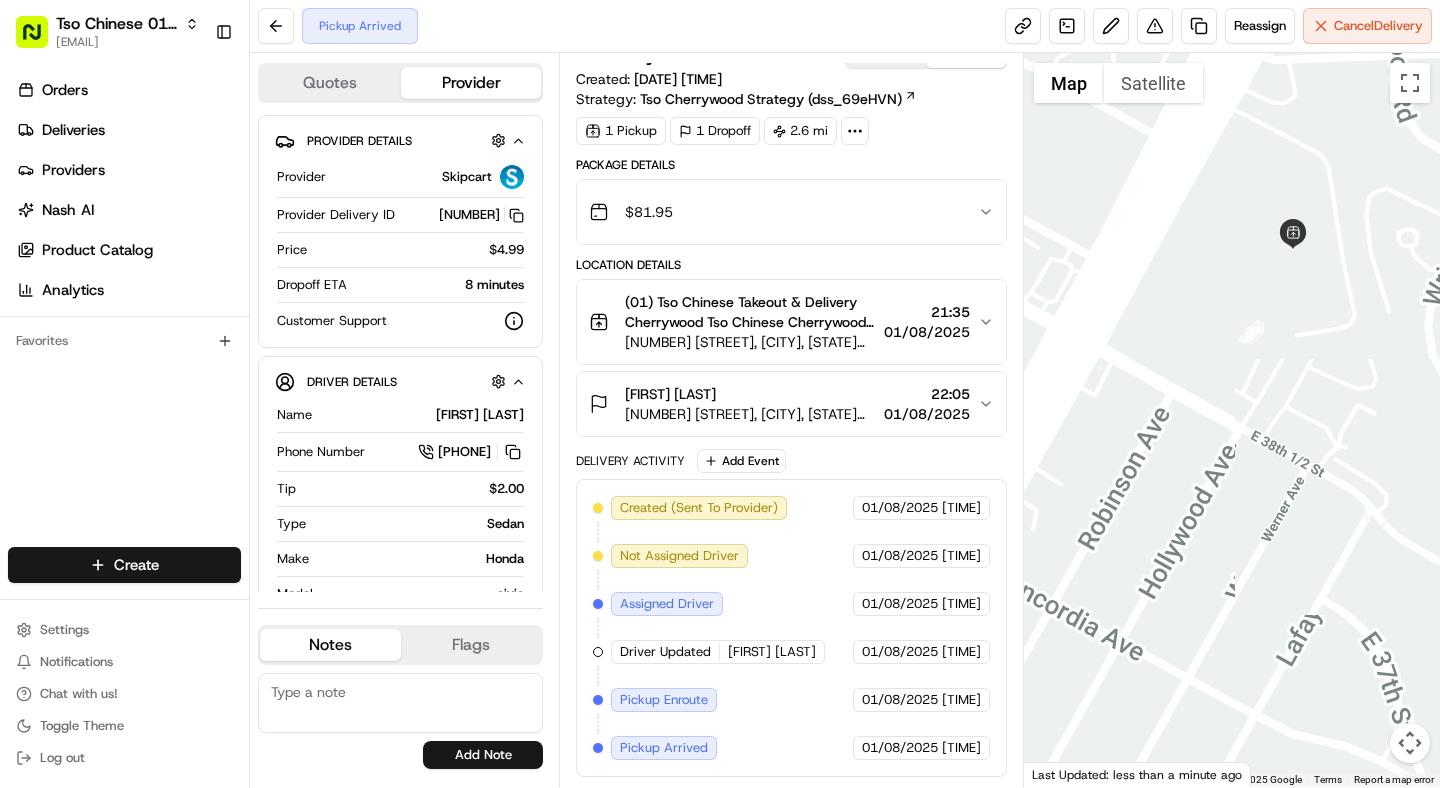 click at bounding box center [1232, 420] 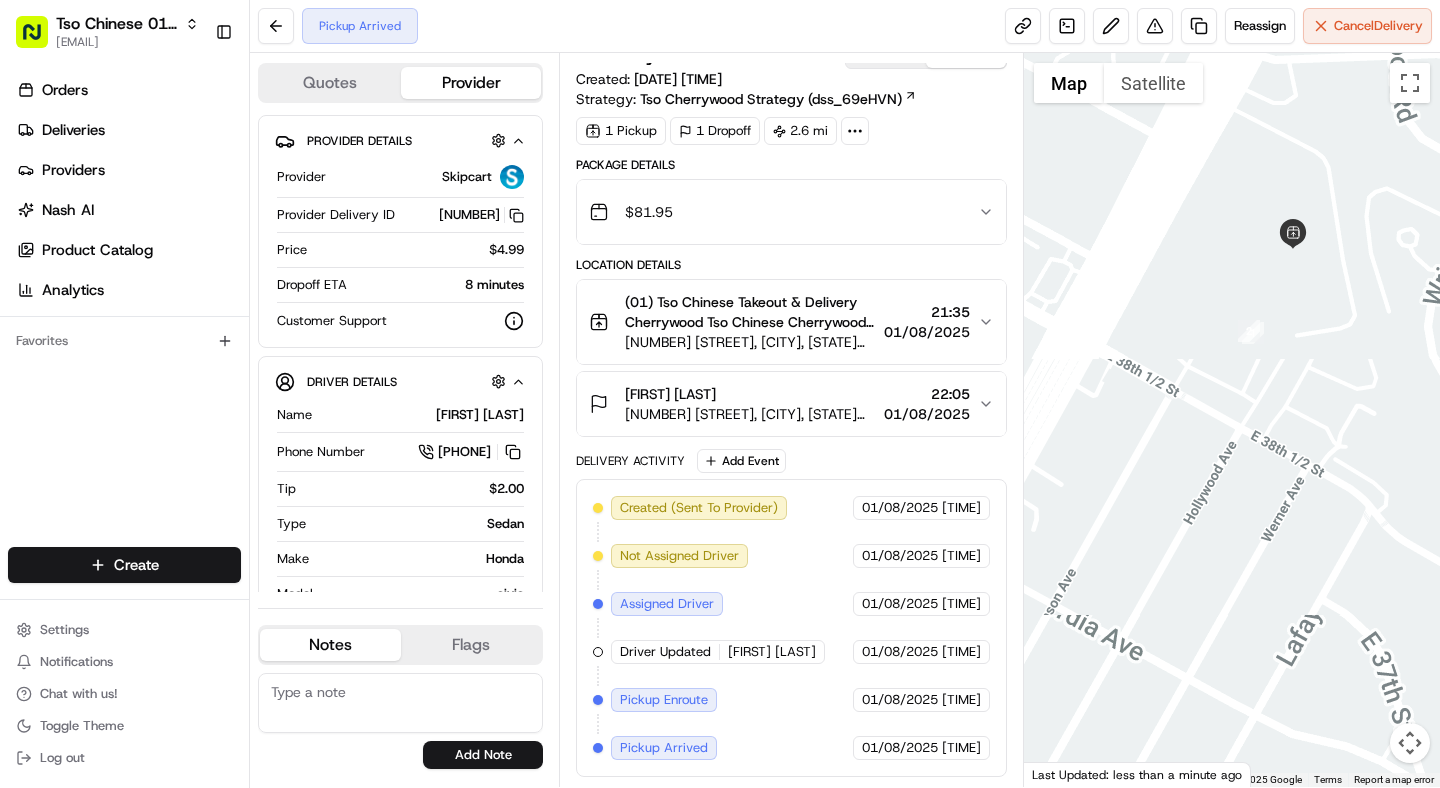 click at bounding box center (1232, 420) 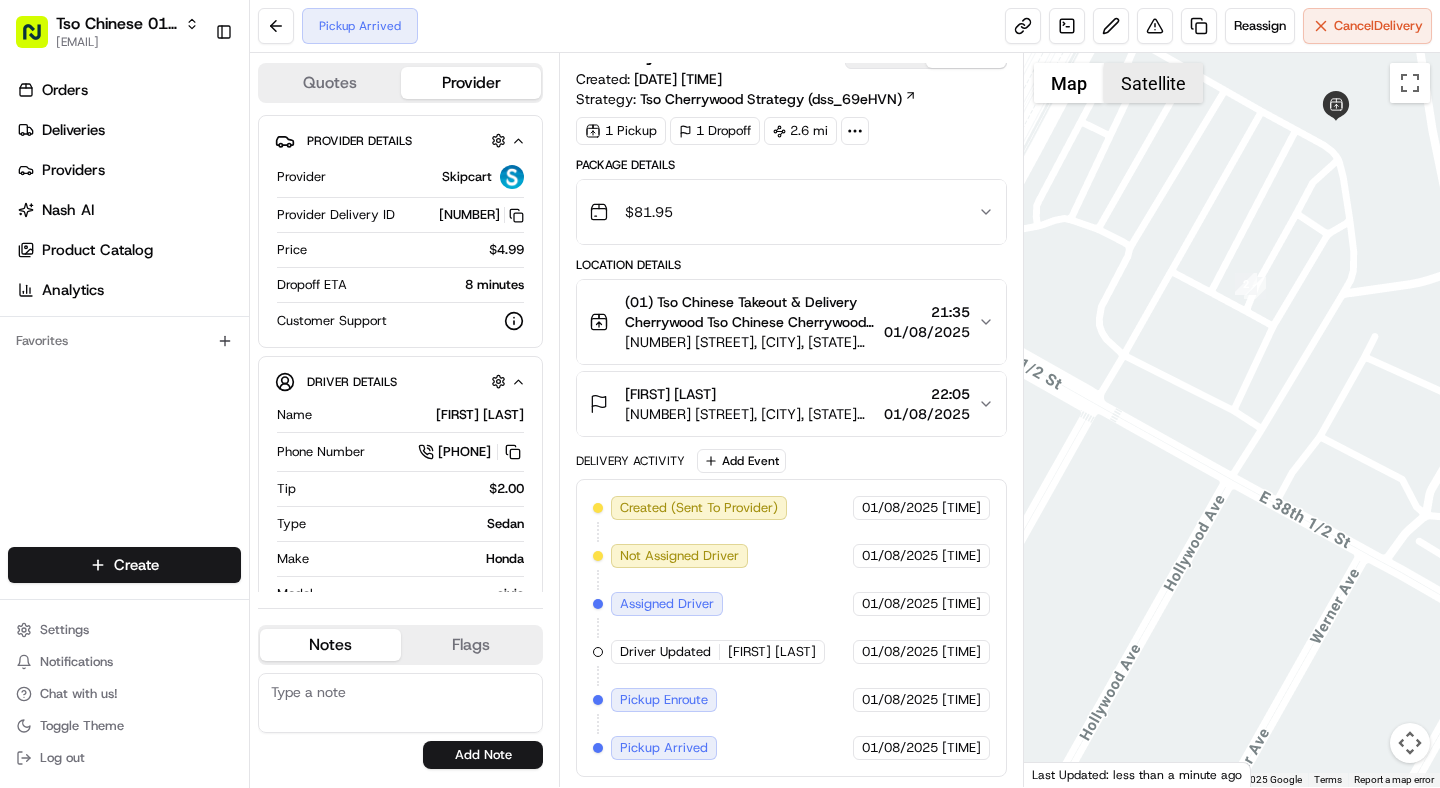 click on "Satellite" at bounding box center [1153, 83] 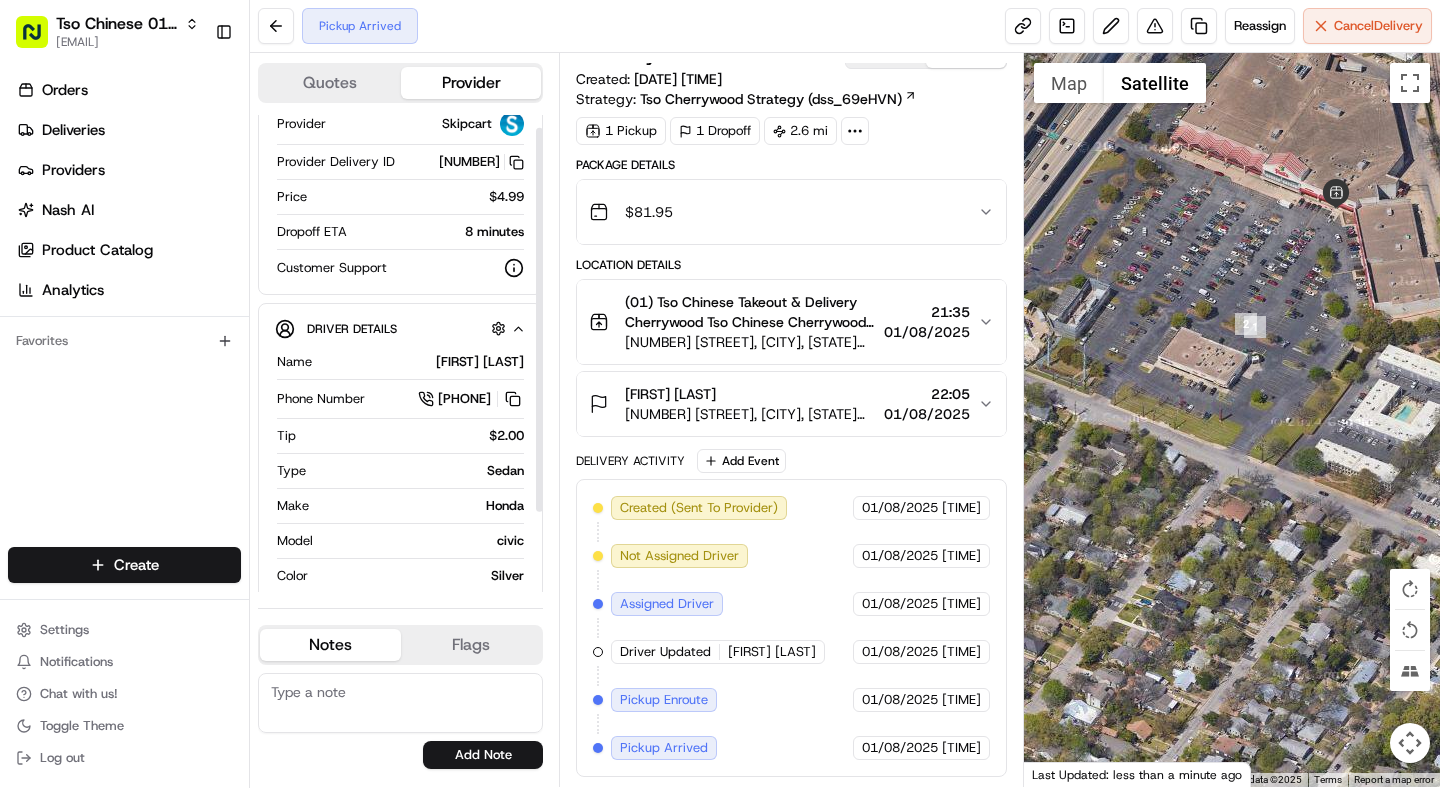 scroll, scrollTop: 0, scrollLeft: 0, axis: both 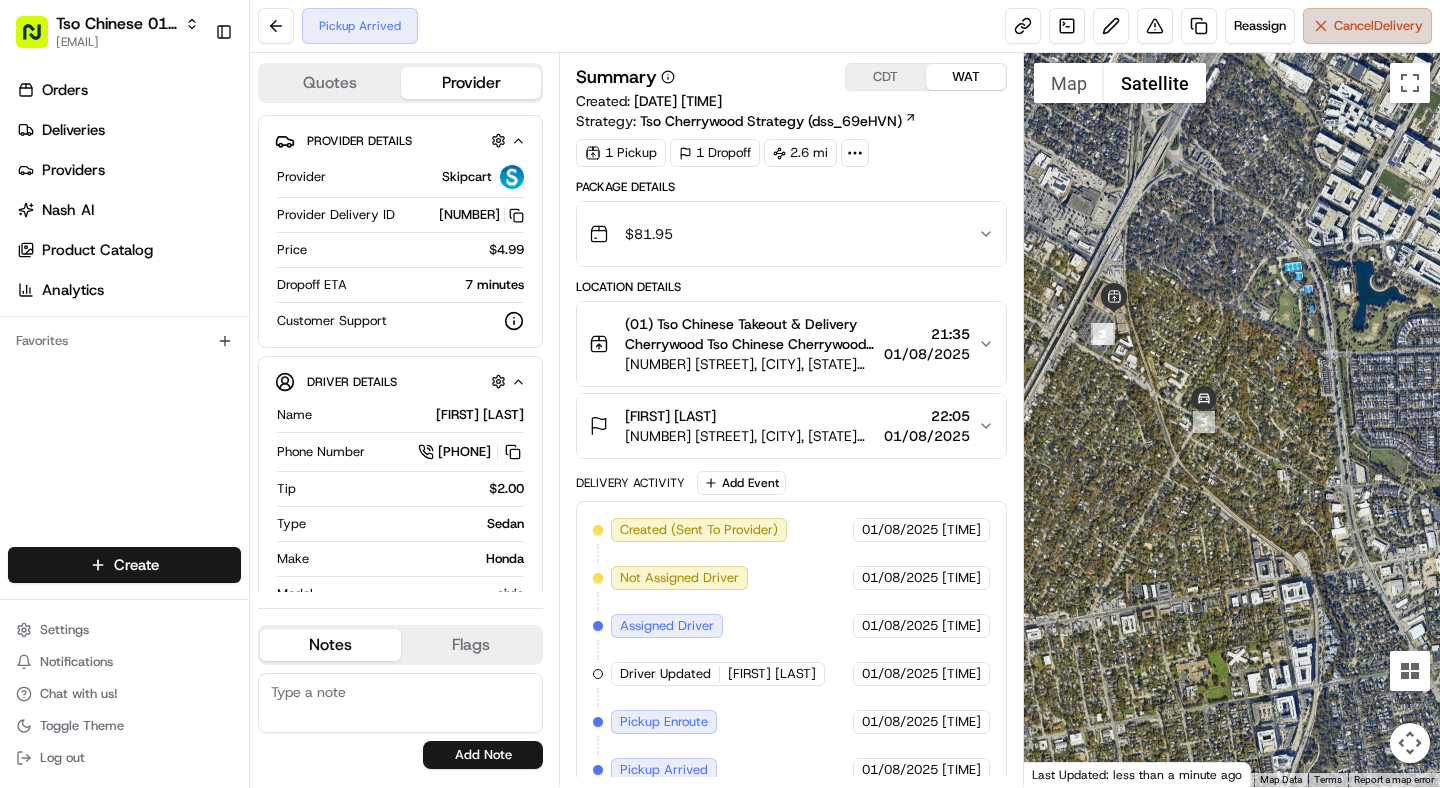click on "Cancel  Delivery" at bounding box center [1378, 26] 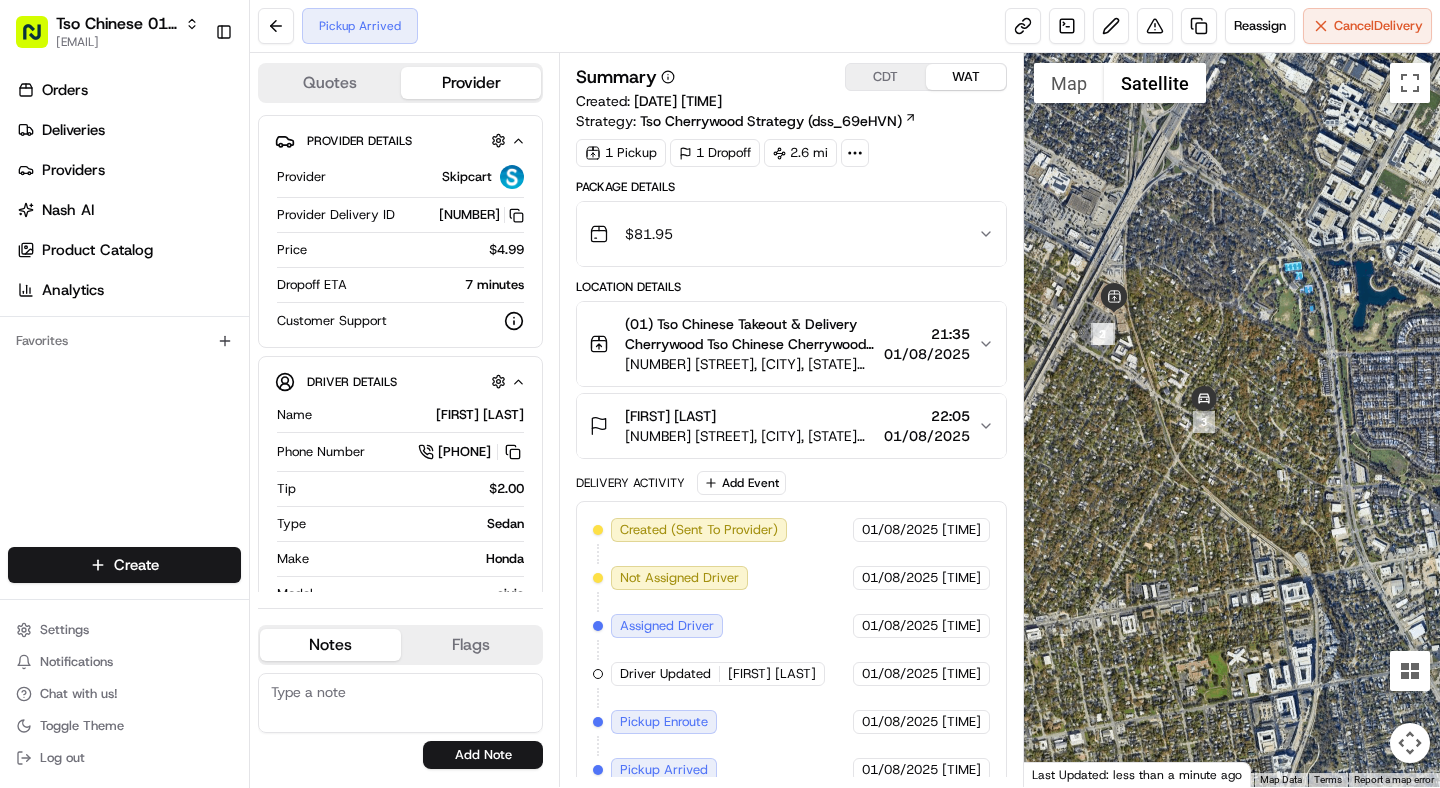click on "Tso Cherrywood Strategy (dss_69eHVN)" at bounding box center (771, 121) 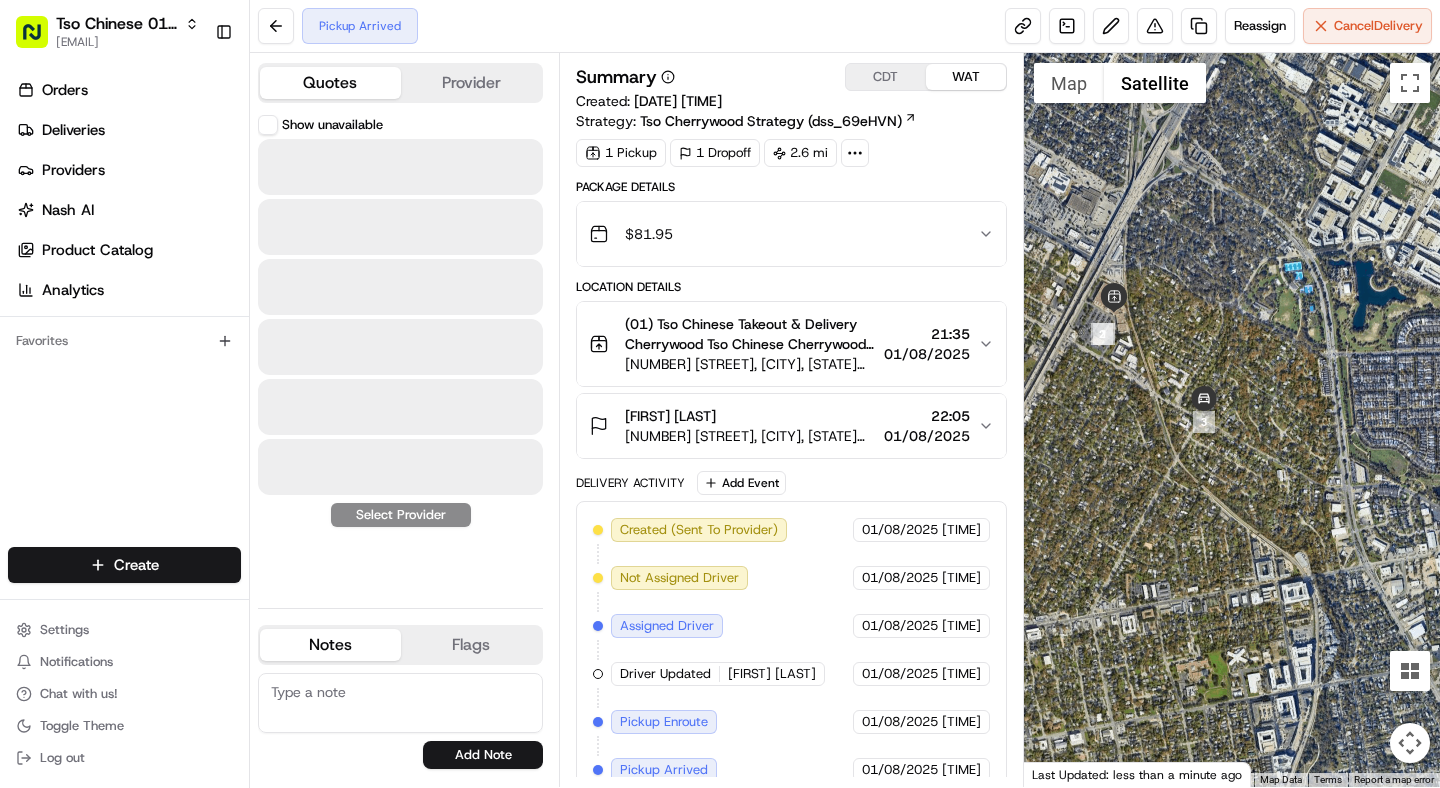 click on "Quotes" at bounding box center (330, 83) 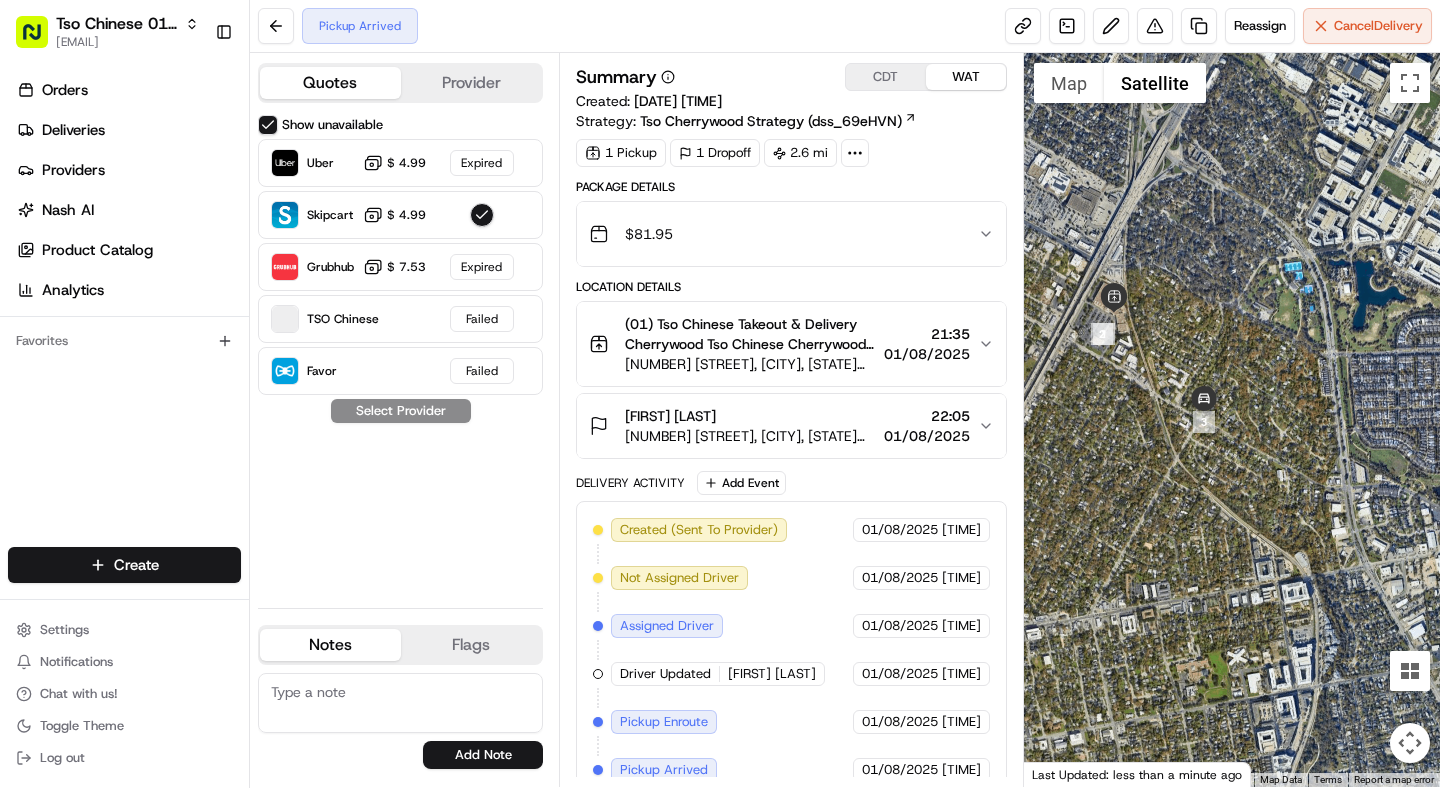 click on "Quotes Provider Show unavailable Uber $   4.99 Expired Skipcart $   4.99 Grubhub $   7.53 Expired TSO Chinese Failed Favor Failed Select Provider Notes Flags jennifer@tsochinese.com support+nash@usenash.com billing@tsochinese.com angell@tsochinese.com masood+test@usenash.com hayden@tsochinese.com ssuh0322@utexas.edu marian@tsochinese.com jordynchoe@gmail.com hello@tokkicreates.com jason@tsochinese.com antonia@tsochinese.com meilan.gailey@gmail.com javillain22@gmail.com corwin@tsochinese.com jake.lazzell@go-ironclad.com min@tsochinese.com rpobevanets@s-pro.io tiesha.anderson@go-ironclad.com robert@tsochinese.com haran@tsochinese.com paola@tsochinese.com paul@tsochinese.com cleo@tsochinese.com Add Note jennifer@tsochinese.com support+nash@usenash.com billing@tsochinese.com angell@tsochinese.com masood+test@usenash.com hayden@tsochinese.com ssuh0322@utexas.edu marian@tsochinese.com jordynchoe@gmail.com hello@tokkicreates.com jason@tsochinese.com antonia@tsochinese.com meilan.gailey@gmail.com min@tsochinese.com" at bounding box center (404, 420) 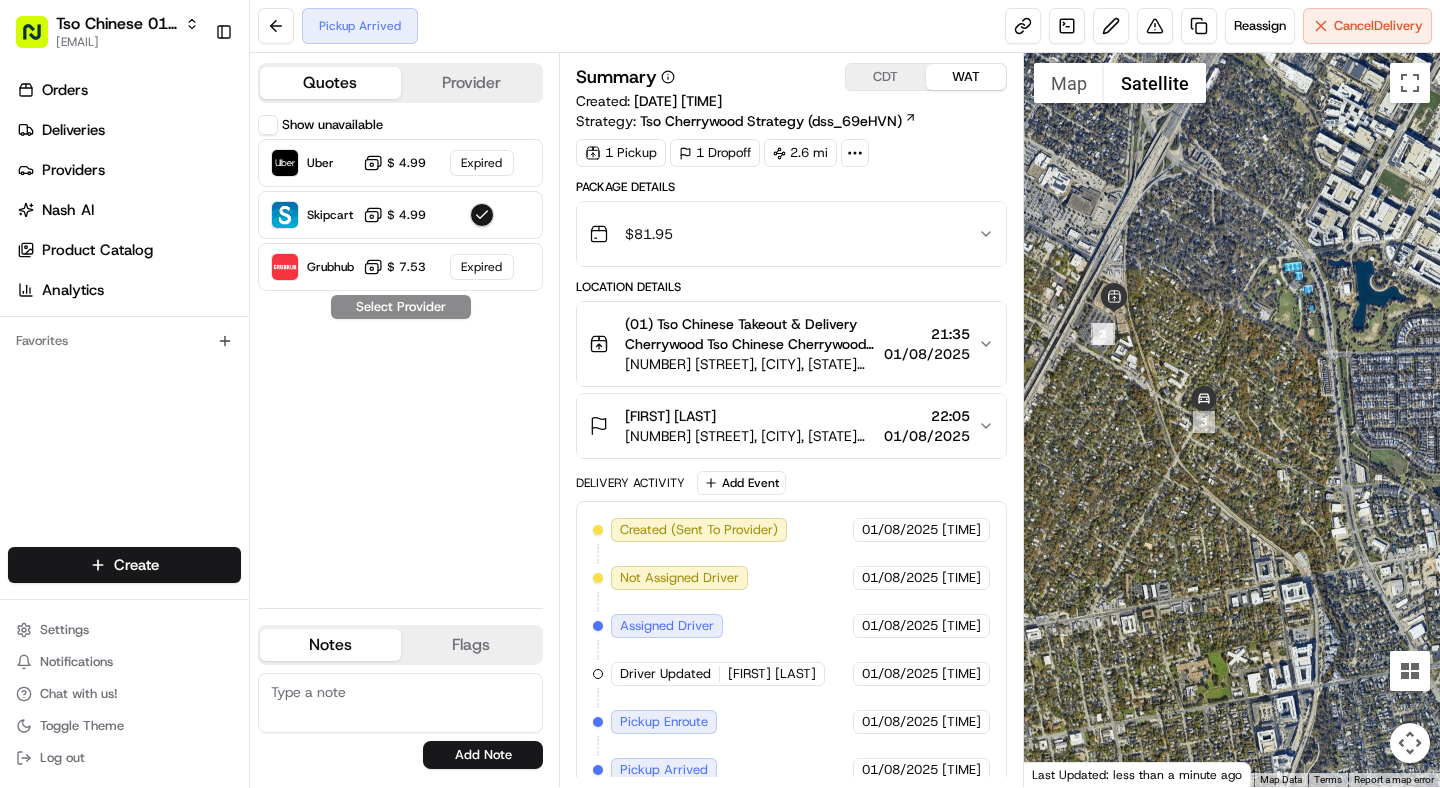 click on "Provider" at bounding box center (471, 83) 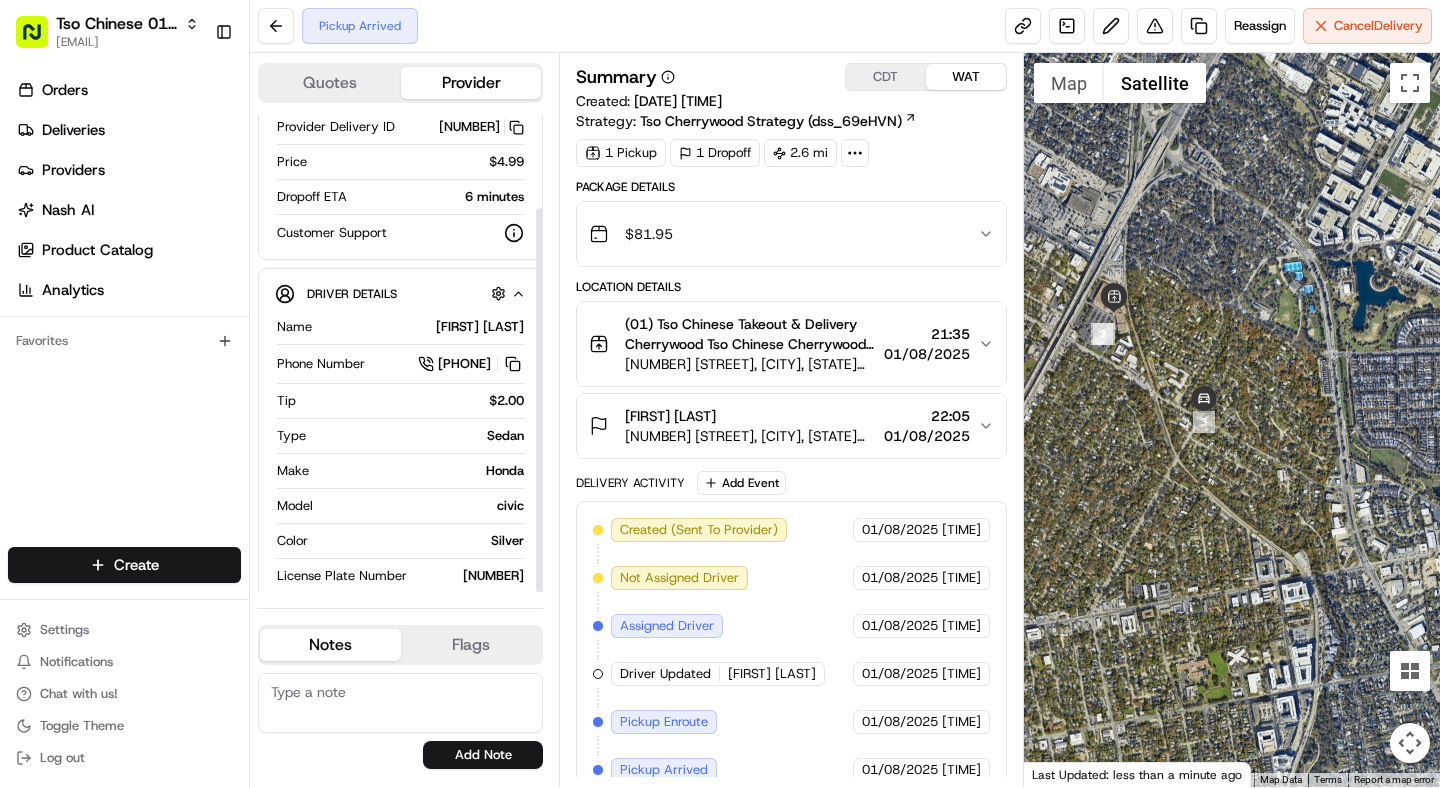 scroll, scrollTop: 116, scrollLeft: 0, axis: vertical 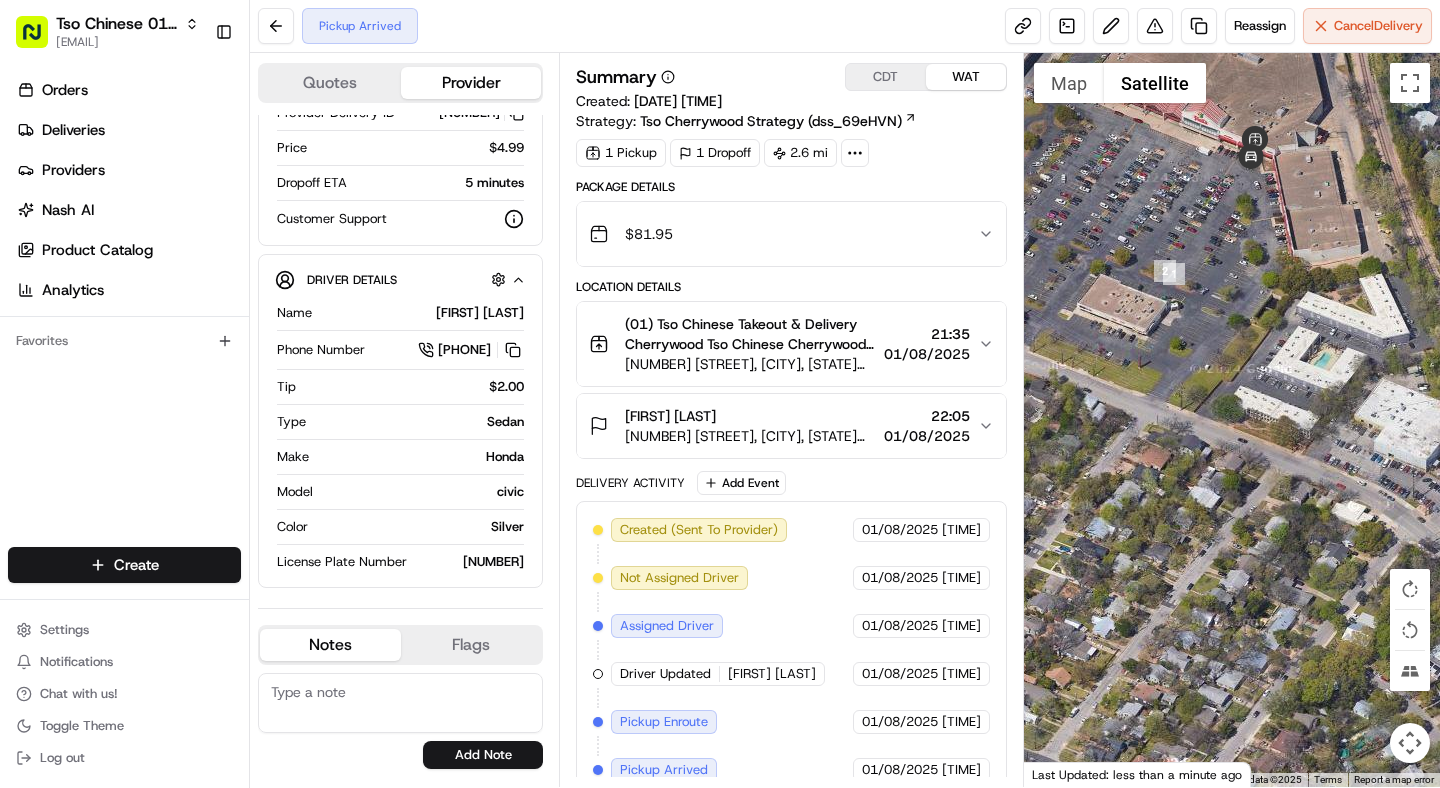 drag, startPoint x: 1225, startPoint y: 327, endPoint x: 1327, endPoint y: 565, distance: 258.93628 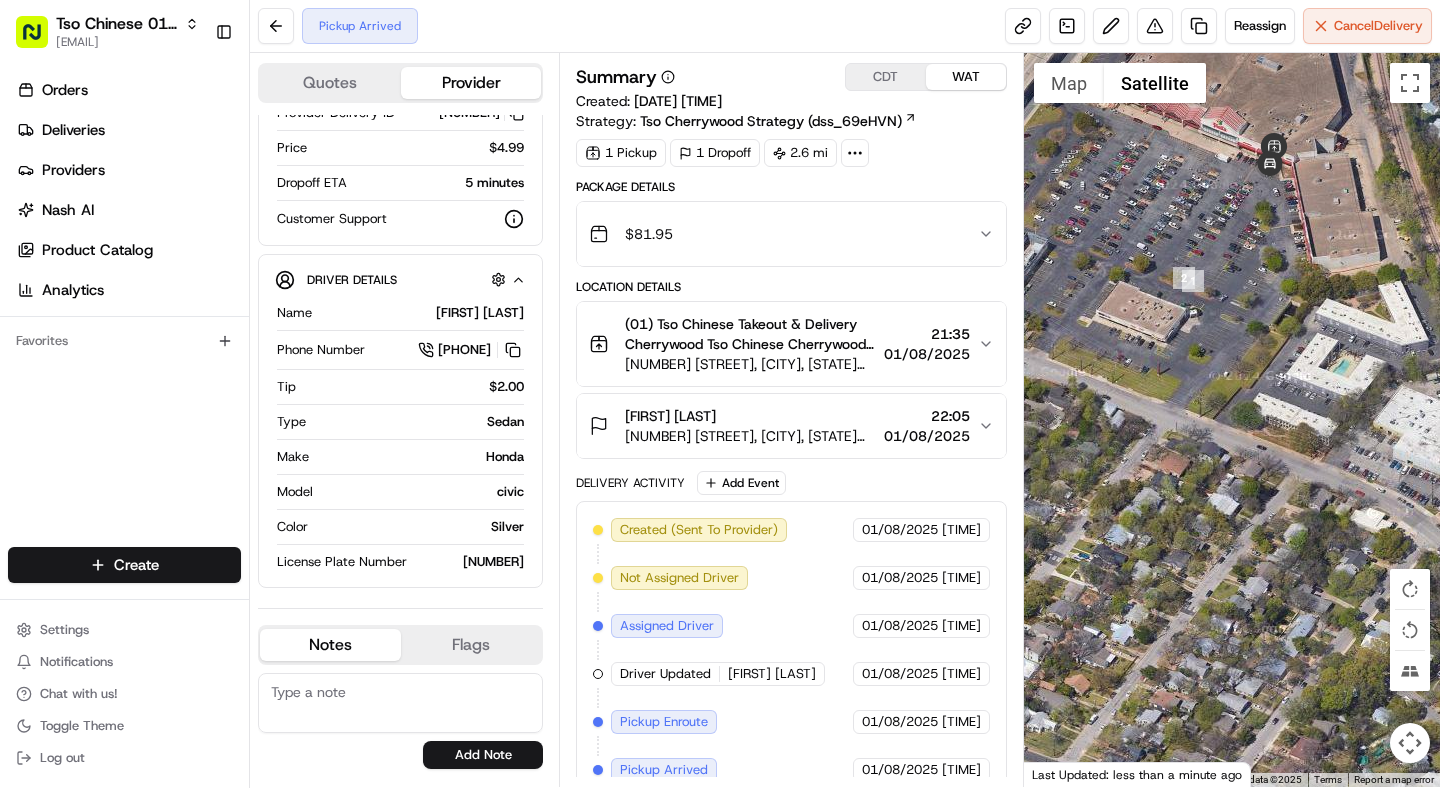 scroll, scrollTop: 22, scrollLeft: 0, axis: vertical 